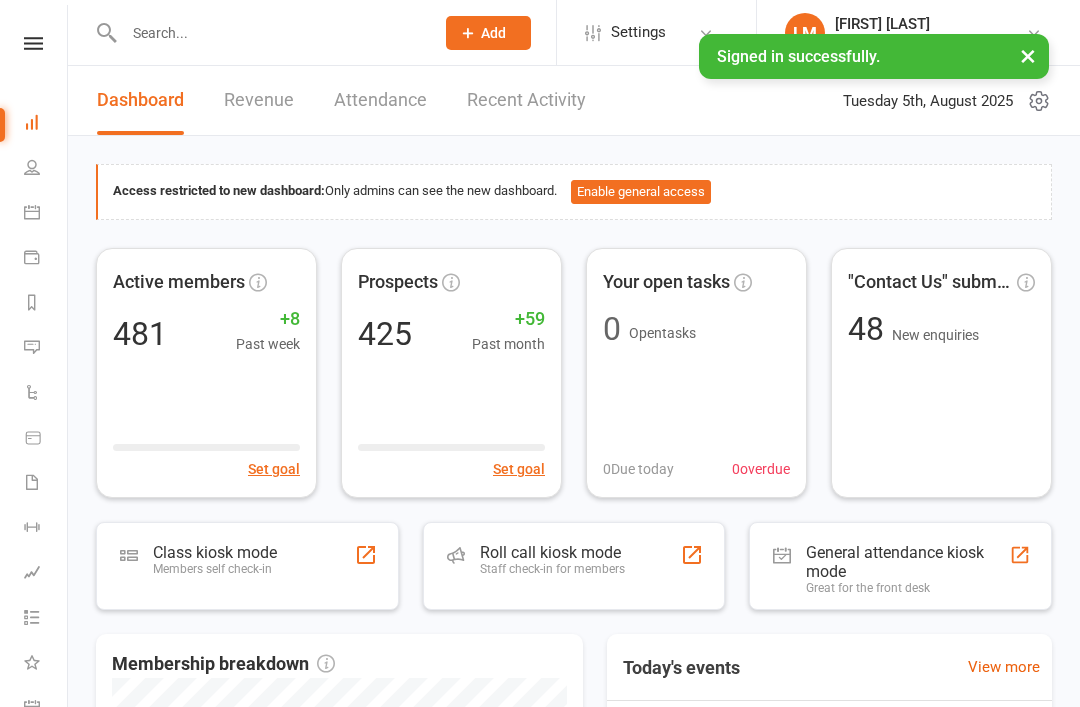 scroll, scrollTop: 0, scrollLeft: 0, axis: both 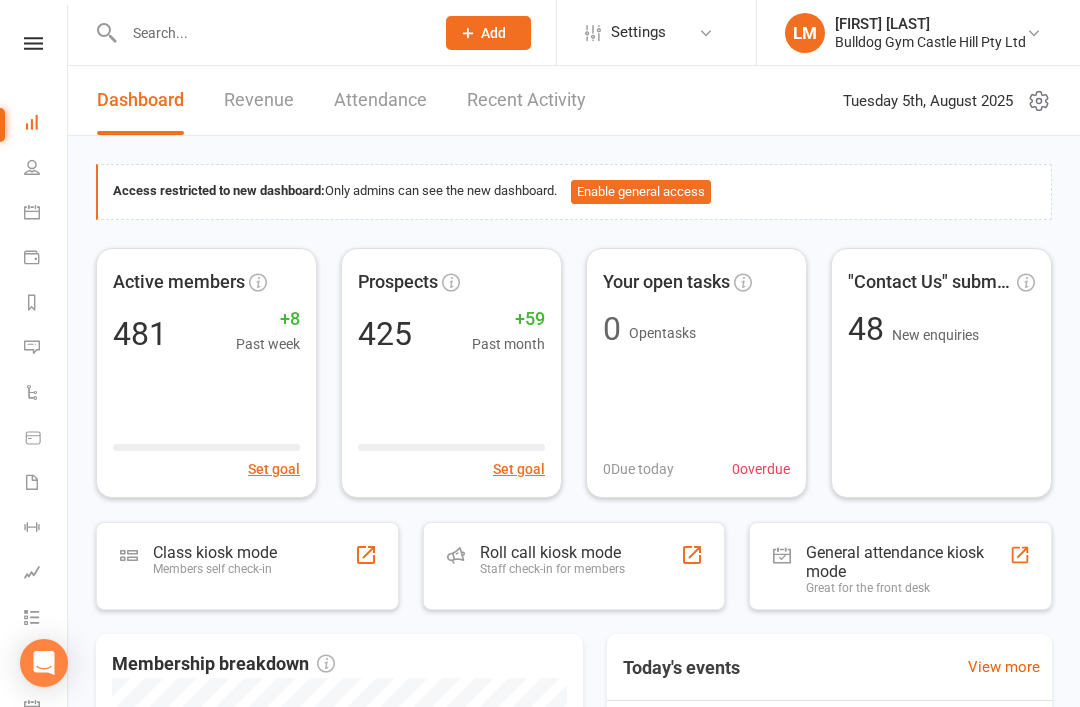 click on "Members self check-in" at bounding box center (215, 569) 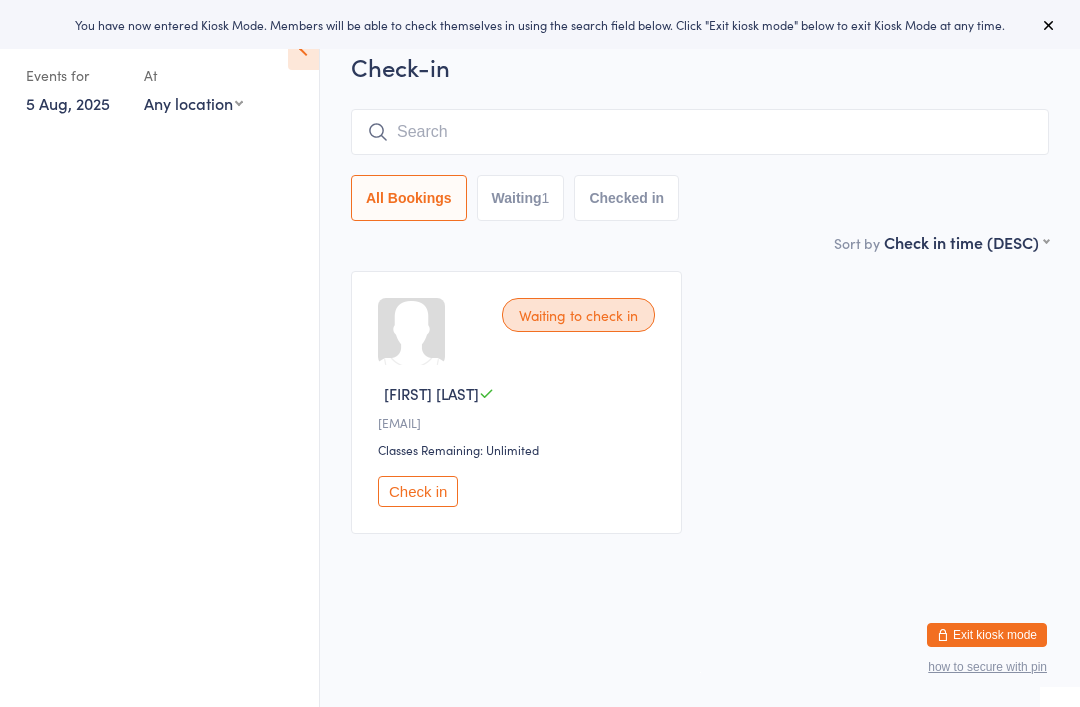 scroll, scrollTop: 0, scrollLeft: 0, axis: both 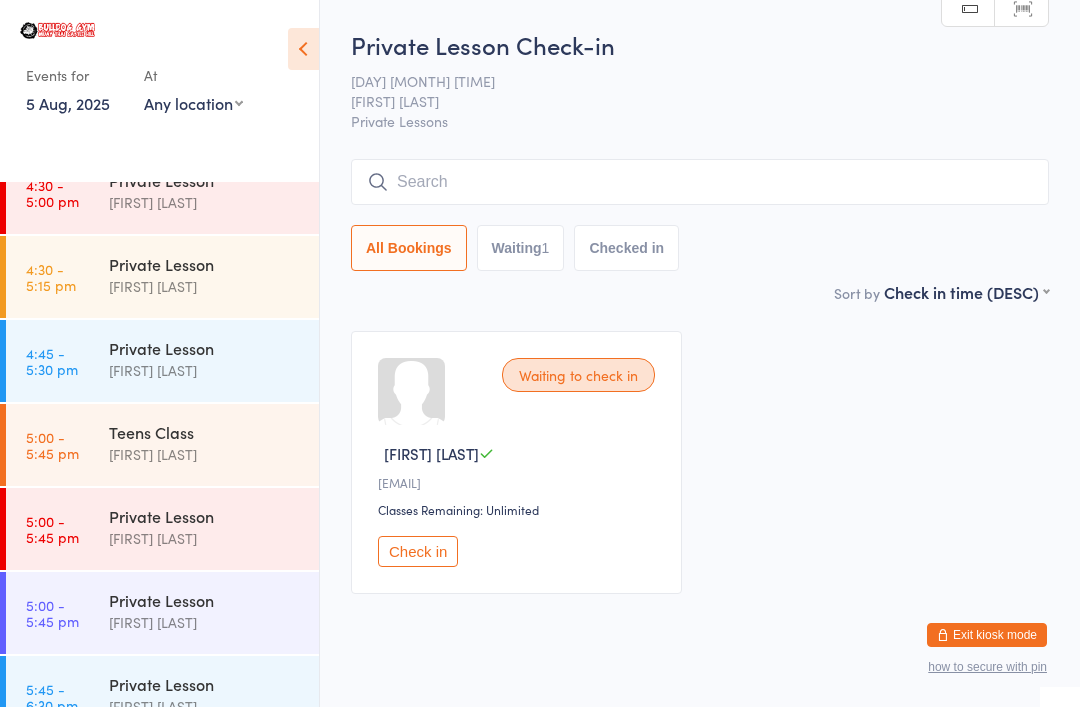 click on "5 Aug 3:45pm" at bounding box center (684, 81) 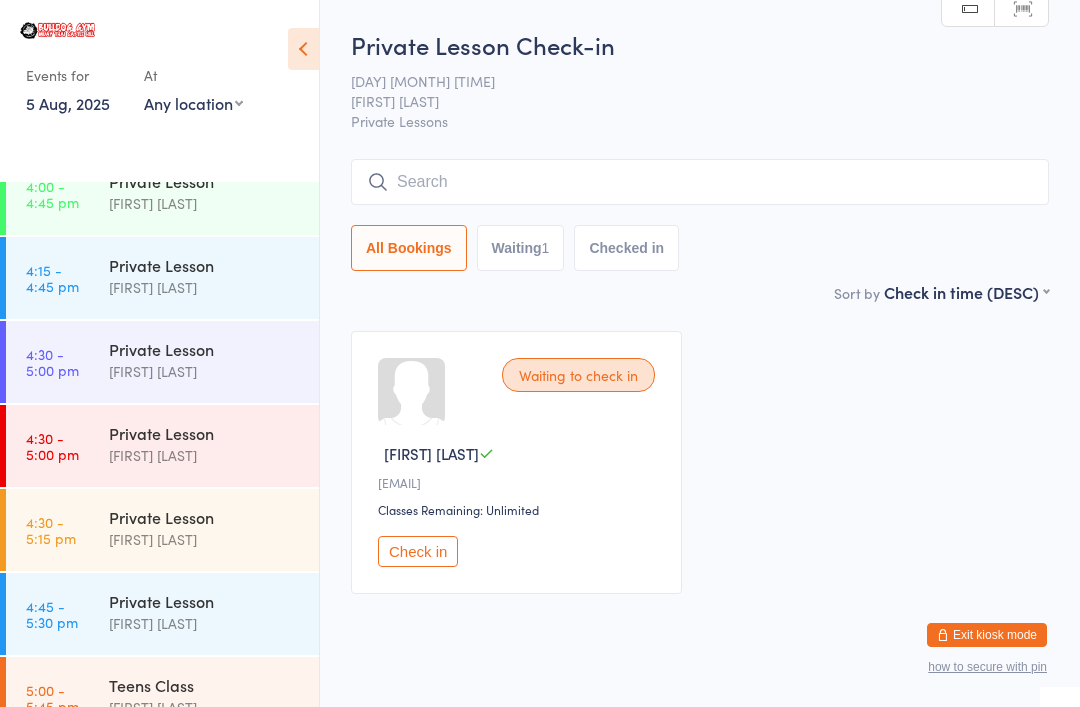 scroll, scrollTop: 1960, scrollLeft: 0, axis: vertical 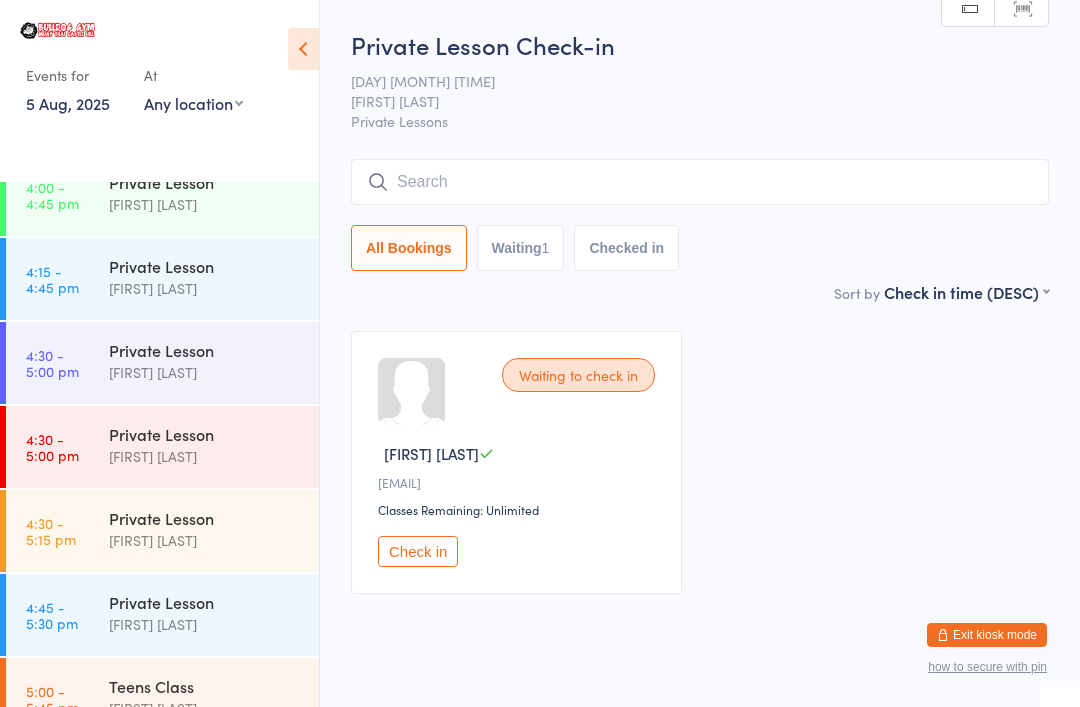 click on "[FIRST] [LAST]" at bounding box center [205, 288] 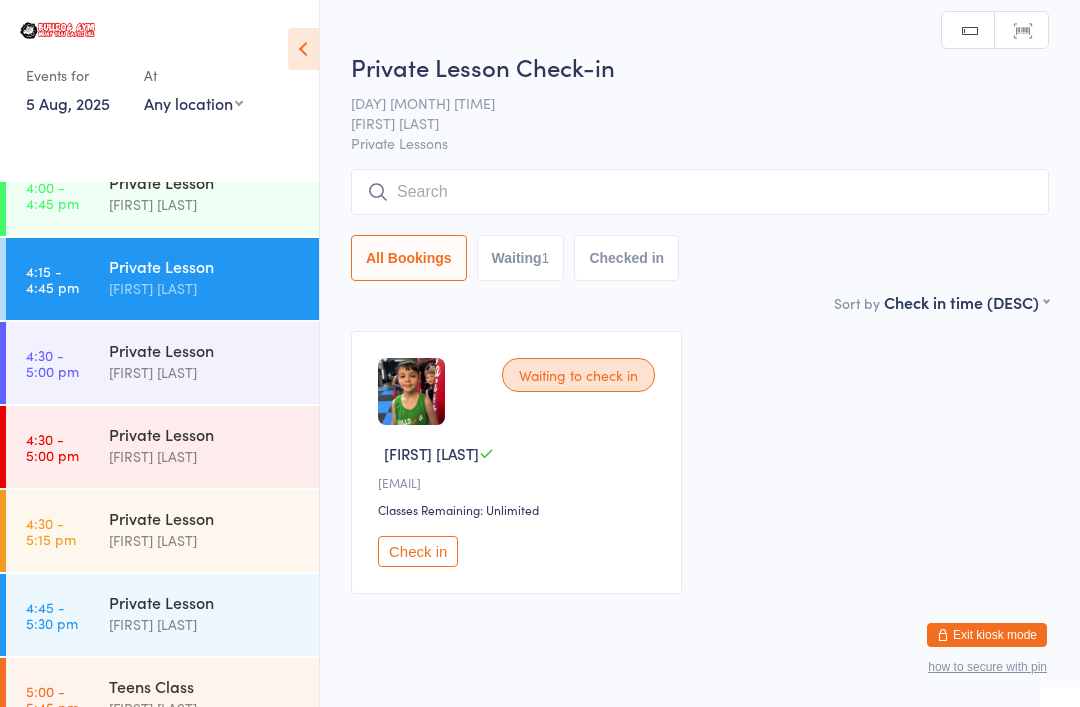 click on "Check in" at bounding box center [418, 551] 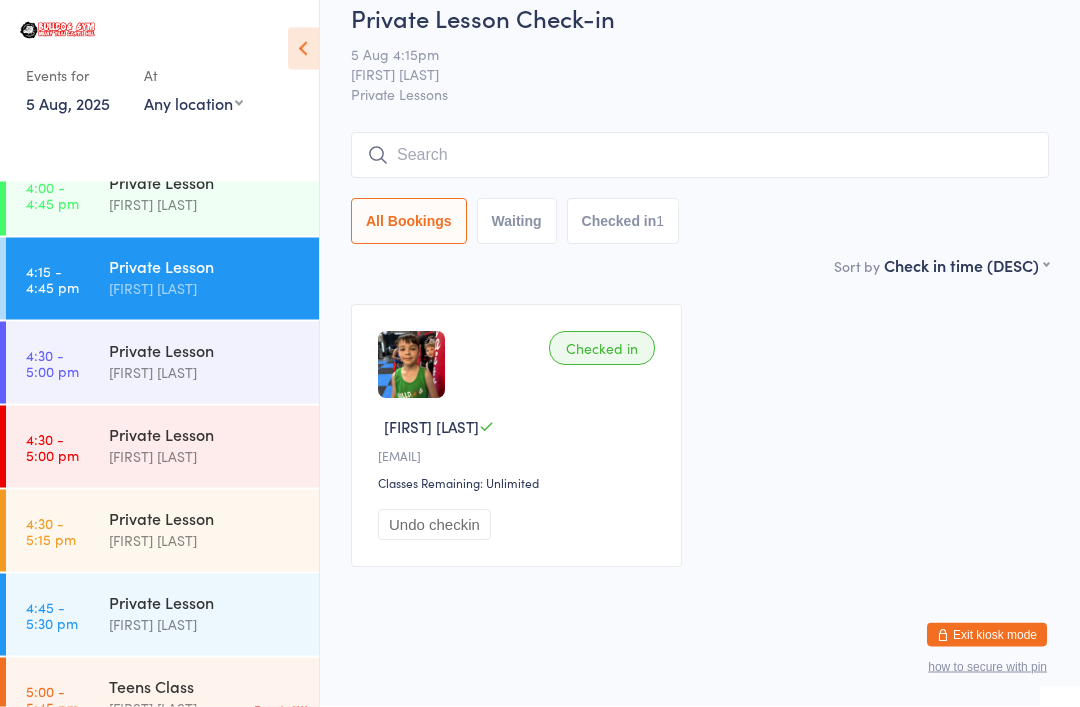 scroll, scrollTop: 51, scrollLeft: 0, axis: vertical 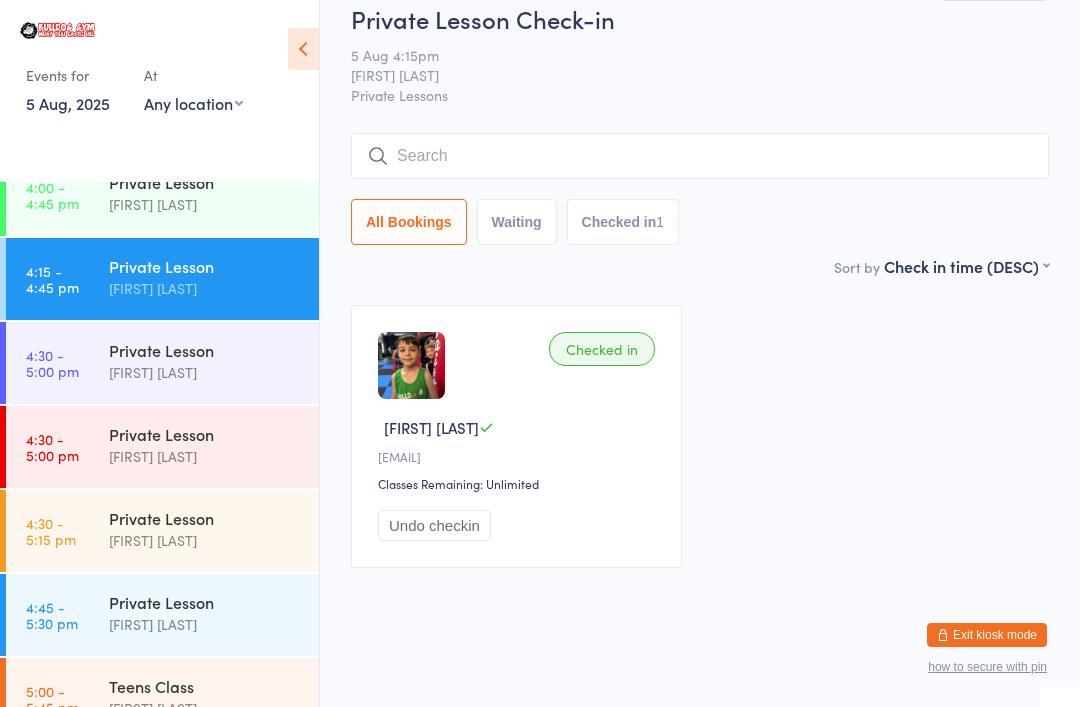 click on "[FIRST] [LAST]" at bounding box center [205, 372] 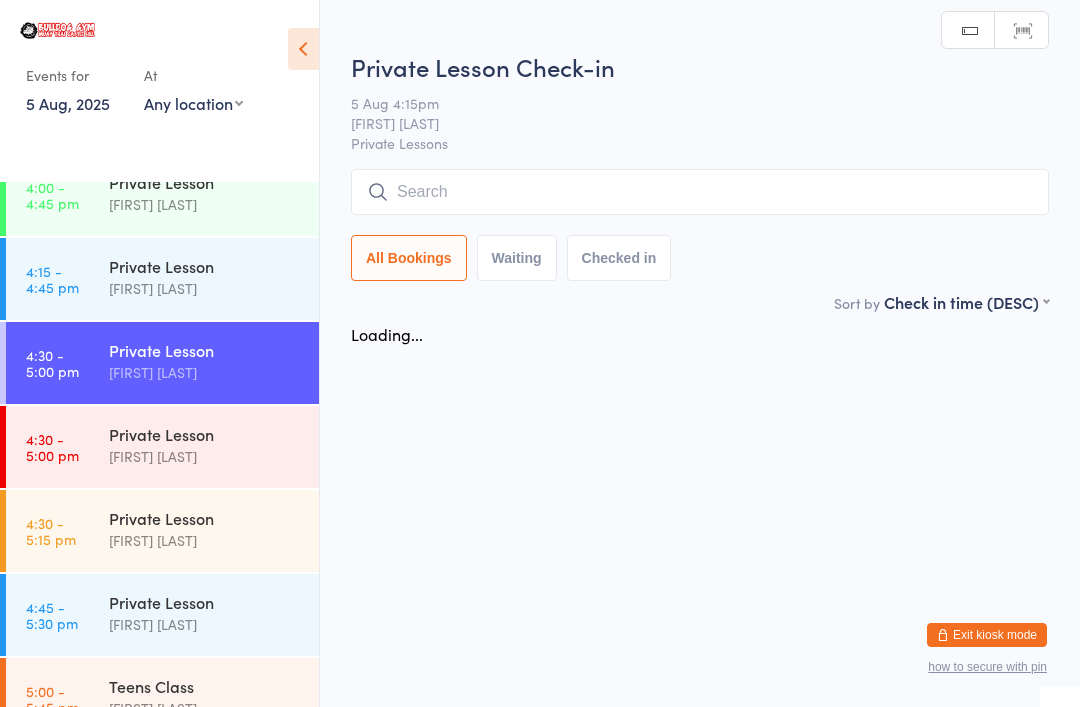 scroll, scrollTop: 0, scrollLeft: 0, axis: both 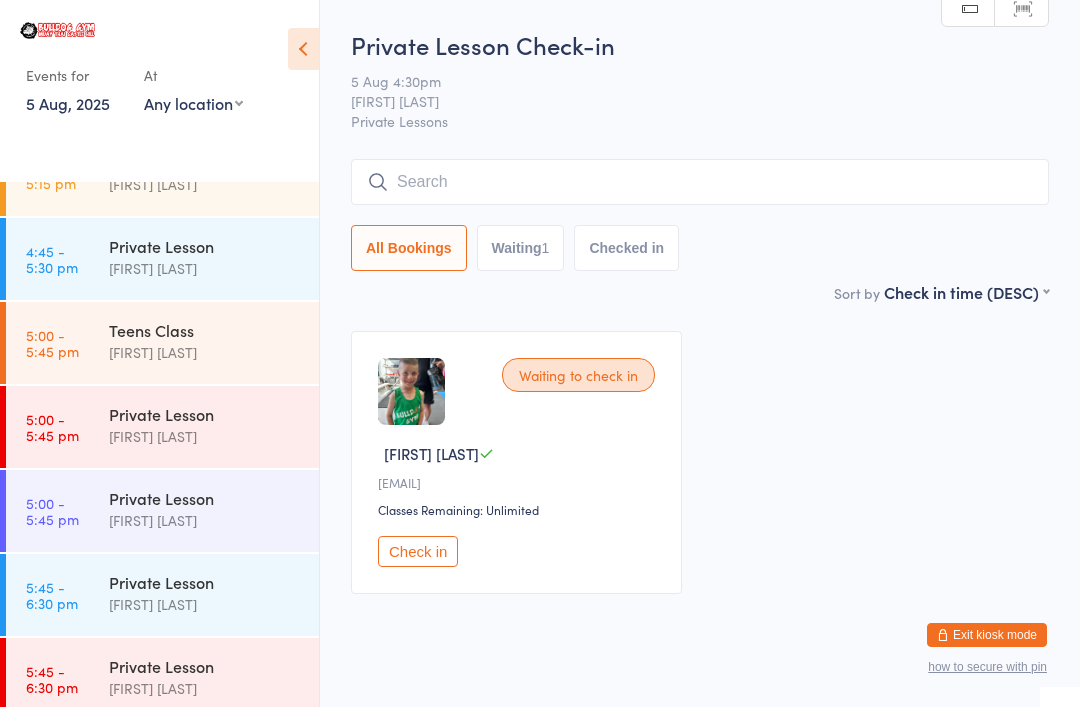 click on "Teens Class" at bounding box center [205, 330] 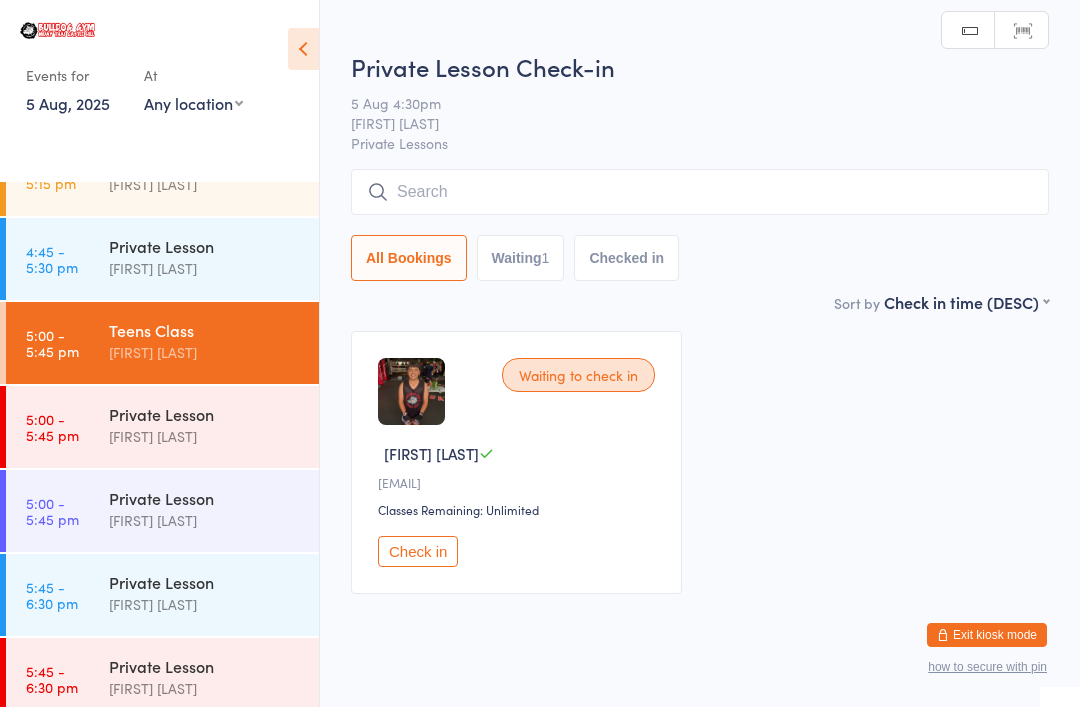 click on "All Bookings Waiting  1 Checked in" at bounding box center (700, 225) 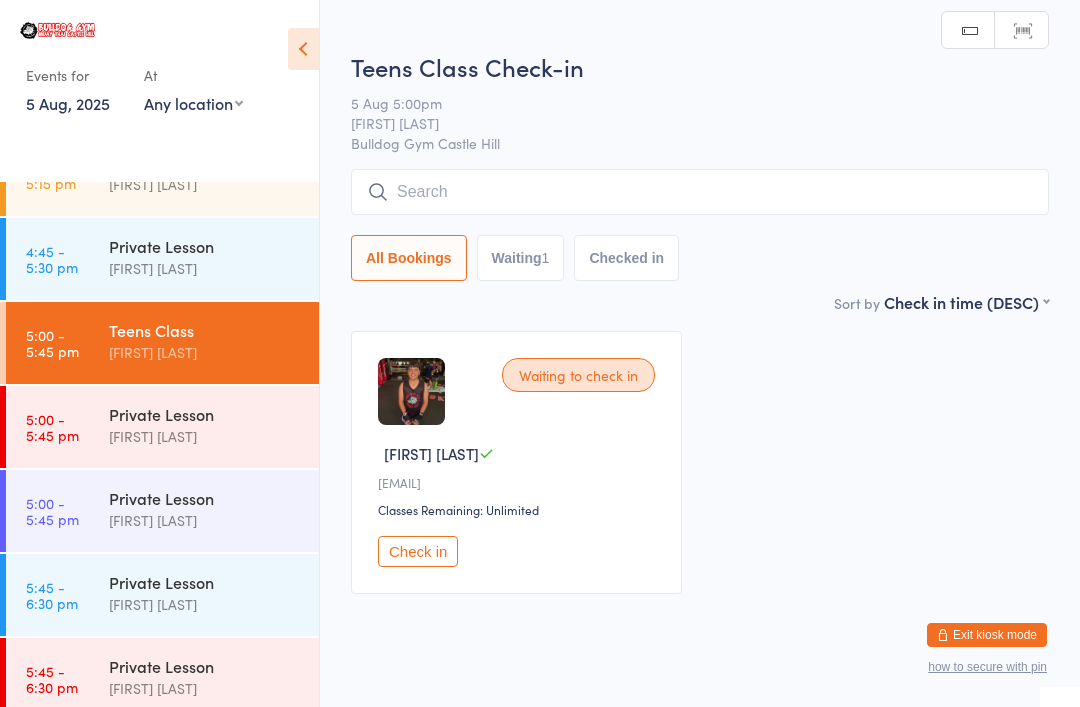click at bounding box center (700, 192) 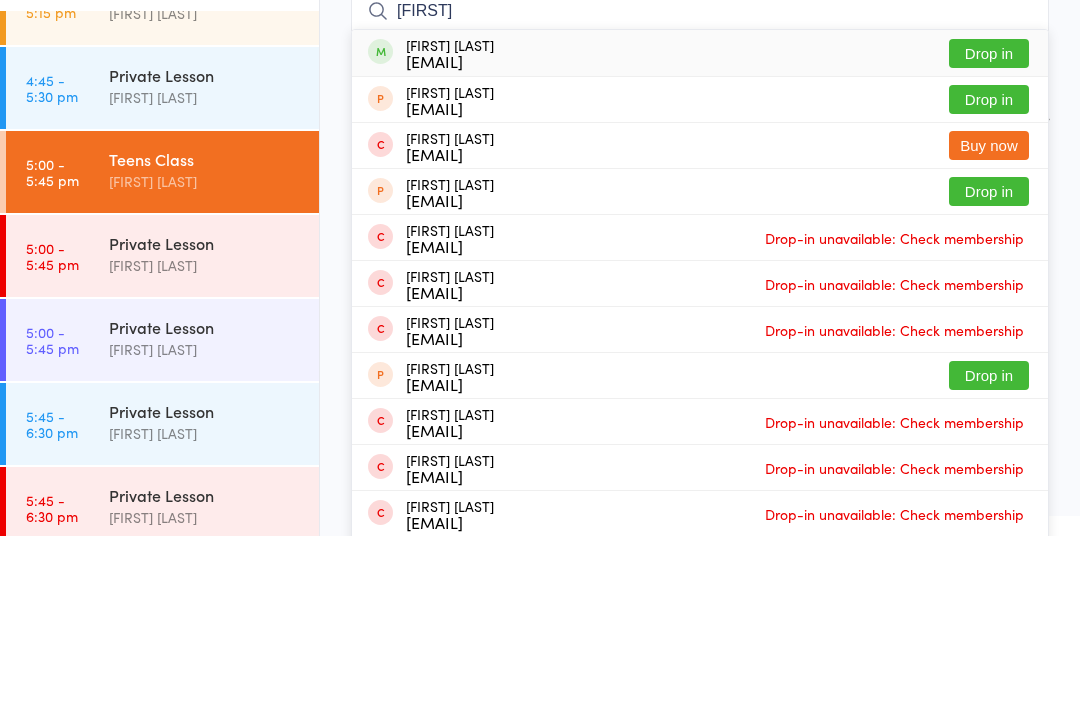 type on "Alexia" 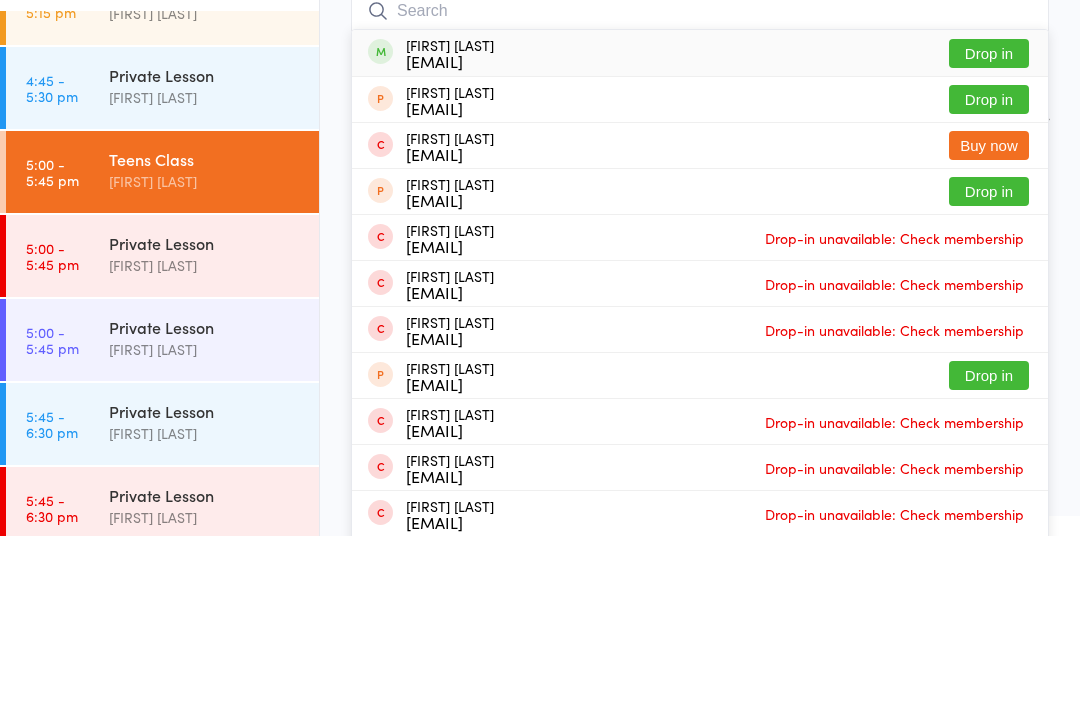 scroll, scrollTop: 51, scrollLeft: 0, axis: vertical 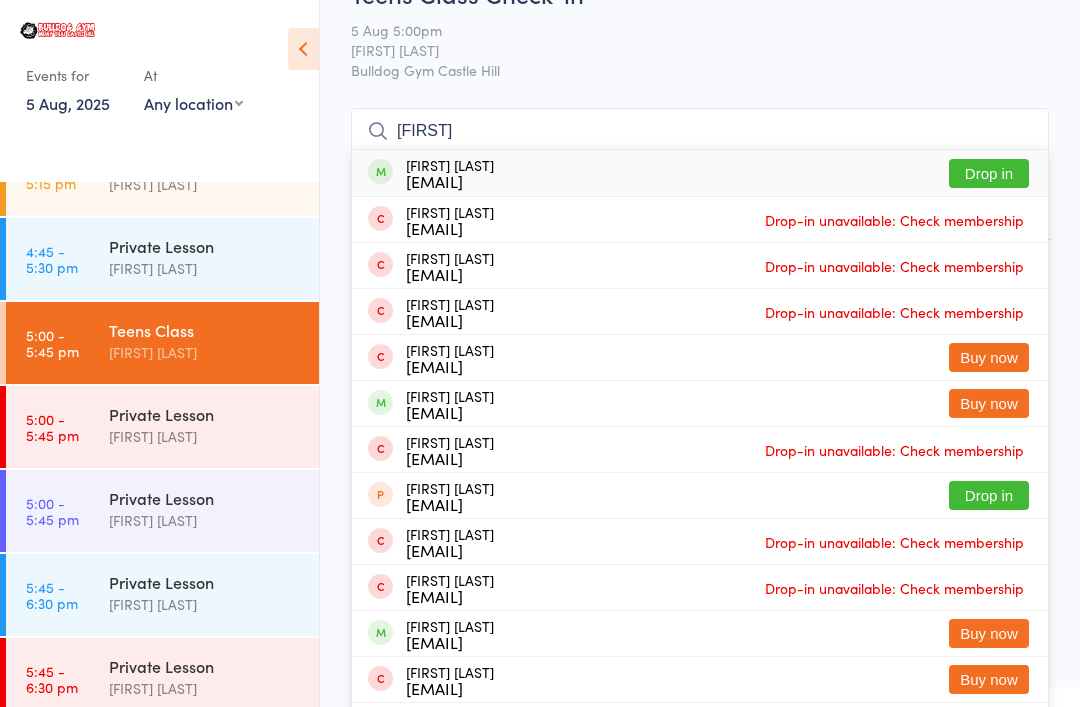 type on "Farrah" 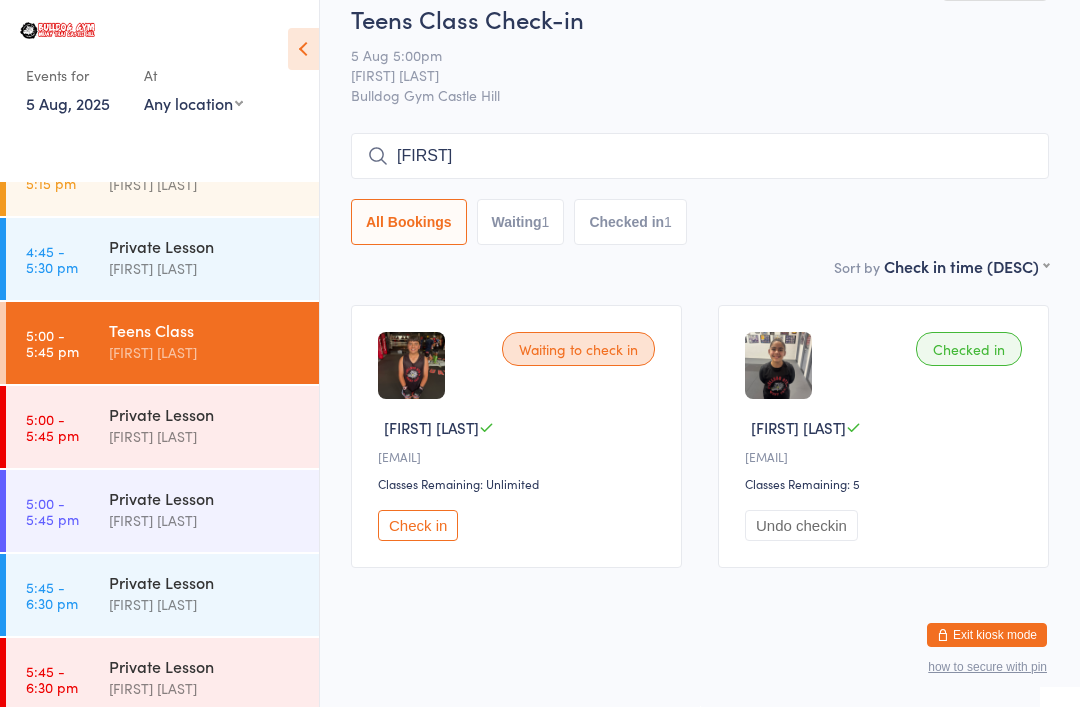 type 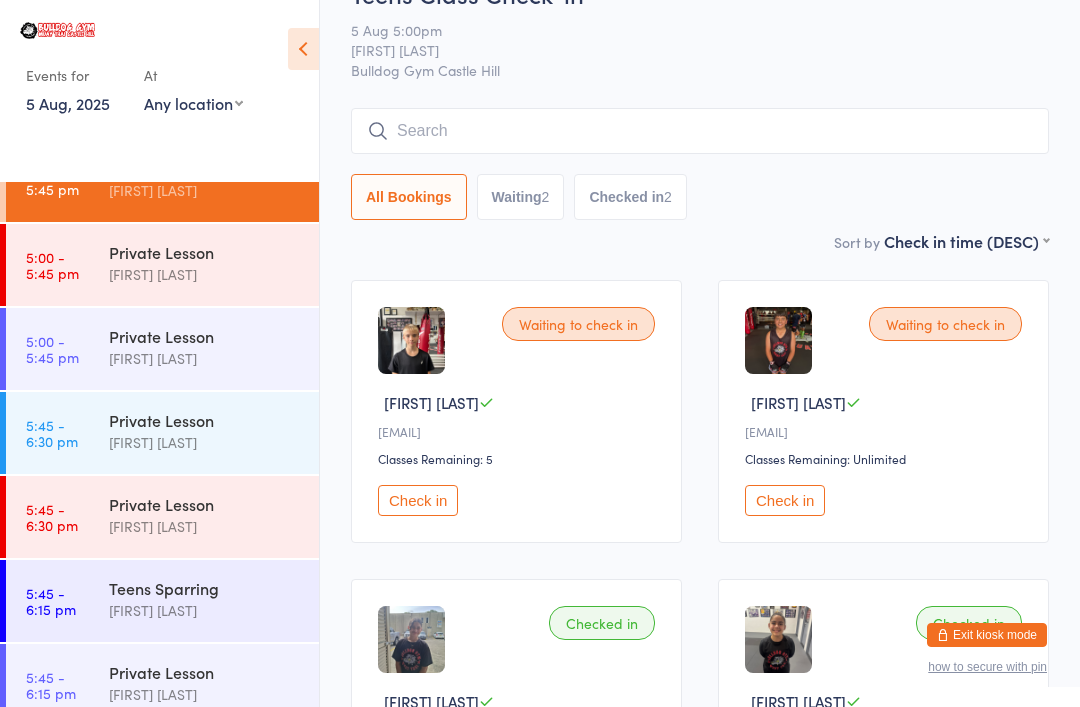 scroll, scrollTop: 2481, scrollLeft: 0, axis: vertical 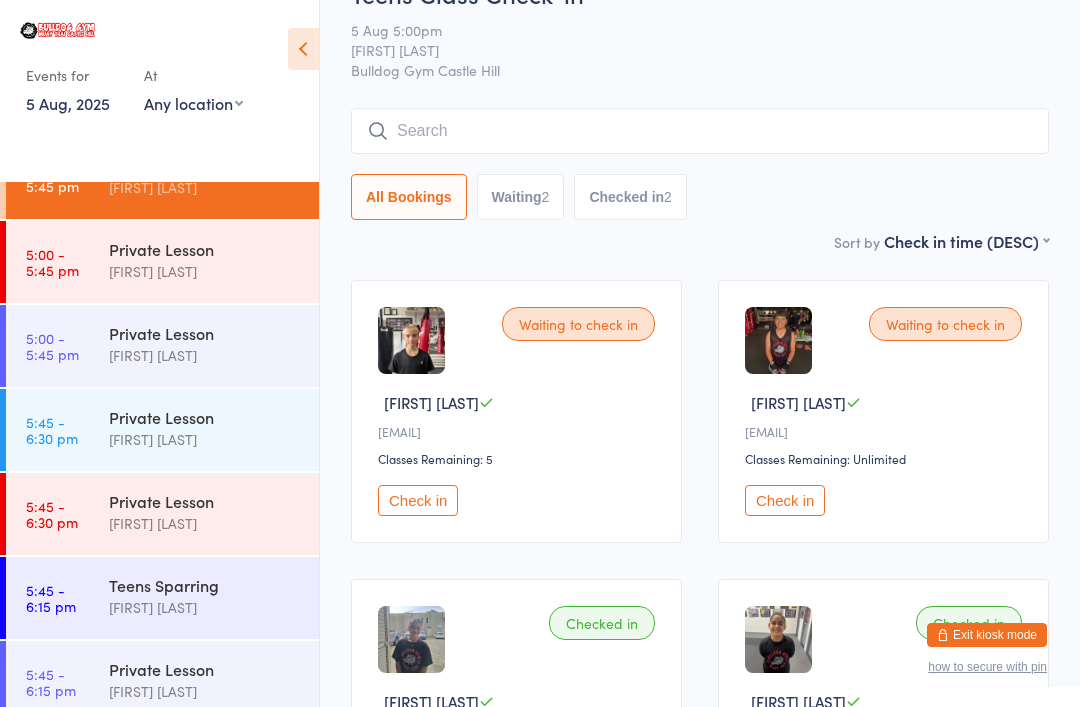 click on "Private Lesson Sam Taylor" at bounding box center [214, 512] 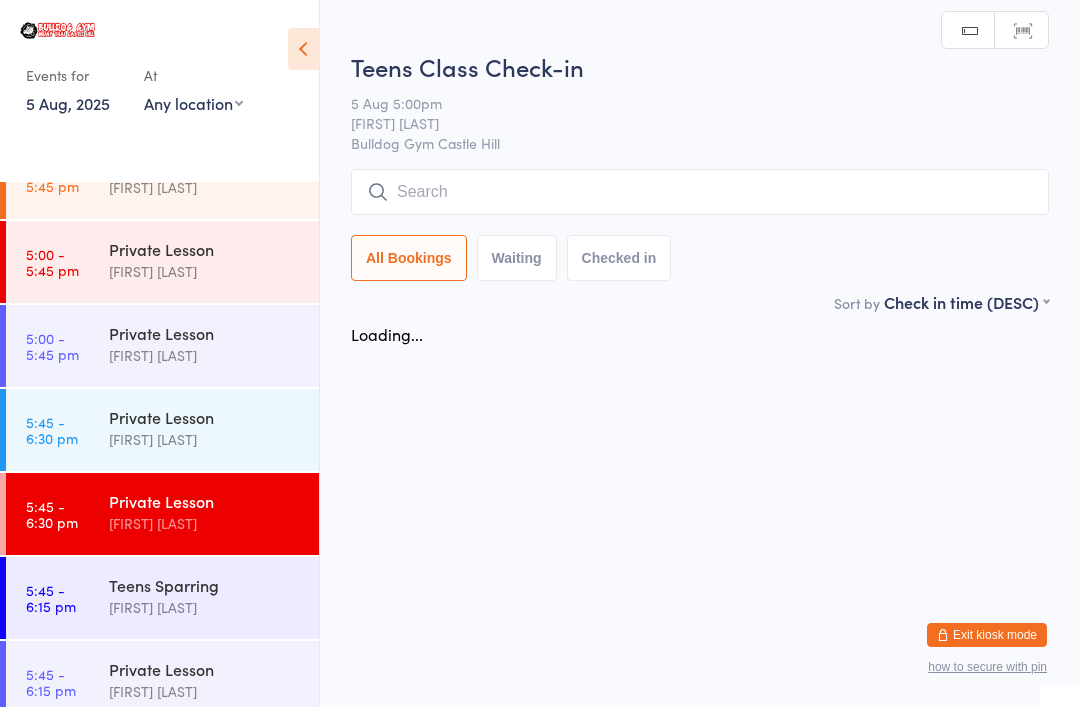scroll, scrollTop: 0, scrollLeft: 0, axis: both 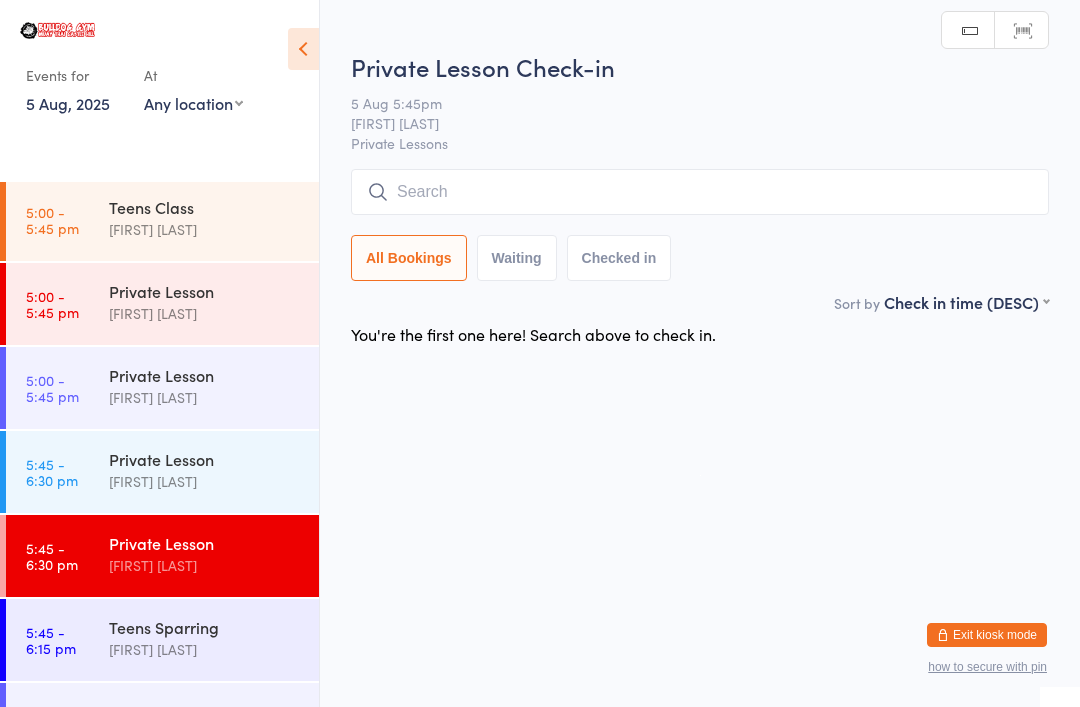 click on "[FIRST] [LAST]" at bounding box center [205, 229] 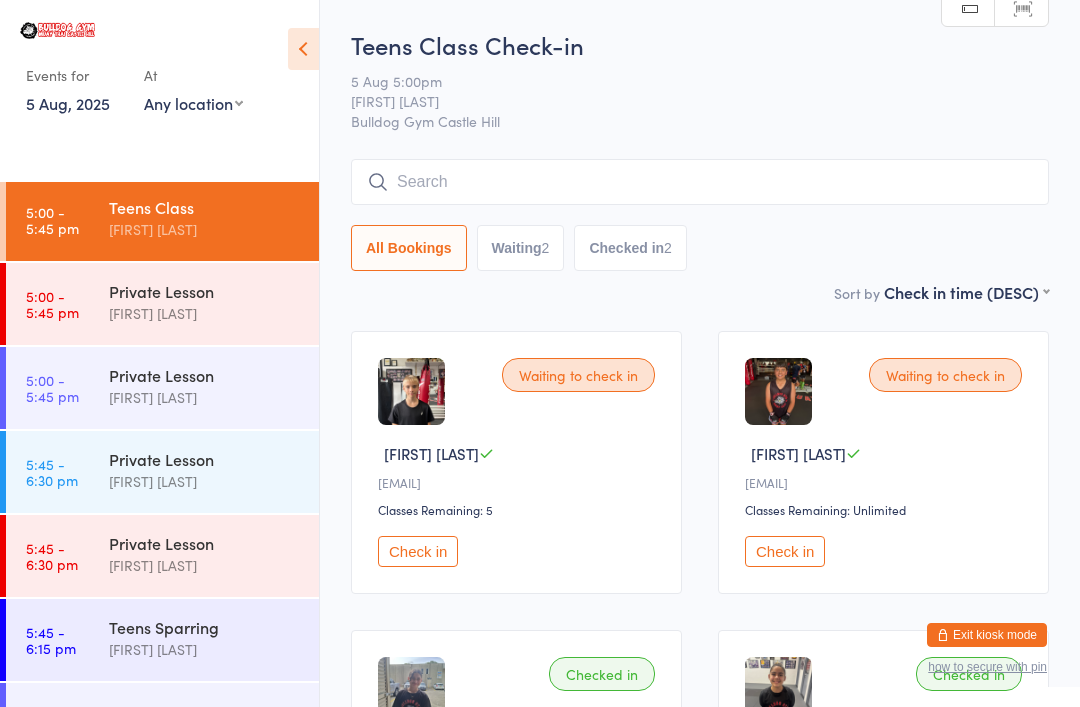 click on "Private Lesson" at bounding box center [205, 459] 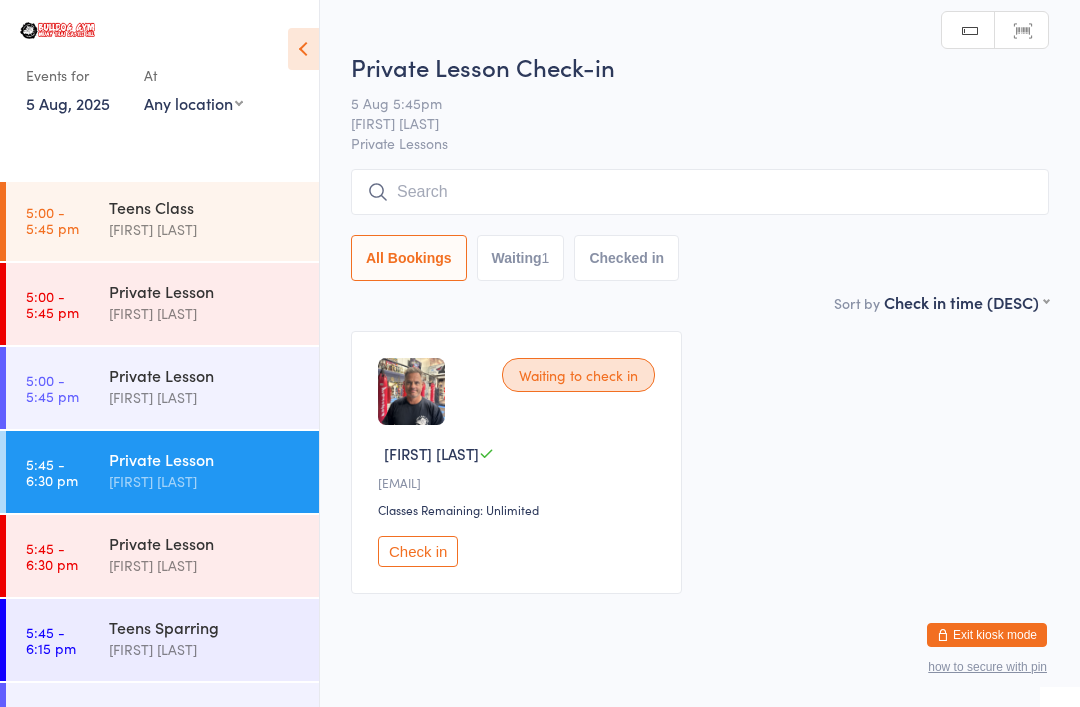 click on "[FIRST] [LAST]" at bounding box center [205, 229] 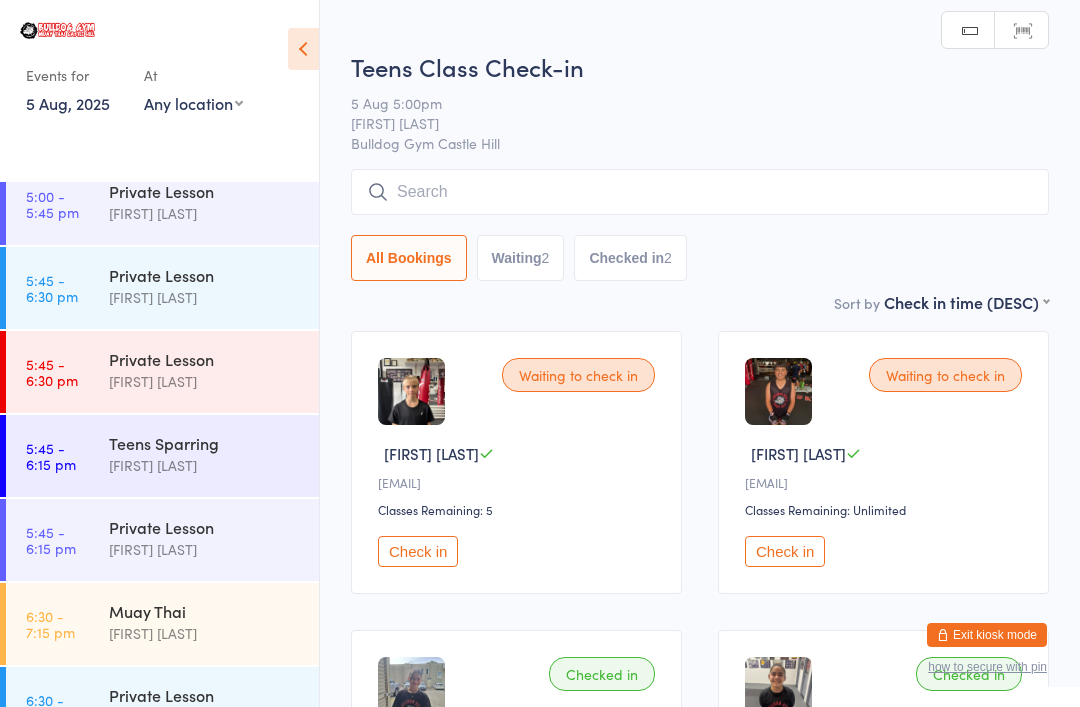 scroll, scrollTop: 2622, scrollLeft: 0, axis: vertical 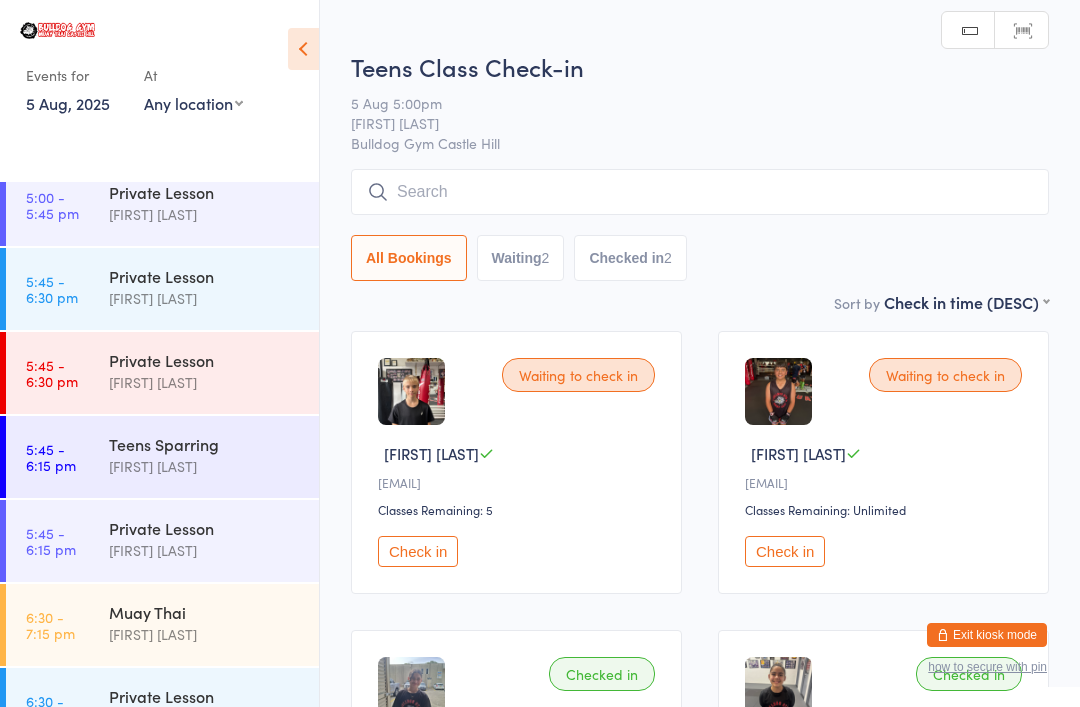click on "5:45 - 6:15 pm" at bounding box center (51, 541) 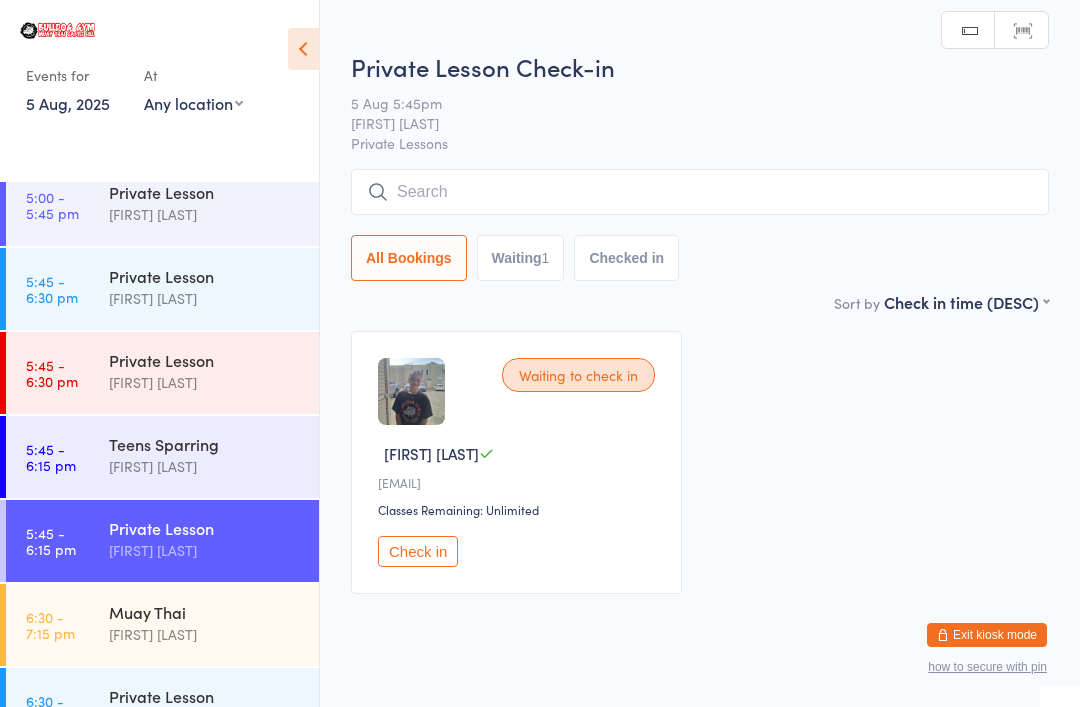 click on "Check in" at bounding box center (418, 551) 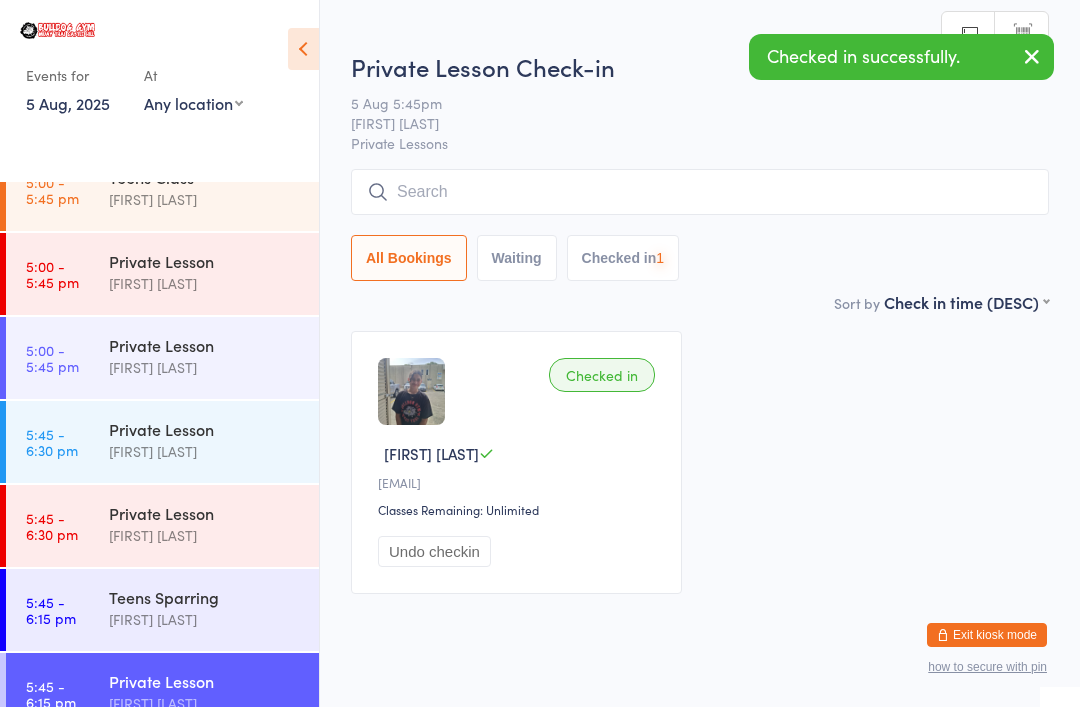 scroll, scrollTop: 2468, scrollLeft: 0, axis: vertical 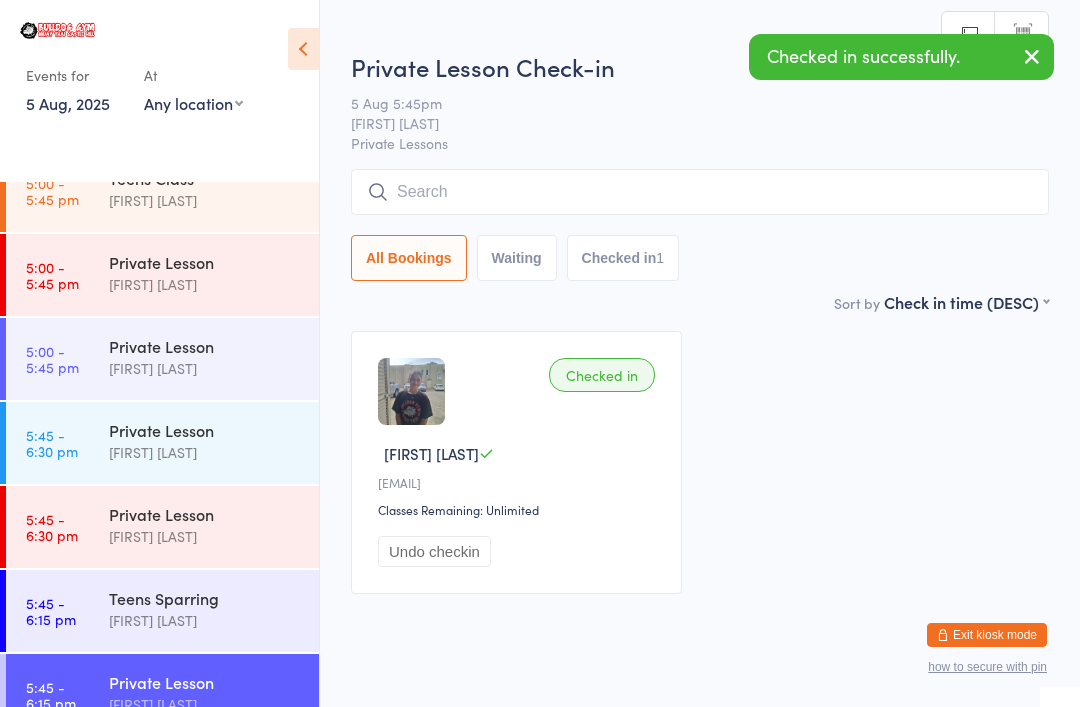 click on "[FIRST] [LAST]" at bounding box center (205, 284) 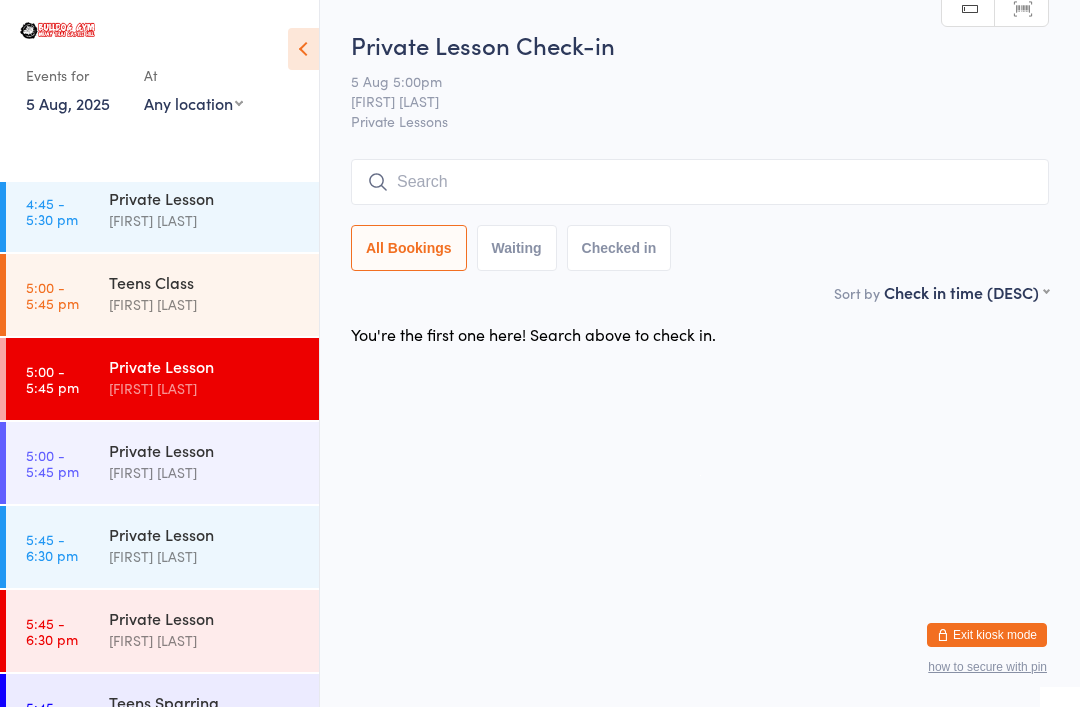 scroll, scrollTop: 2354, scrollLeft: 0, axis: vertical 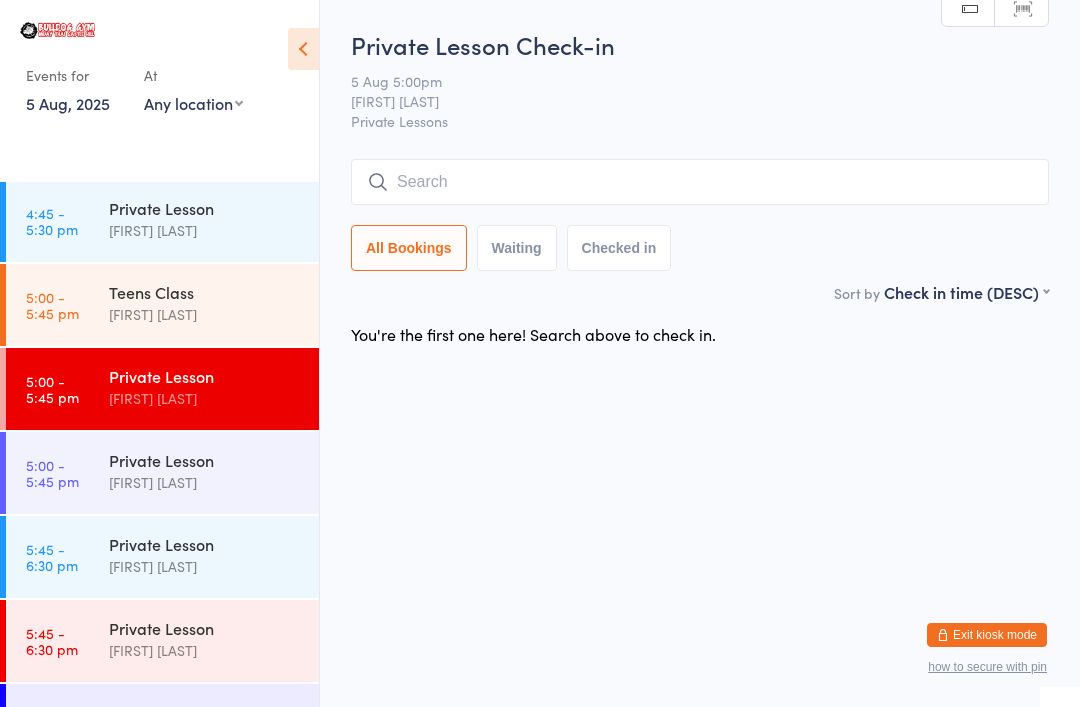 click on "Teens Class" at bounding box center (205, 292) 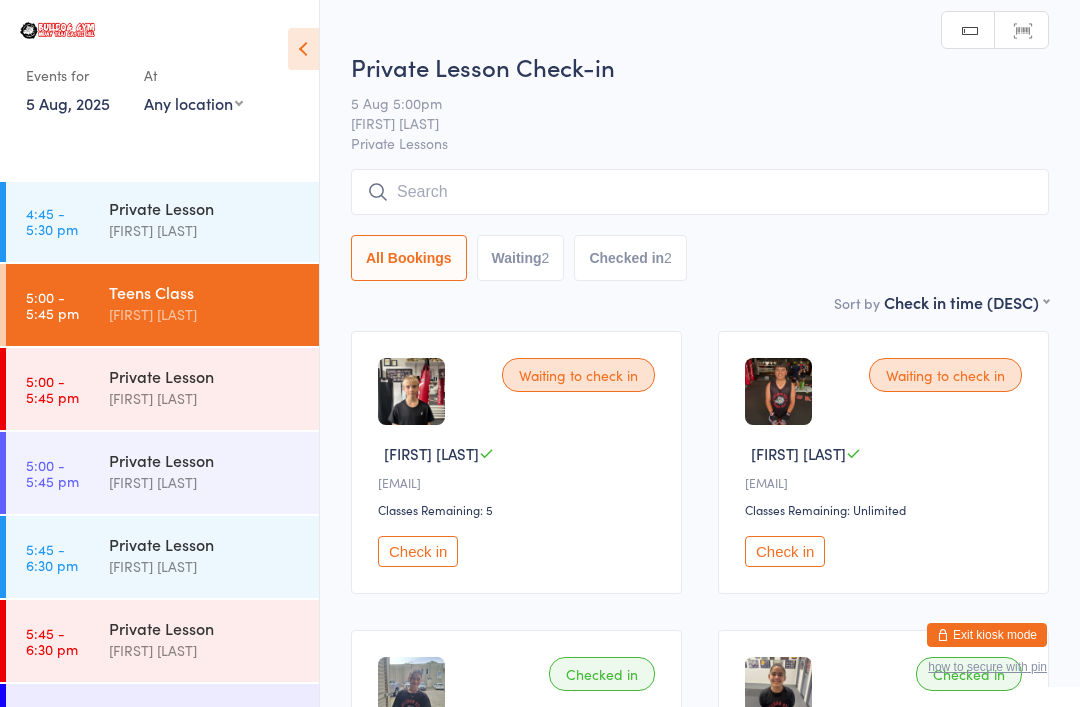 click at bounding box center (700, 192) 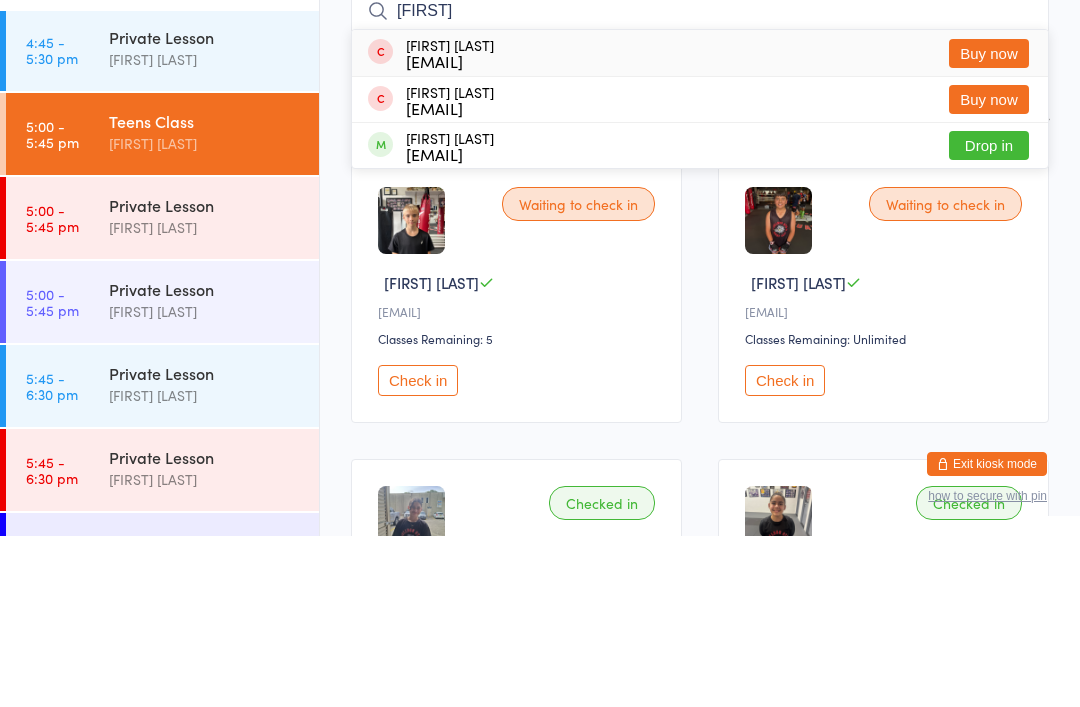 type on "Bl" 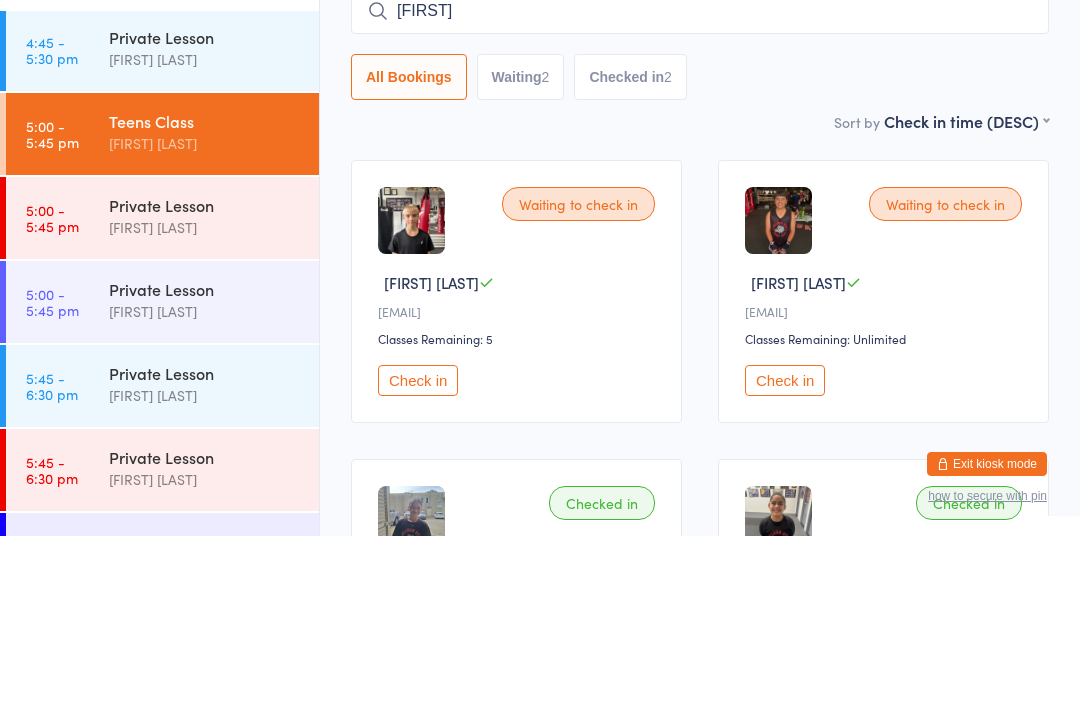 type 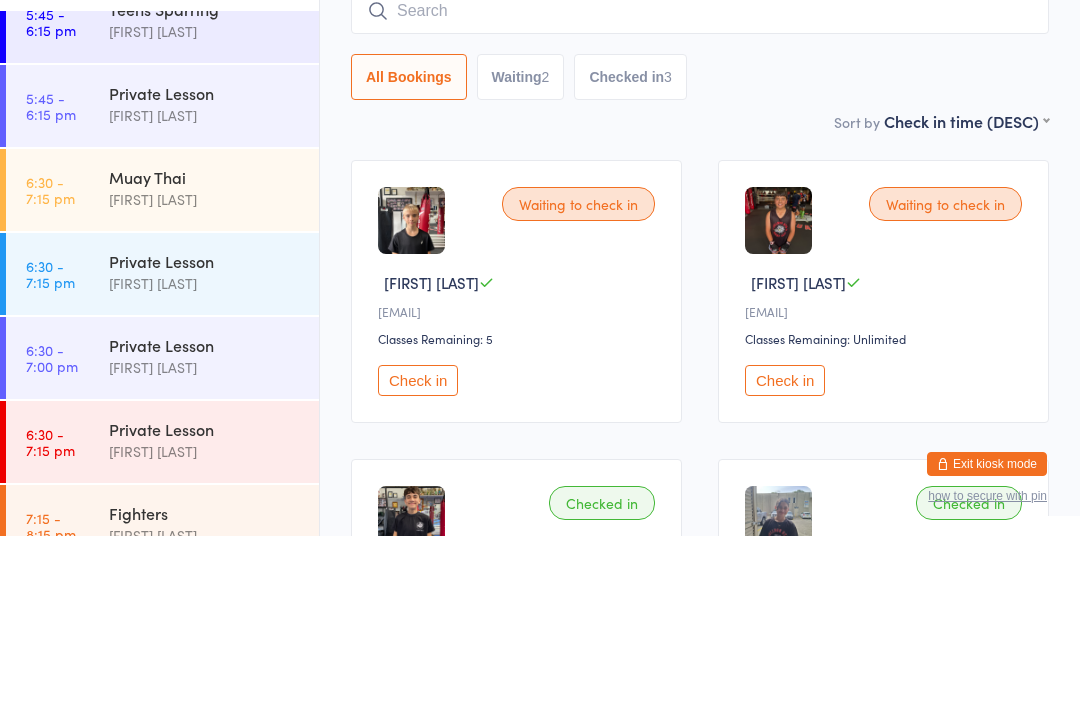 scroll, scrollTop: 2895, scrollLeft: 0, axis: vertical 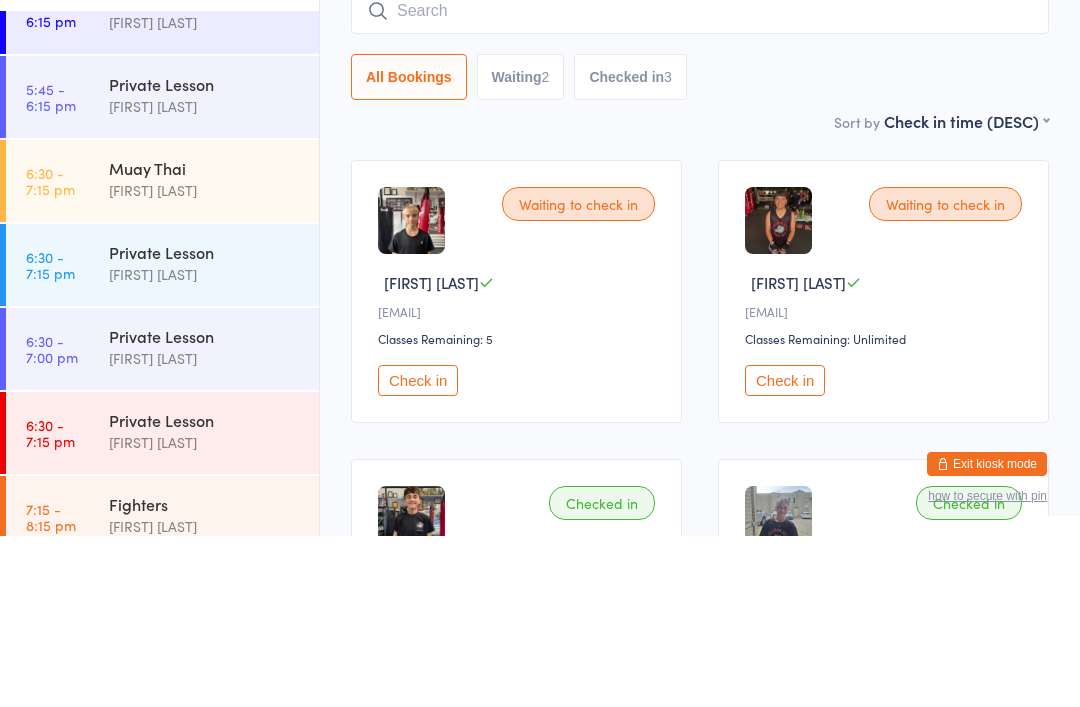 click on "[FIRST] [LAST]" at bounding box center [205, 193] 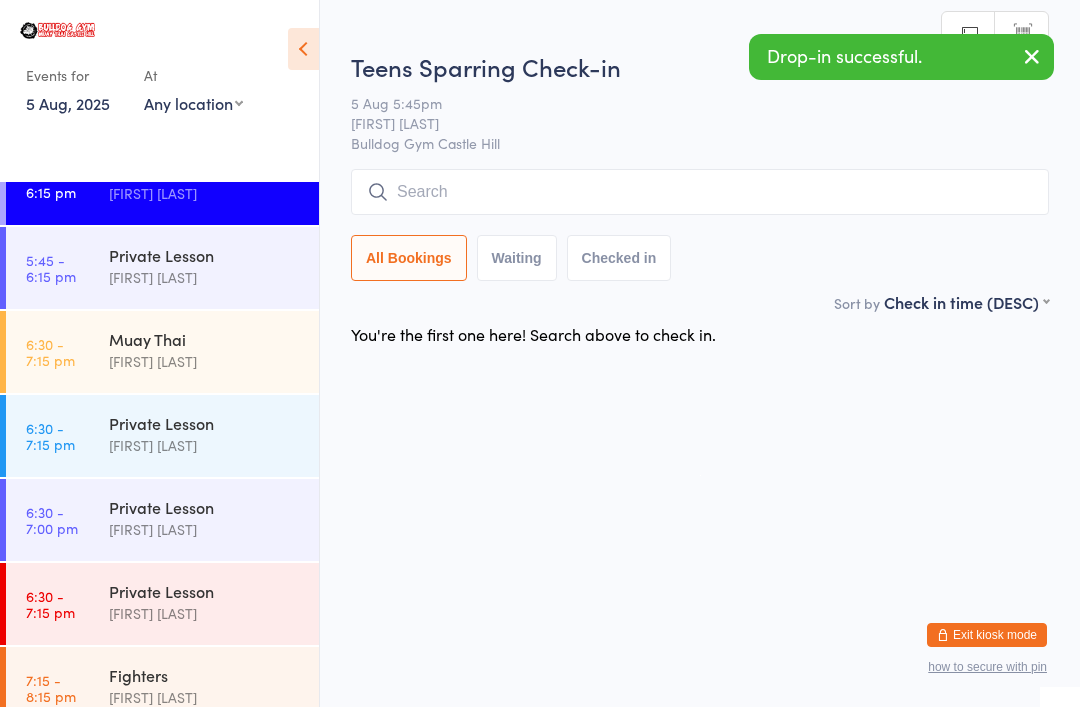 click at bounding box center (700, 192) 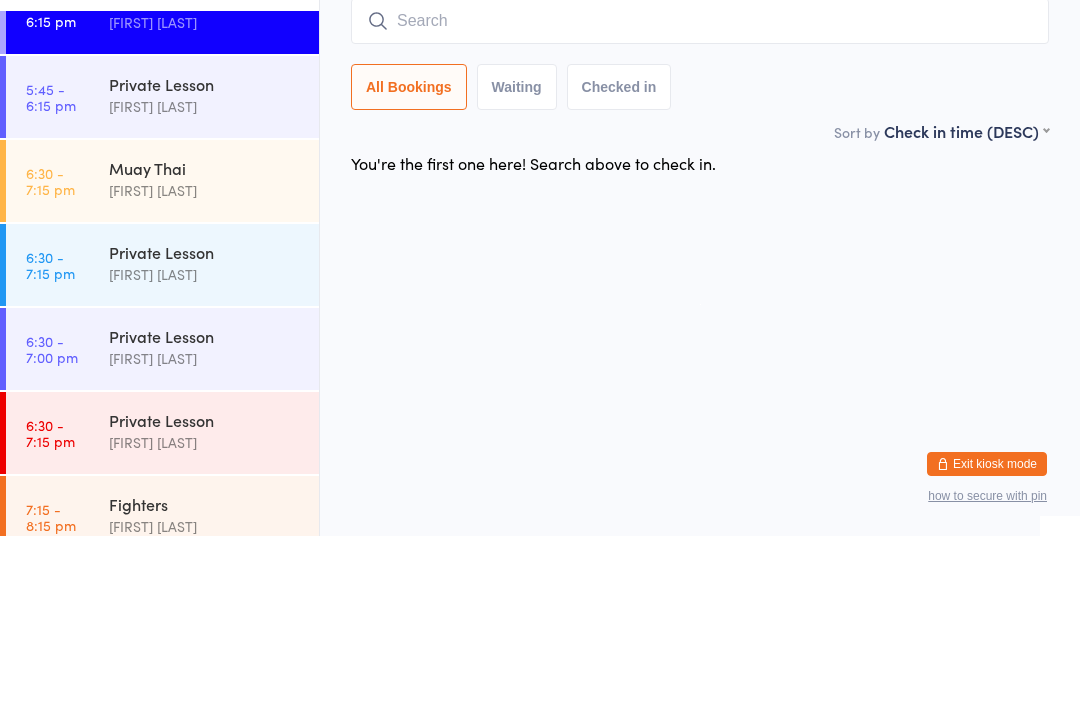 type on "H" 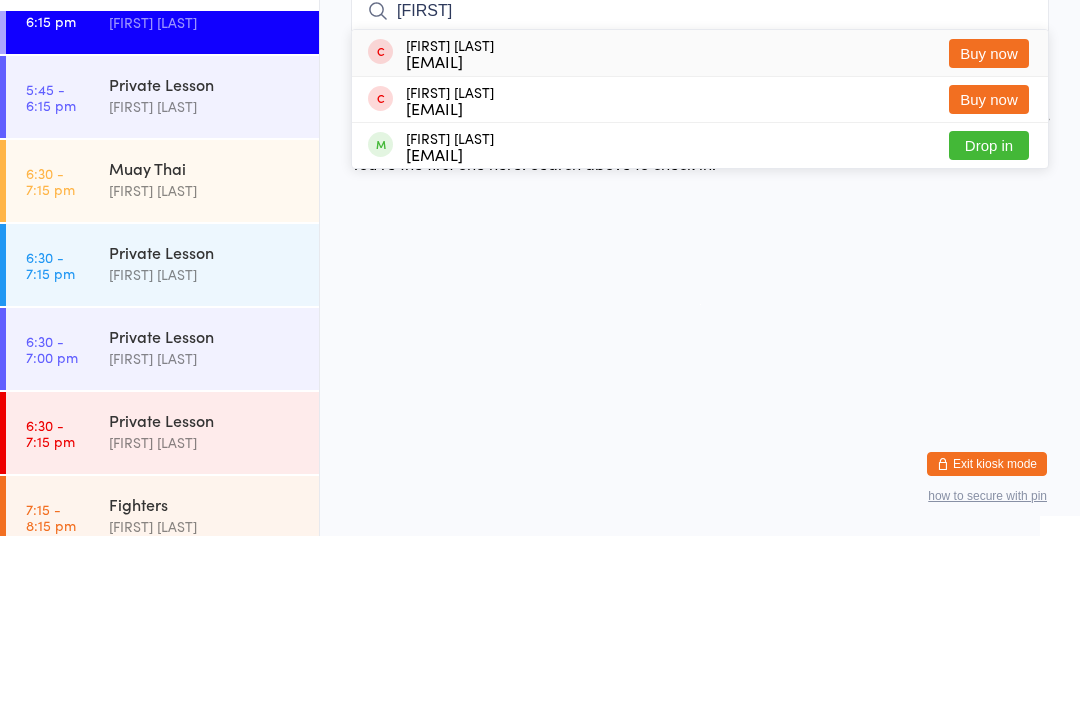 type on "Bl" 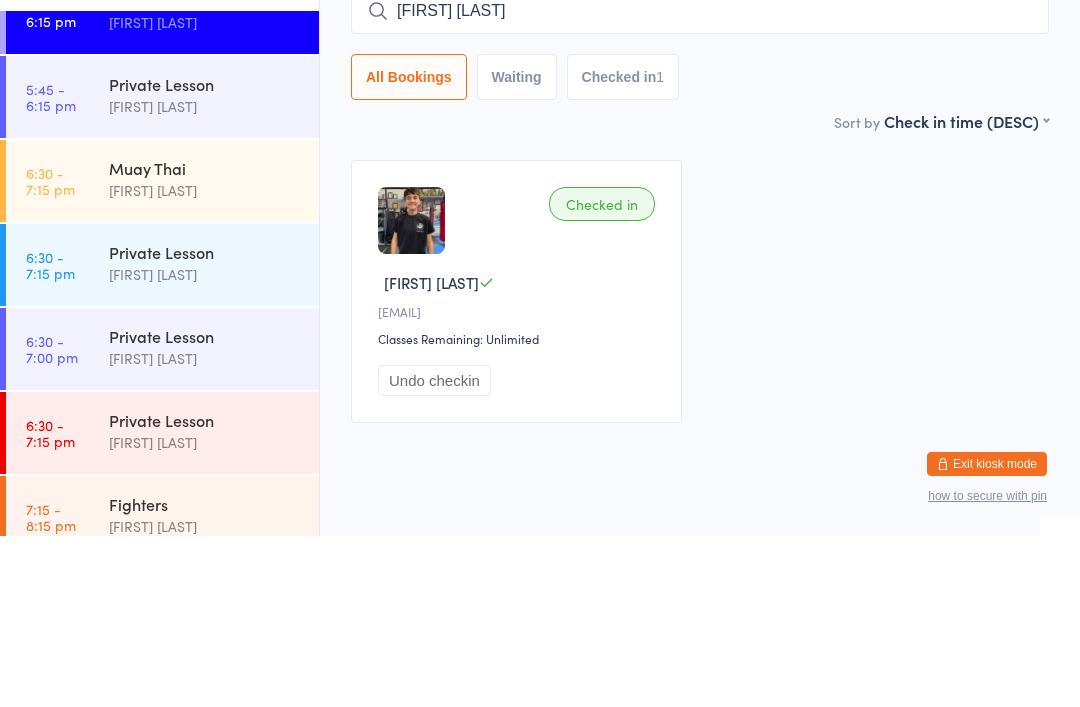scroll, scrollTop: 51, scrollLeft: 0, axis: vertical 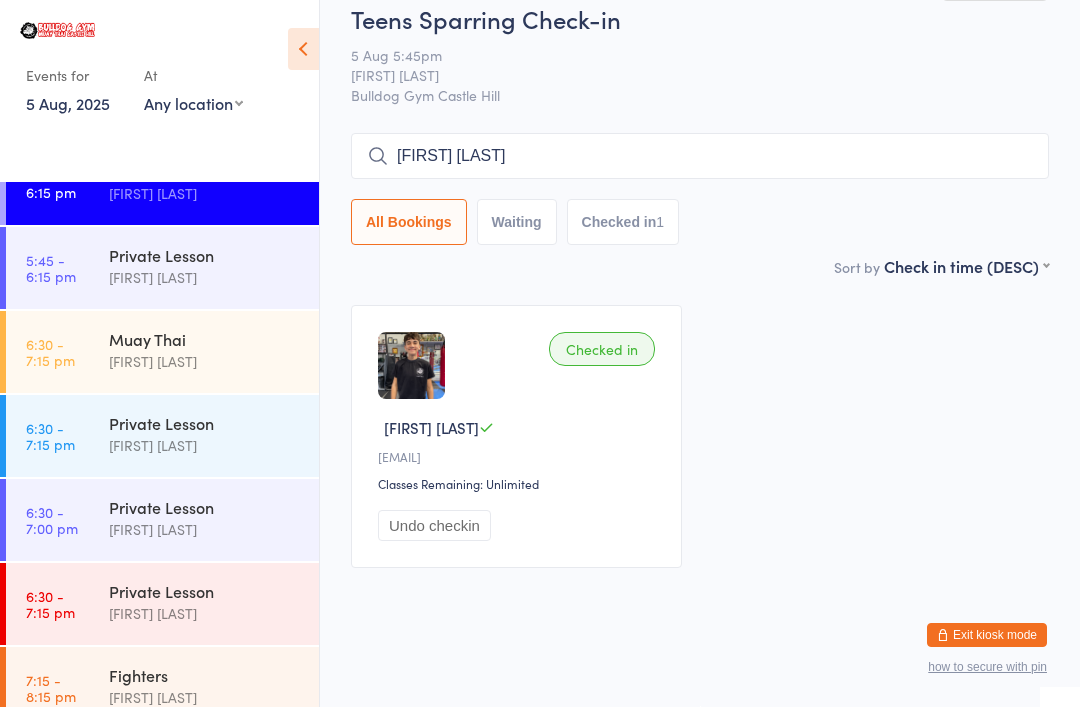 click on "[FIRST] [LAST]" at bounding box center (700, 156) 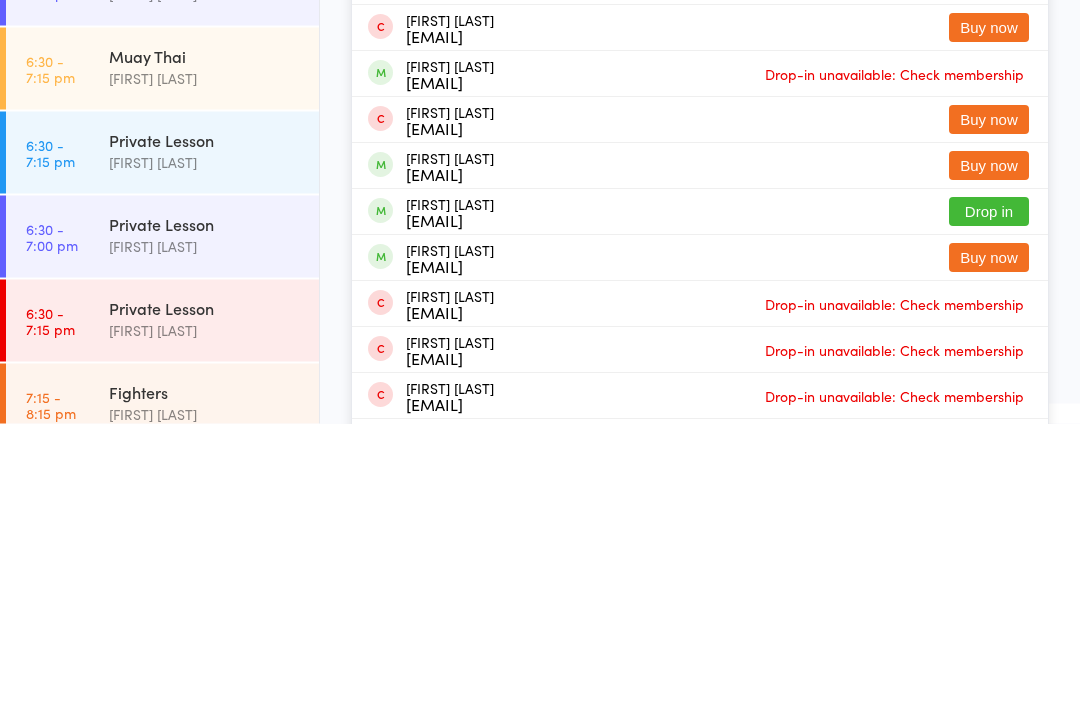 type on "Jacob" 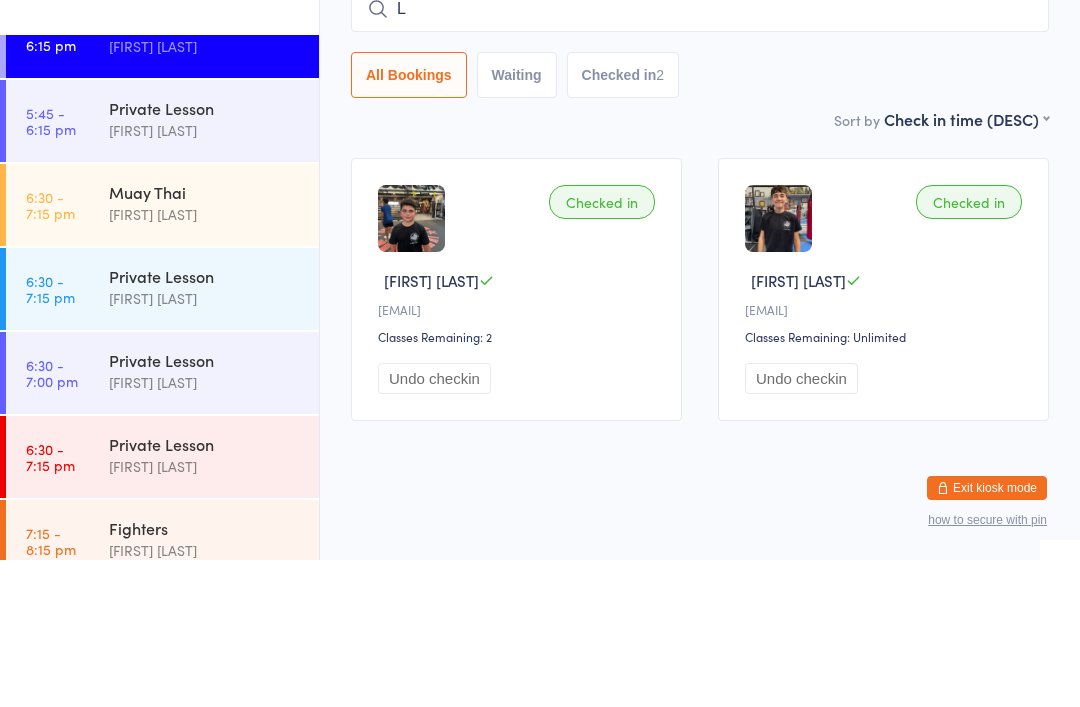 scroll, scrollTop: 35, scrollLeft: 0, axis: vertical 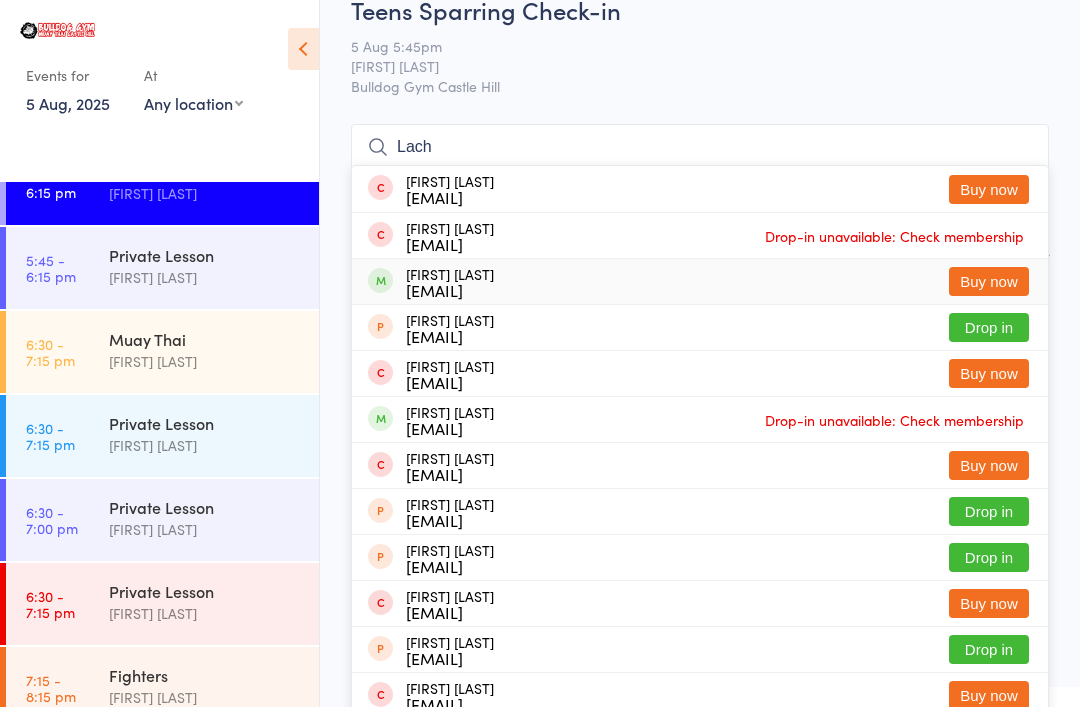 type on "Lach" 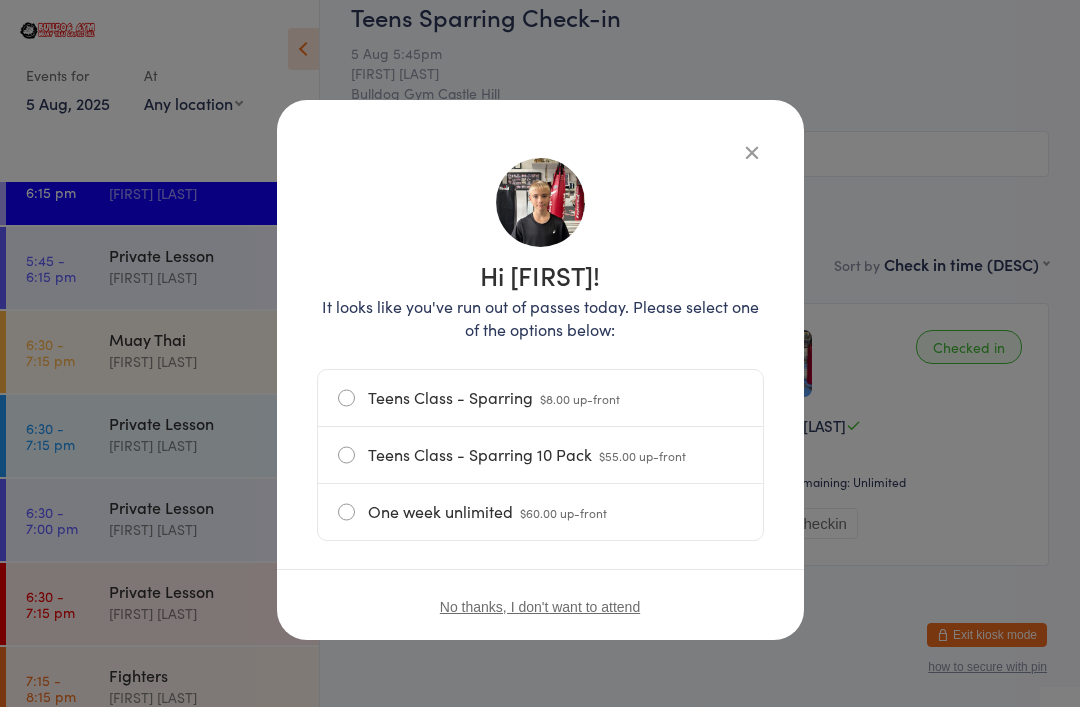click at bounding box center (752, 152) 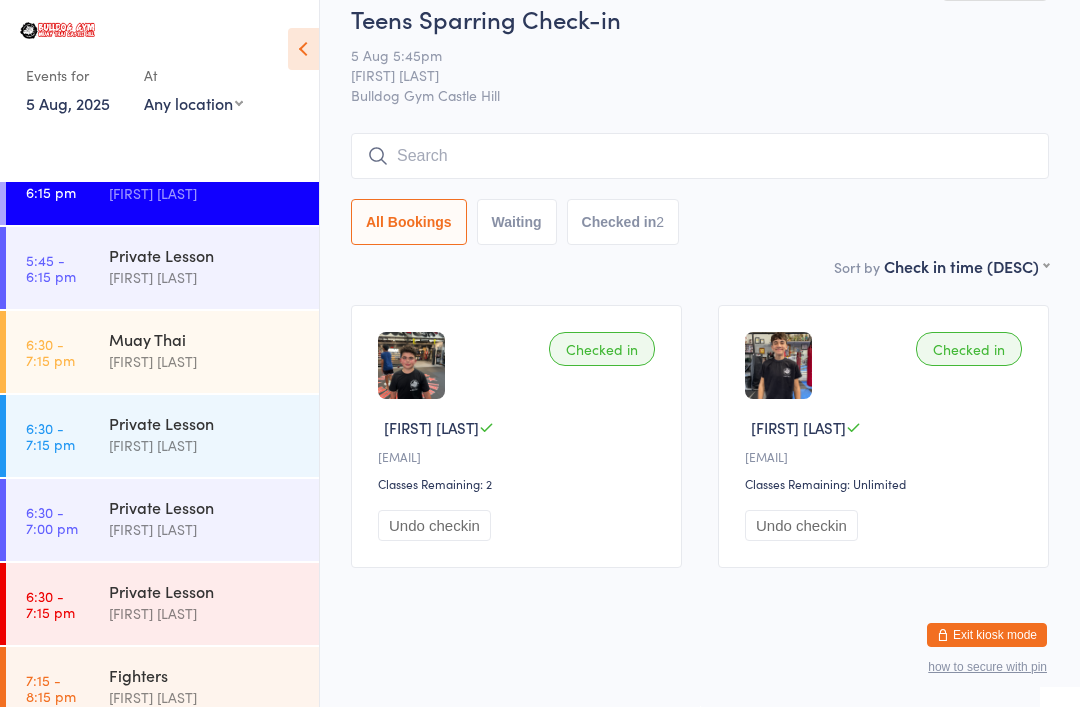 click at bounding box center [700, 156] 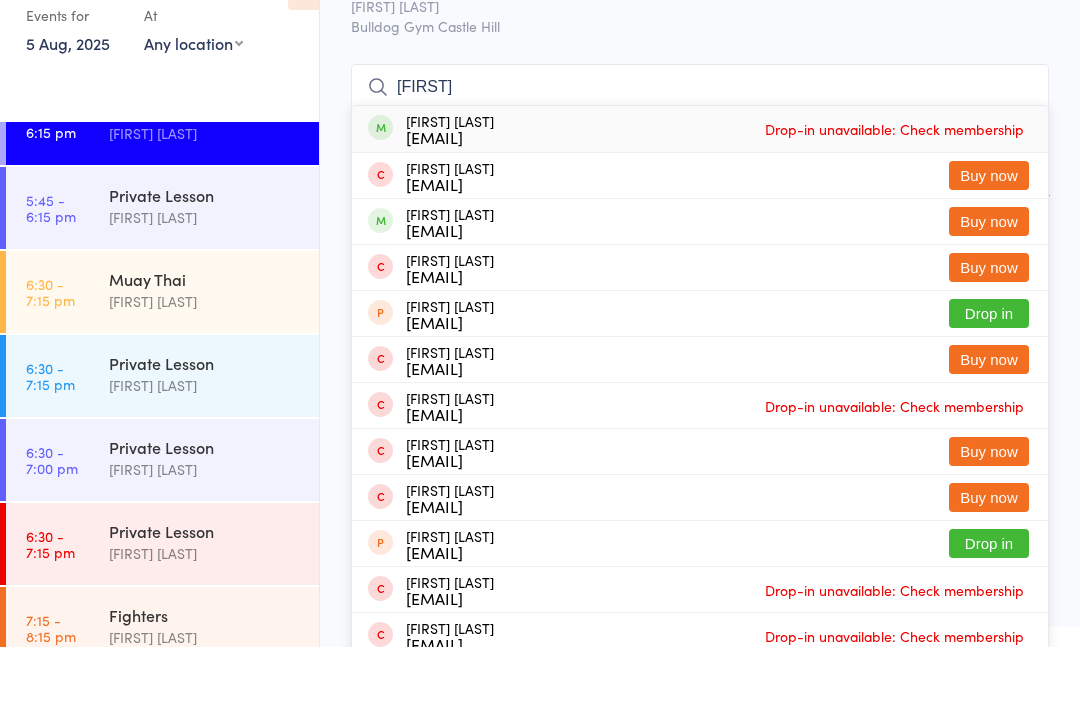 click on "Bulldog Gym Castle Hill" at bounding box center (700, 86) 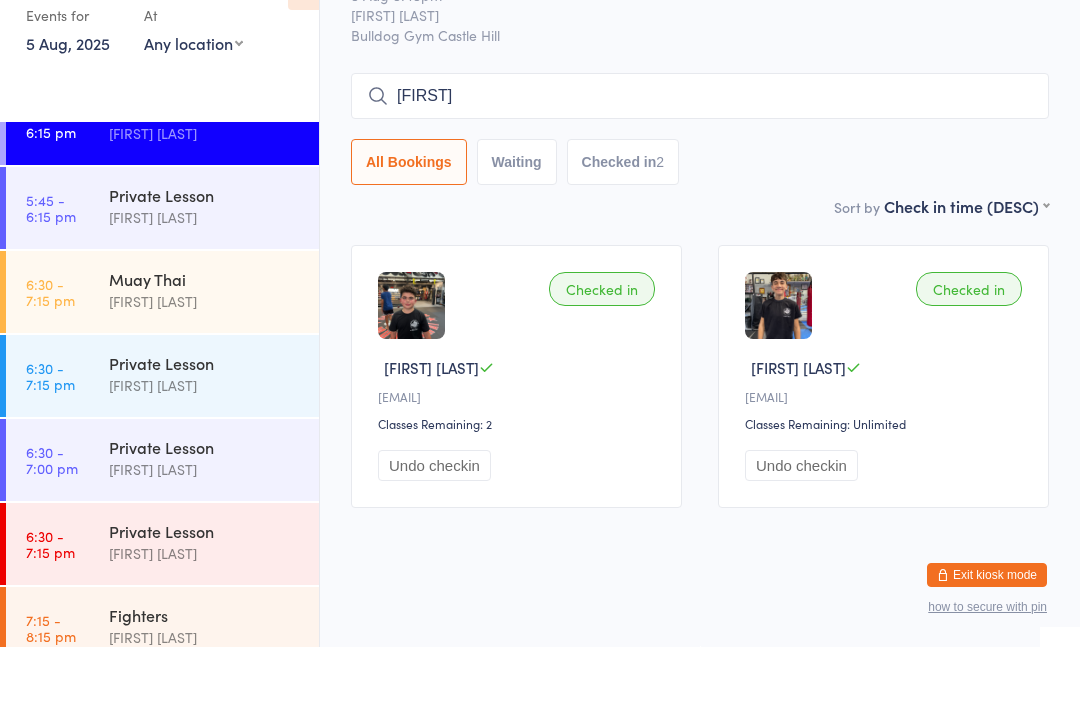 scroll, scrollTop: 51, scrollLeft: 0, axis: vertical 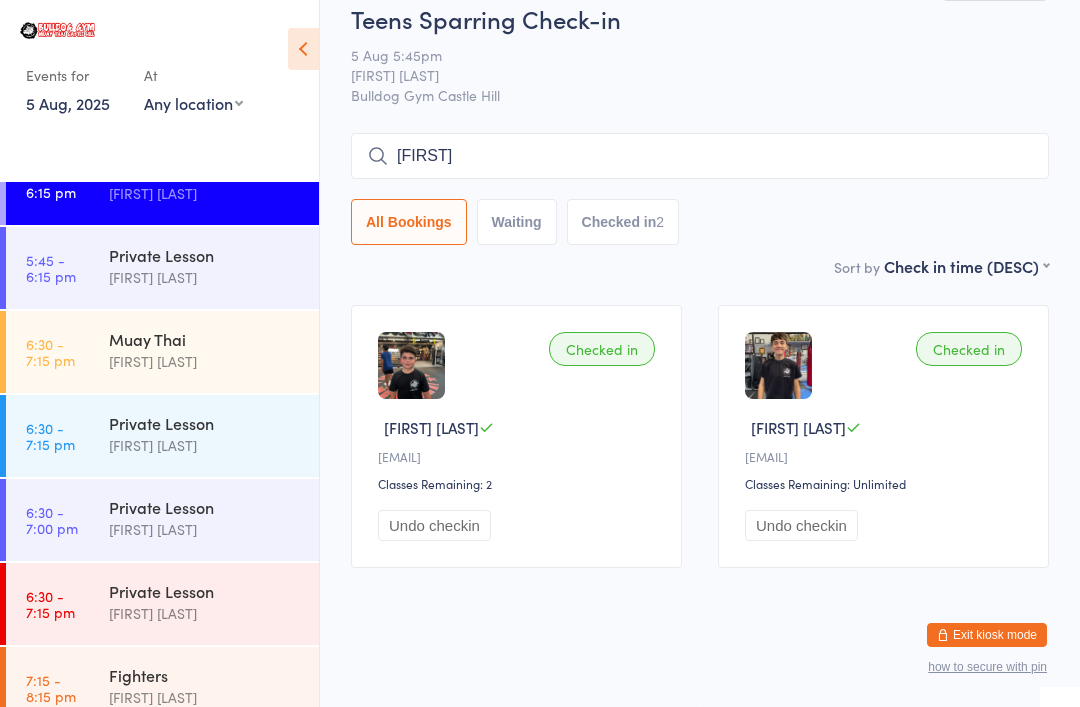 click on "Siannah" at bounding box center (700, 156) 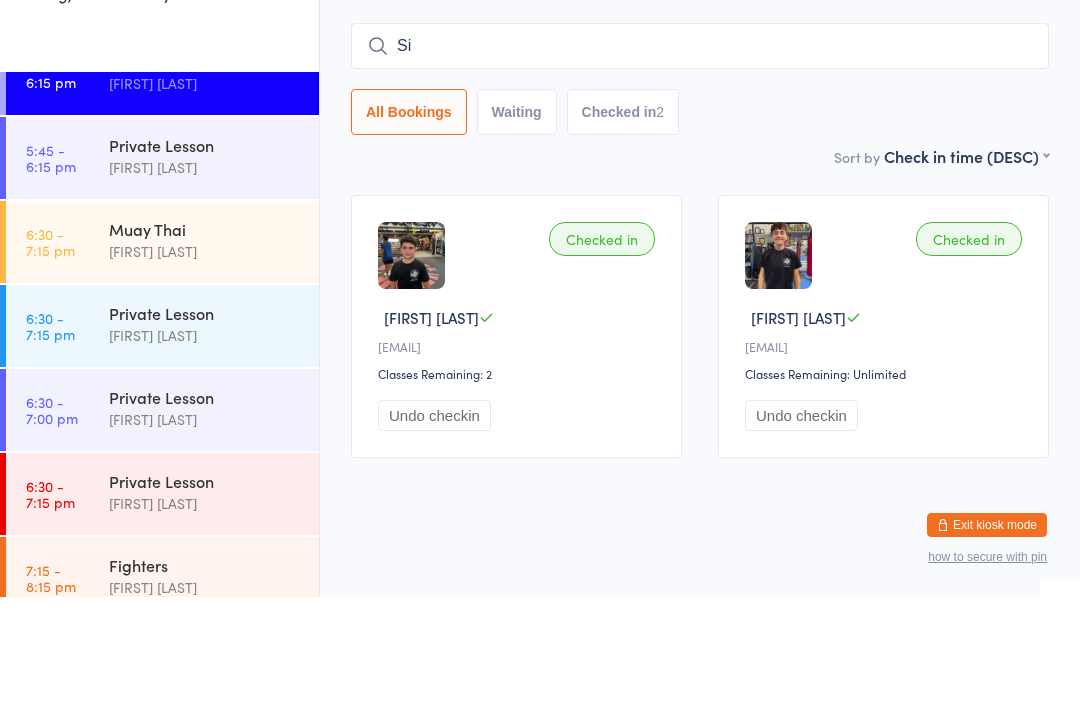 type on "S" 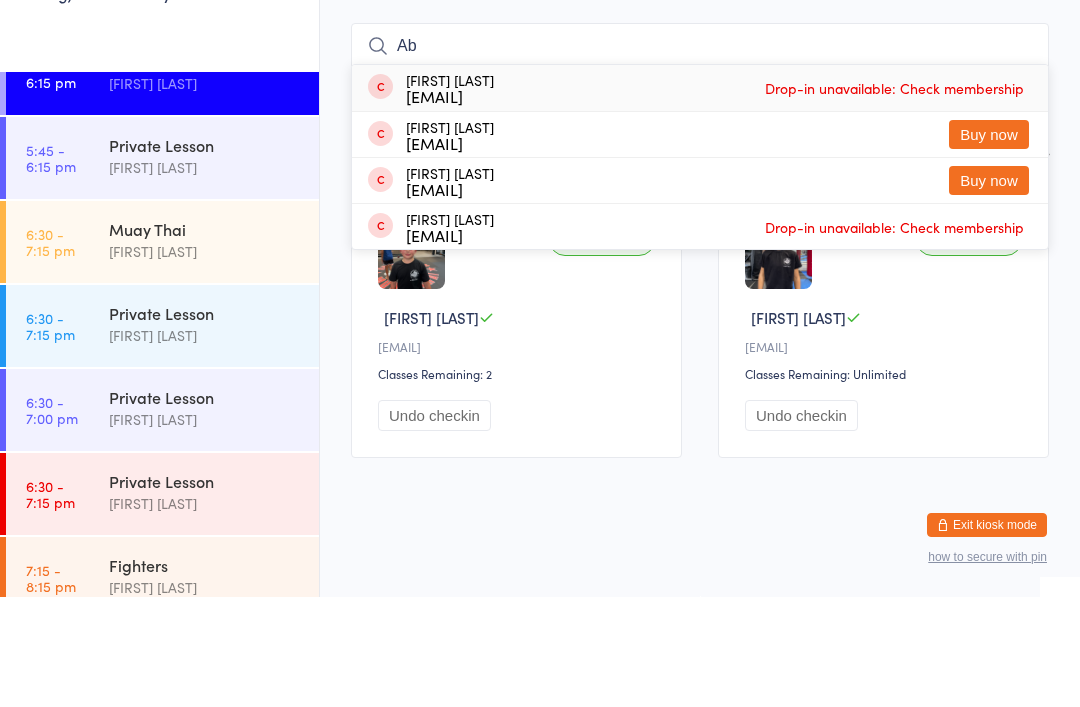 type on "A" 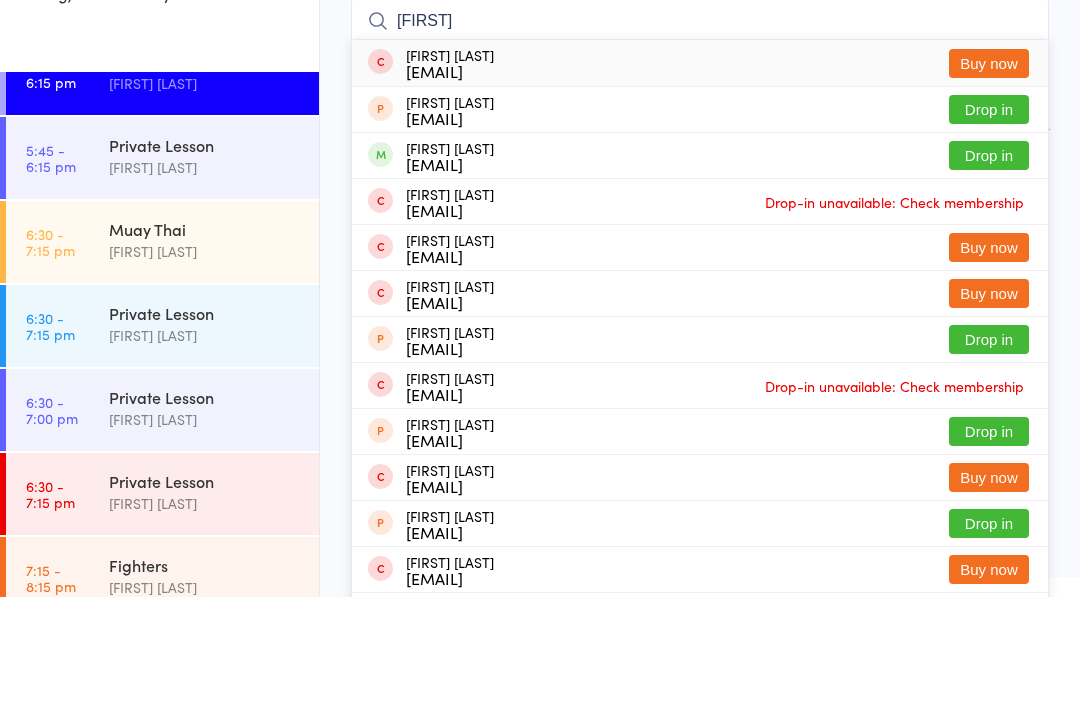 type on "Callum" 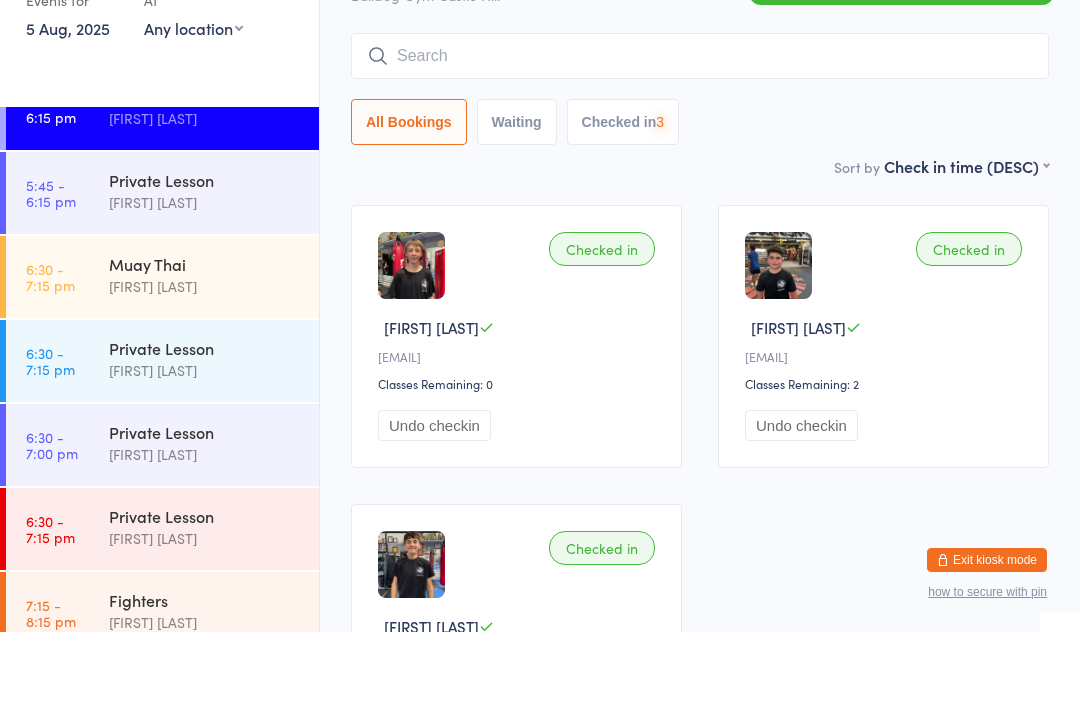 scroll, scrollTop: 126, scrollLeft: 0, axis: vertical 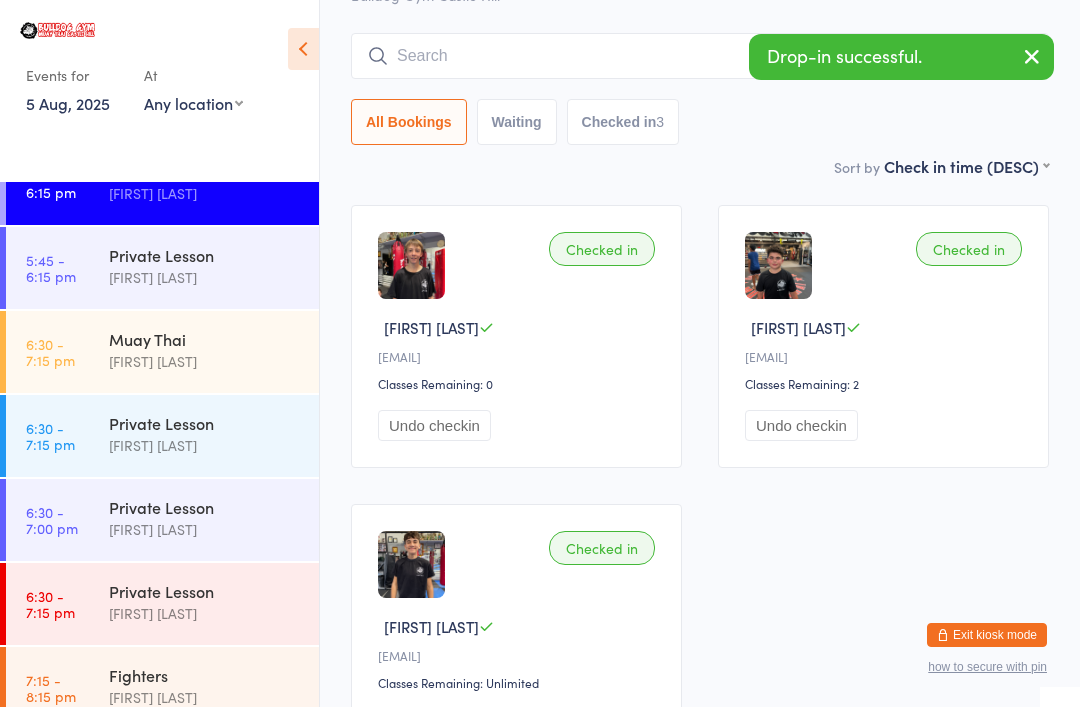 click at bounding box center (700, 56) 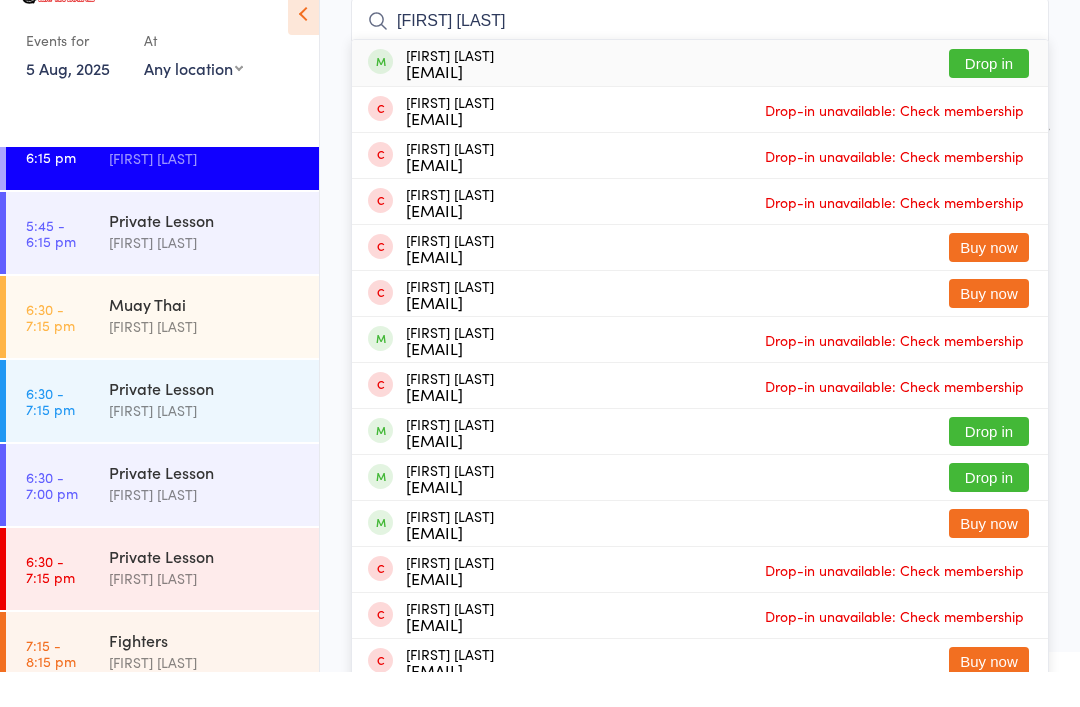 type on "Grace zait" 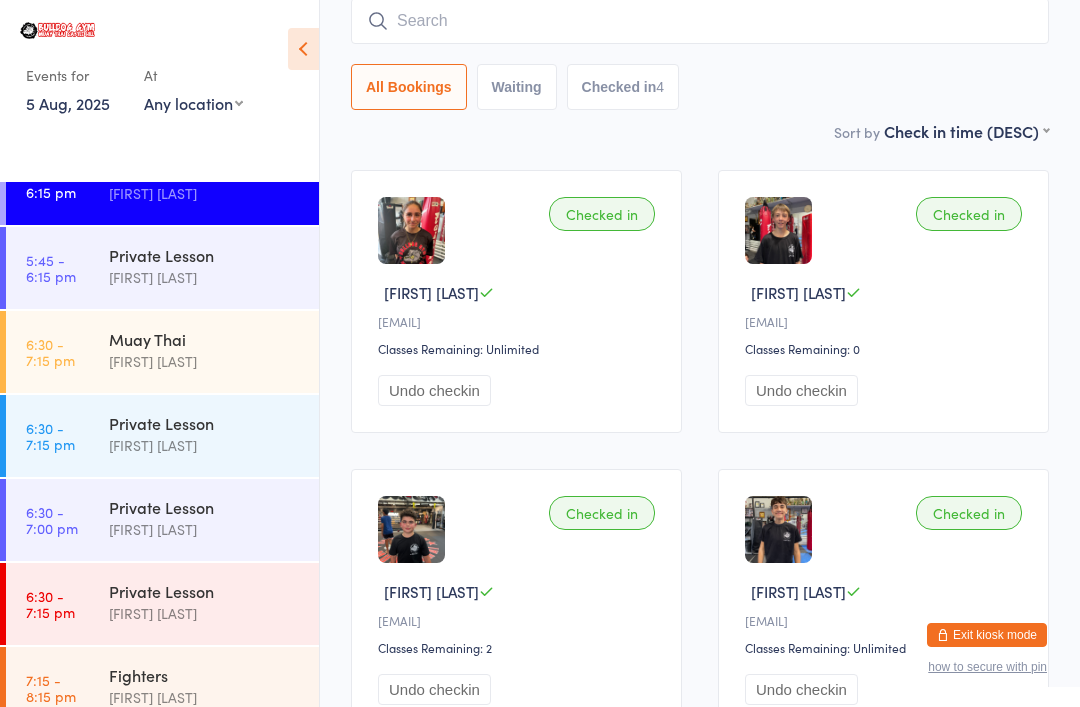 scroll, scrollTop: 174, scrollLeft: 0, axis: vertical 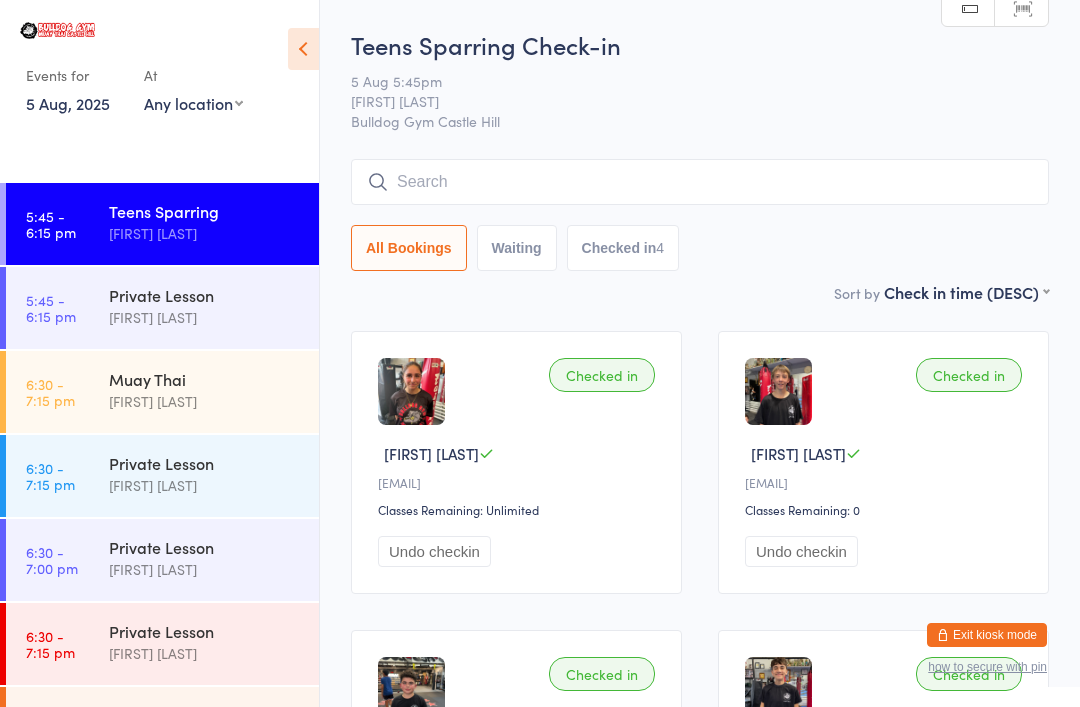 click at bounding box center (700, 182) 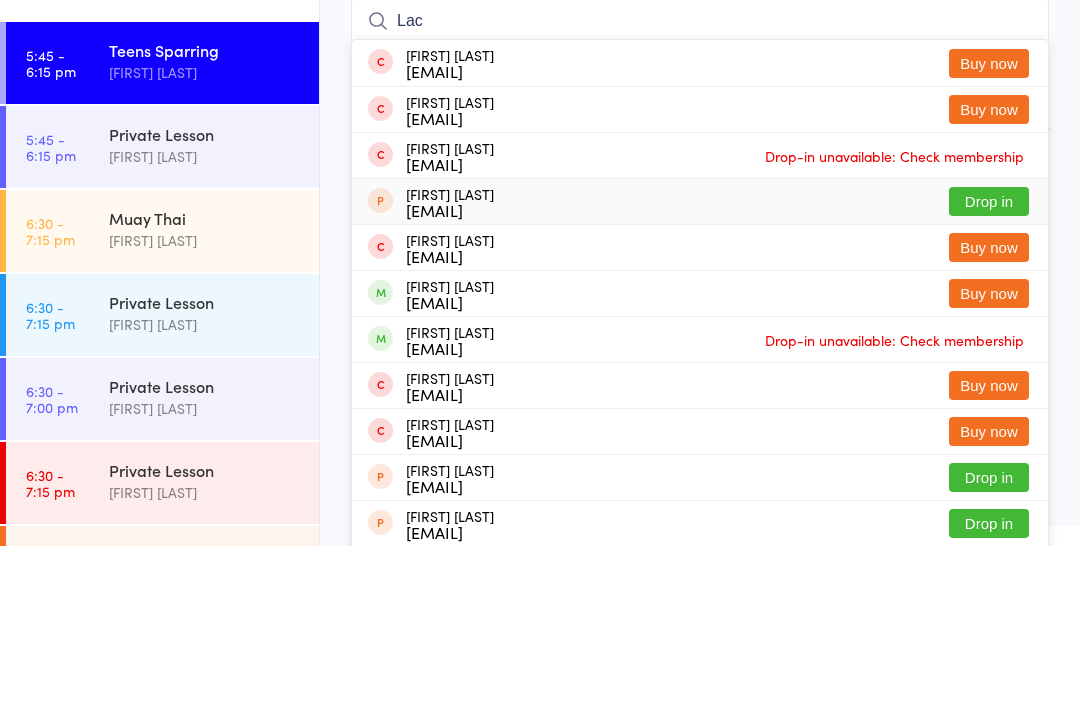 type on "Lac" 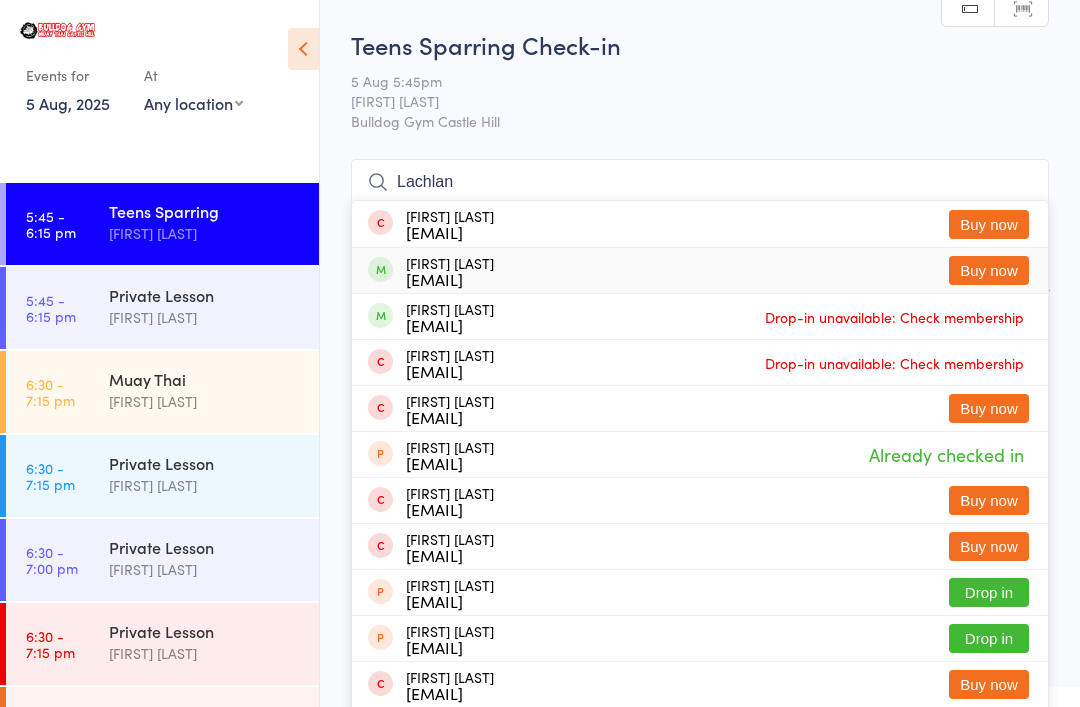 type on "Lachlan" 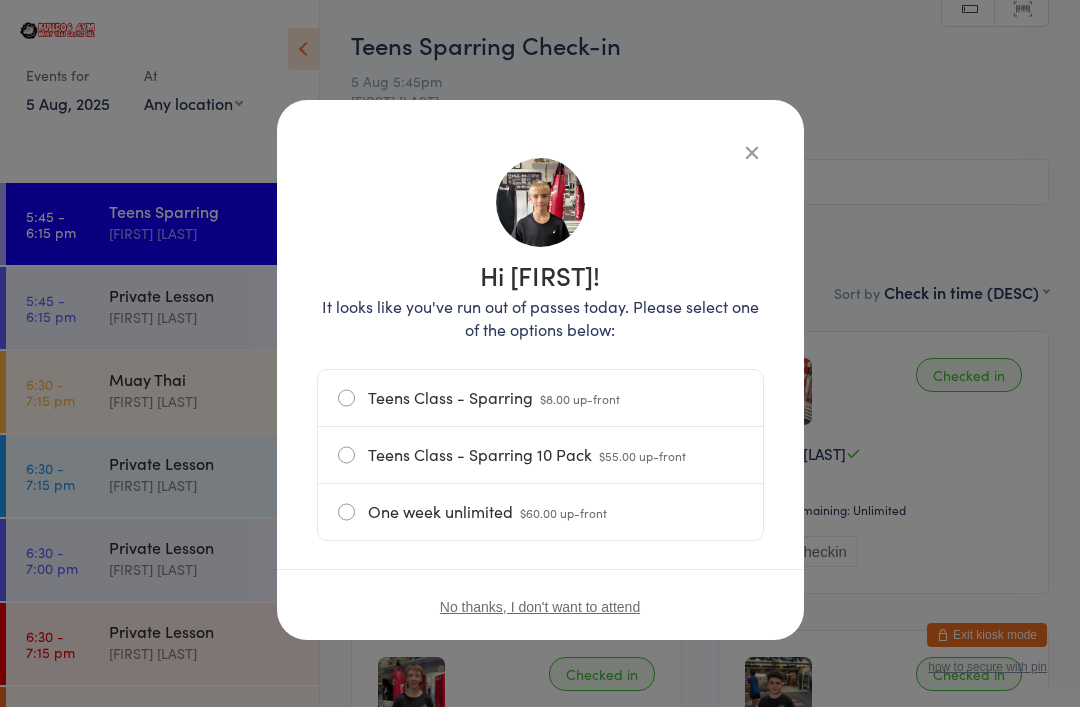 click on "Hi Lachlan! It looks like you've run out of passes today. Please select one of the options below: Teens Class - Sparring  $8.00 up-front Teens Class - Sparring 10 Pack  $55.00 up-front One week unlimited  $60.00 up-front No thanks, I don't want to attend" at bounding box center (540, 370) 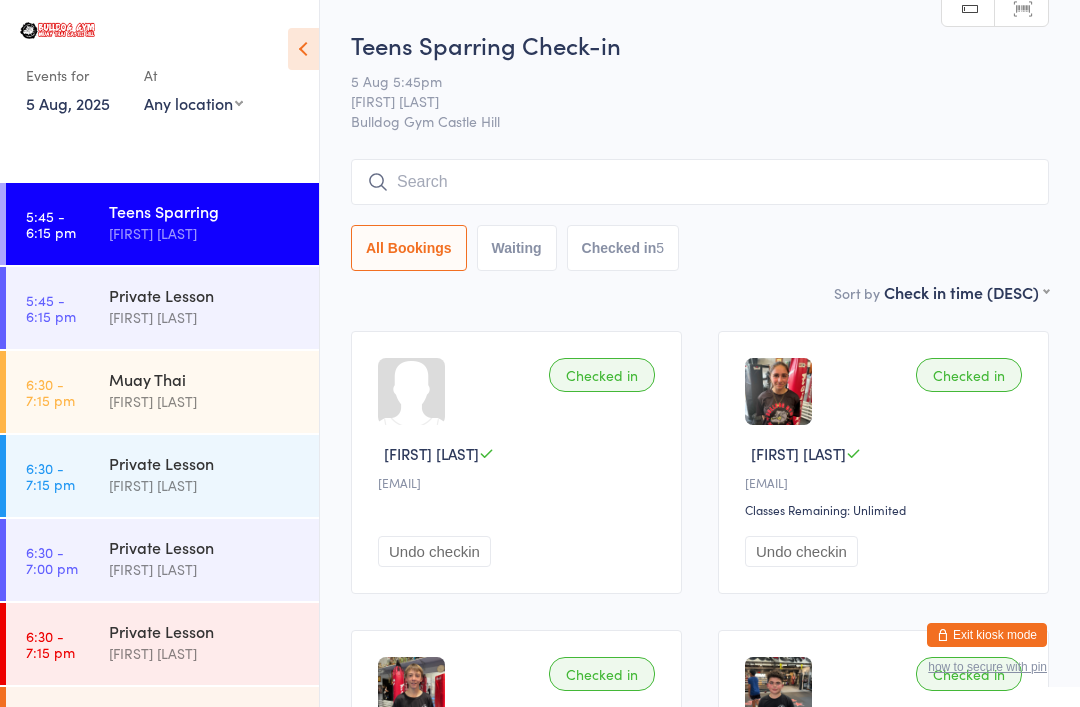 click at bounding box center (700, 182) 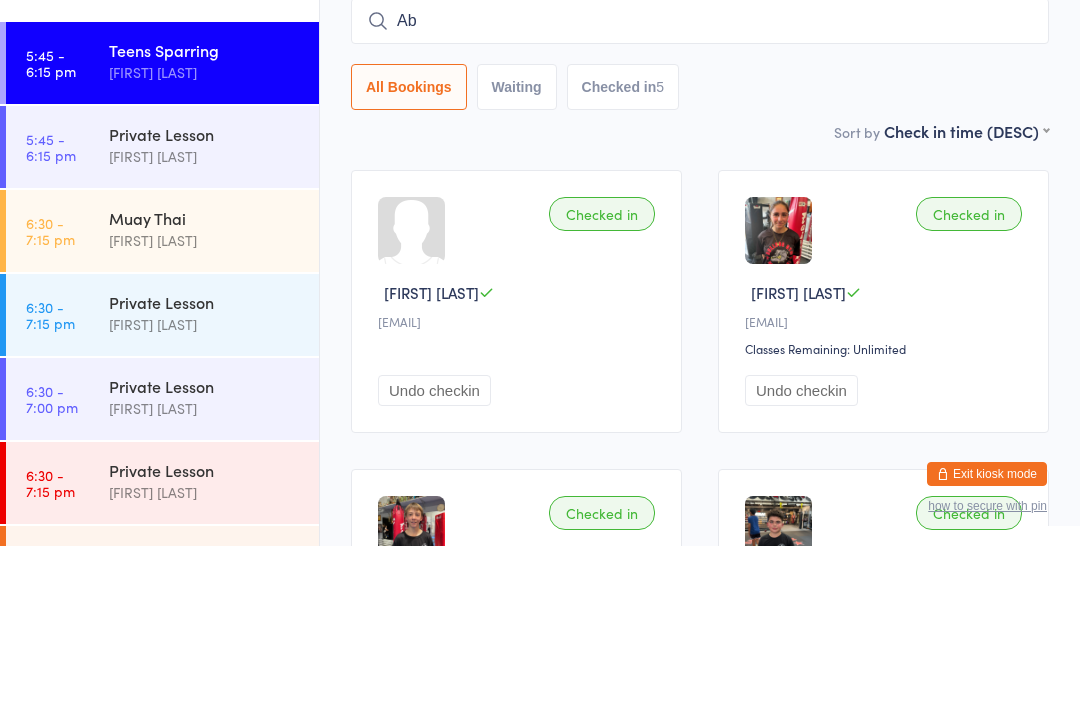 type on "A" 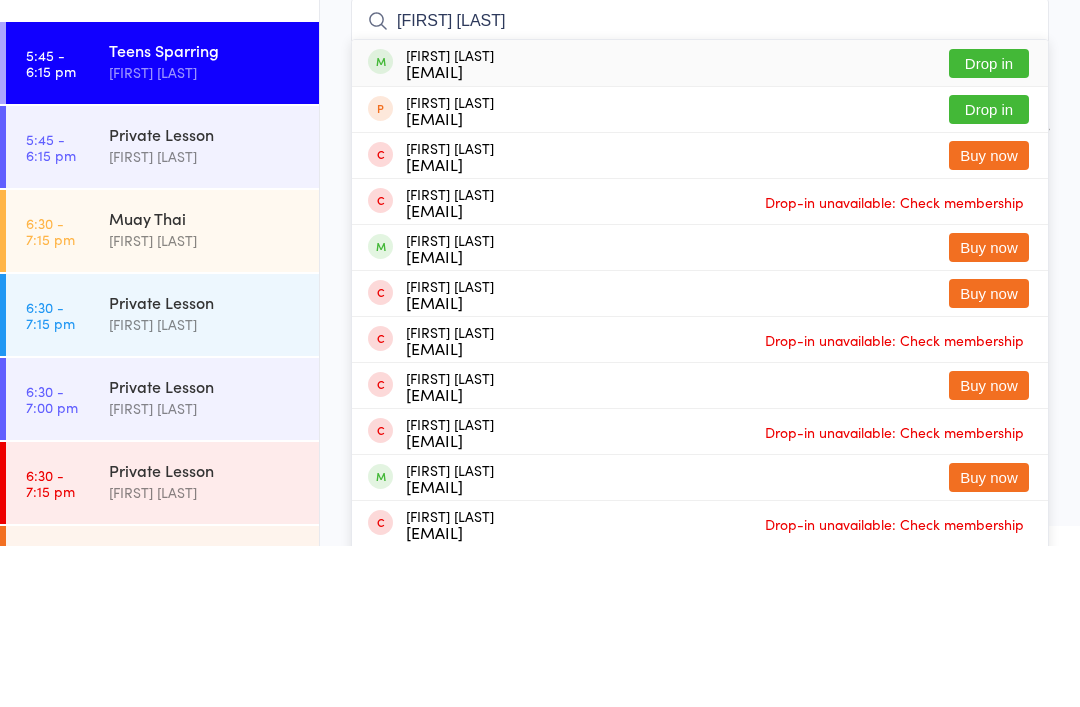 type on "Samuel zaiton" 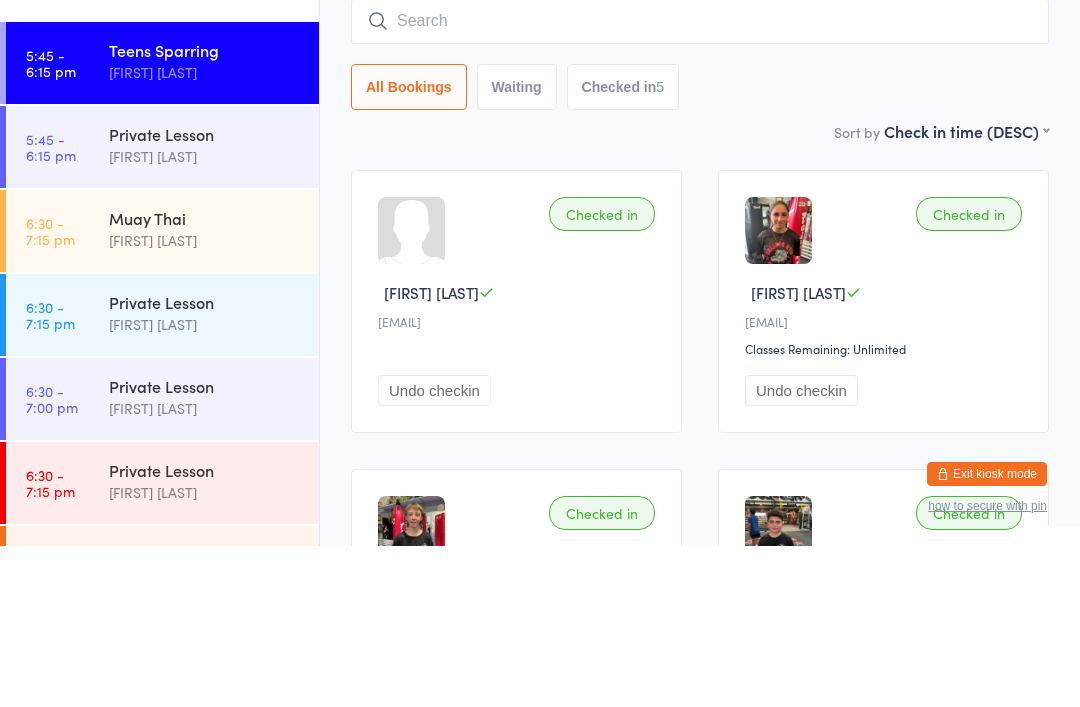 scroll, scrollTop: 161, scrollLeft: 0, axis: vertical 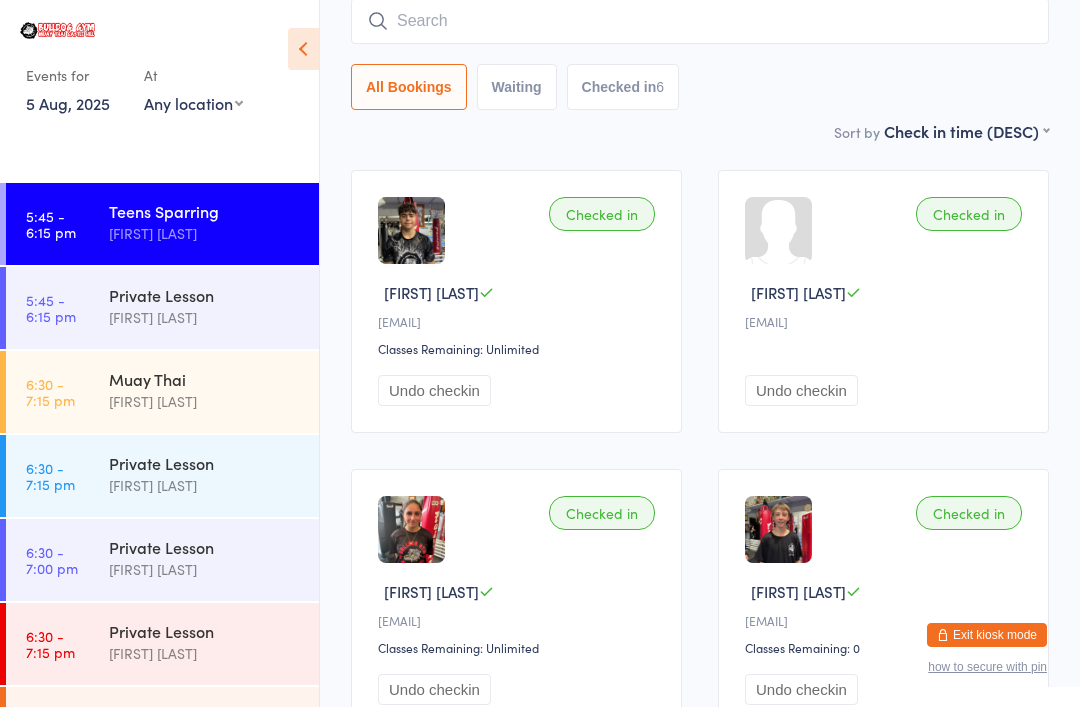 click at bounding box center [700, 21] 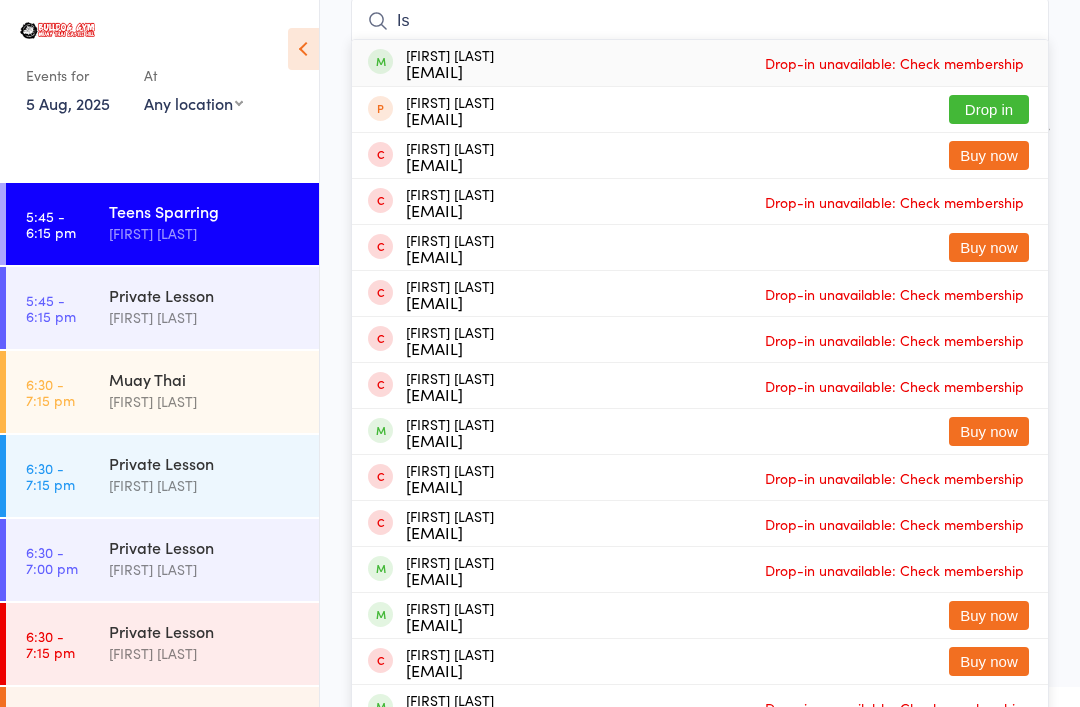 type on "I" 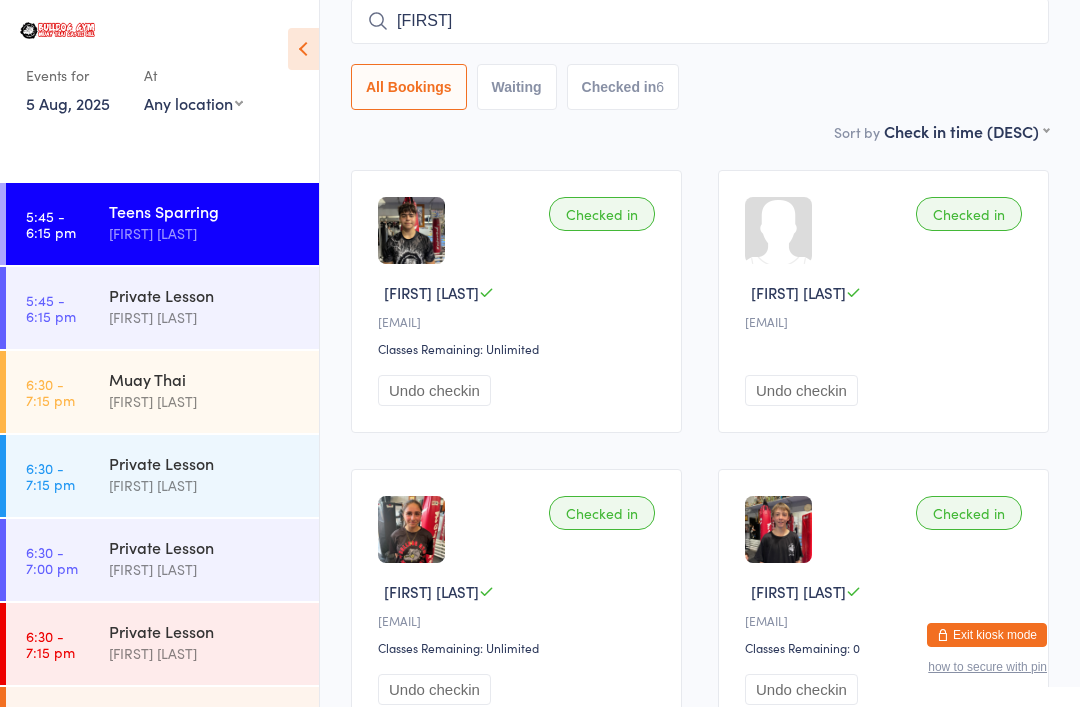 type on "Odin" 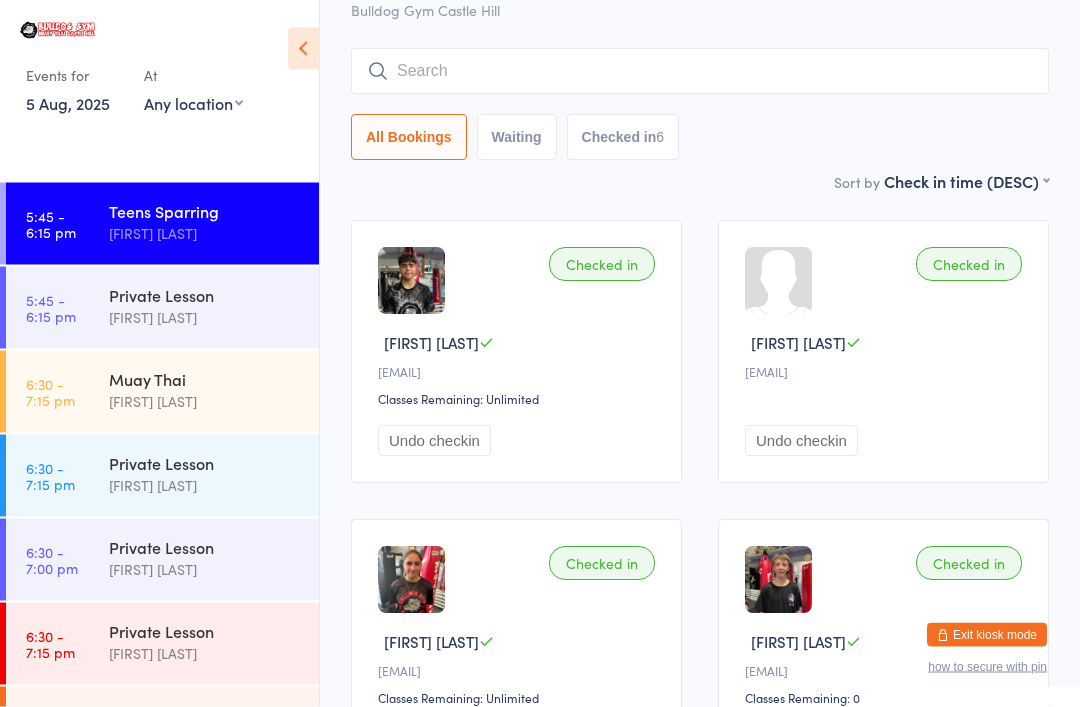scroll, scrollTop: 90, scrollLeft: 0, axis: vertical 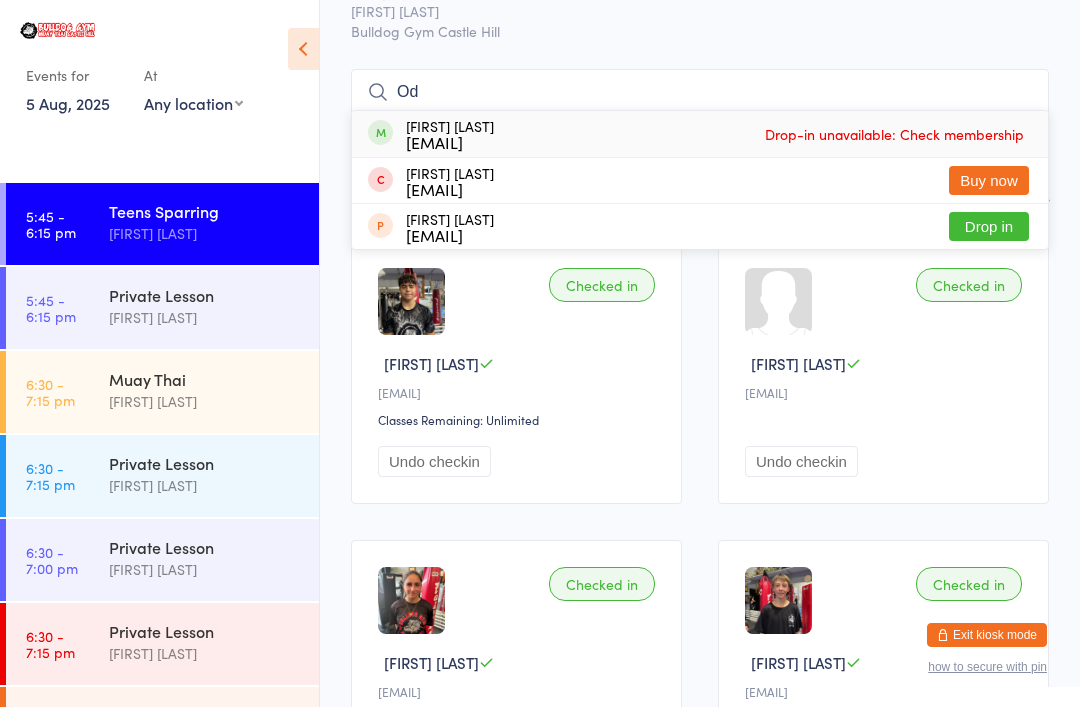 type on "O" 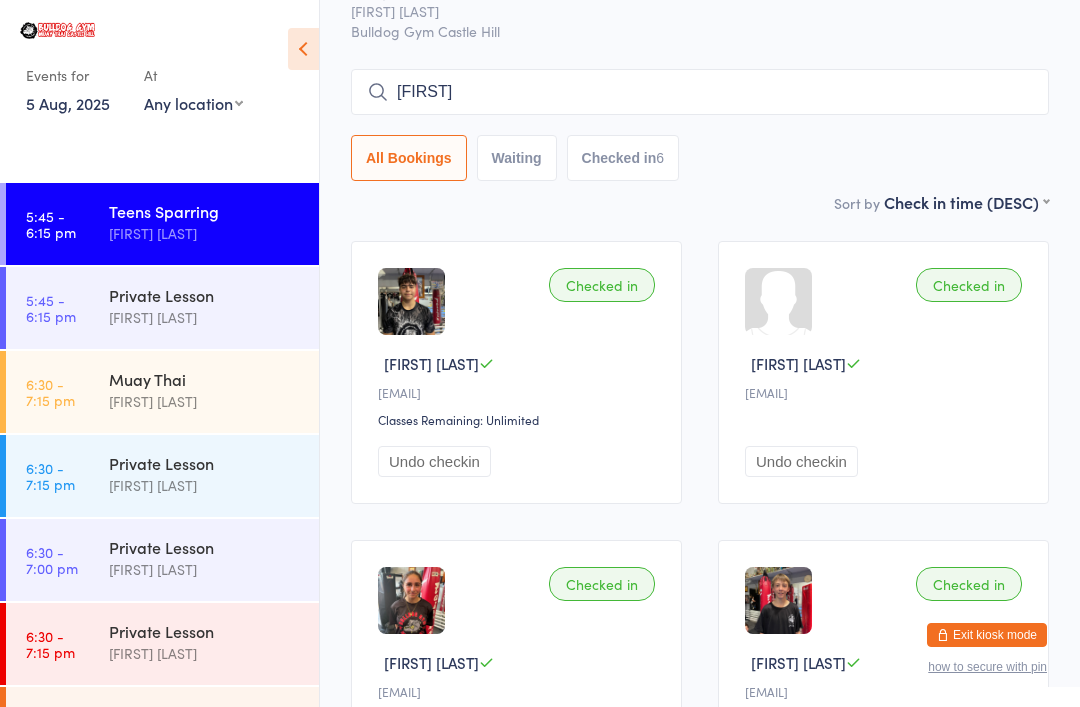 type on "theon" 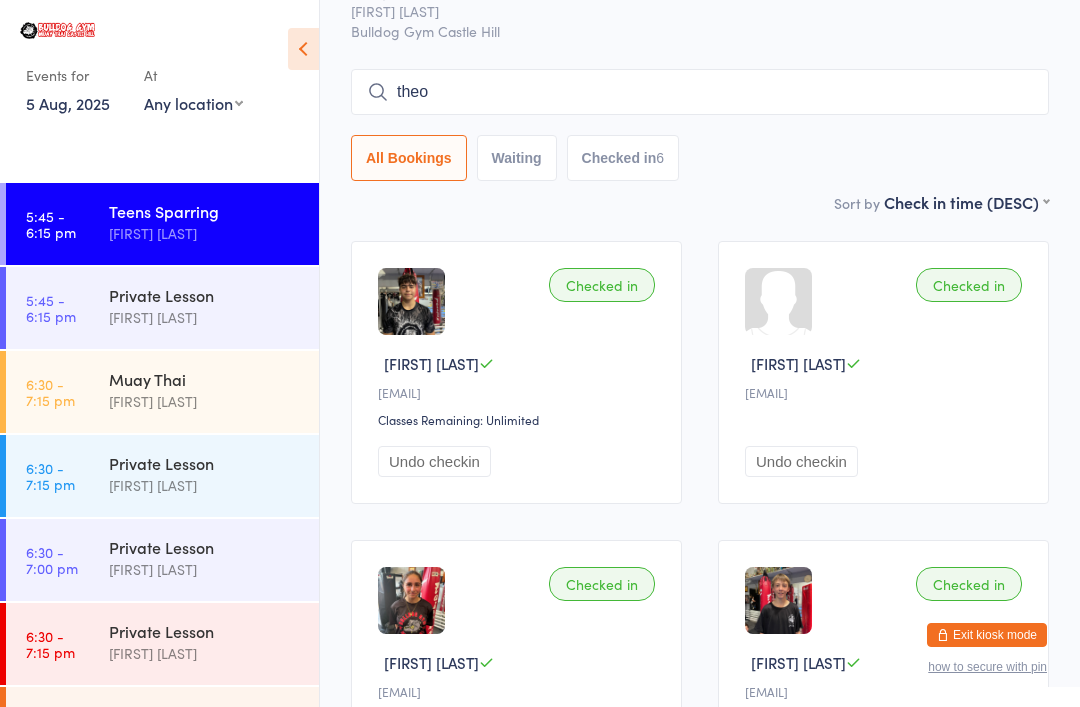 type on "theon" 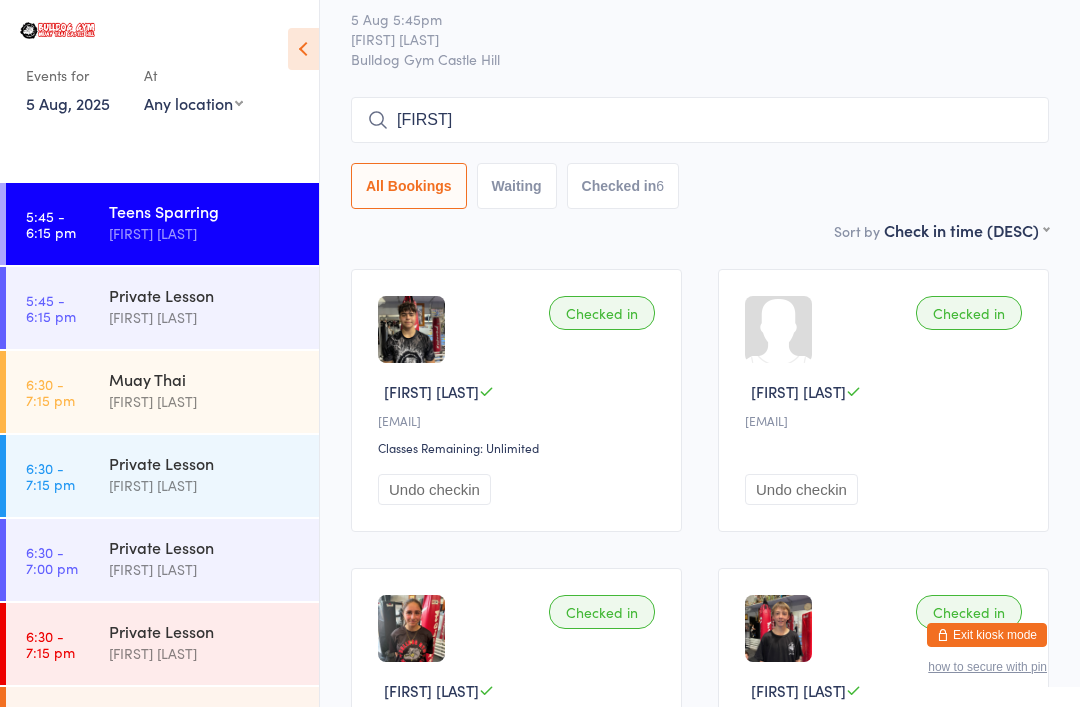 scroll, scrollTop: 50, scrollLeft: 0, axis: vertical 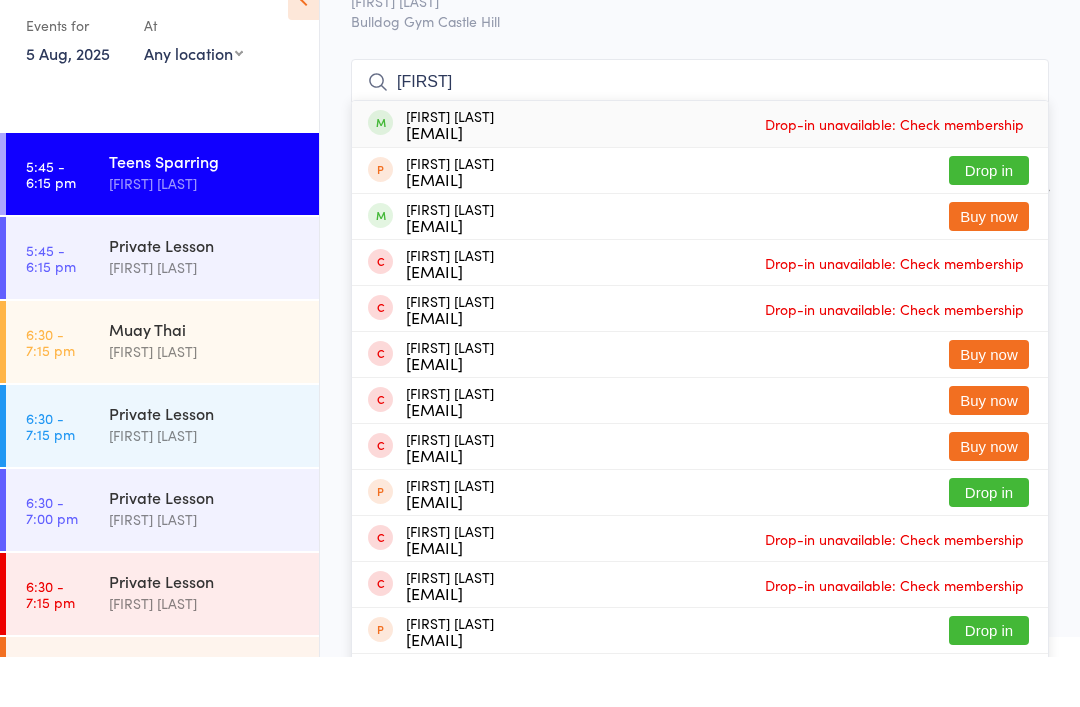 type 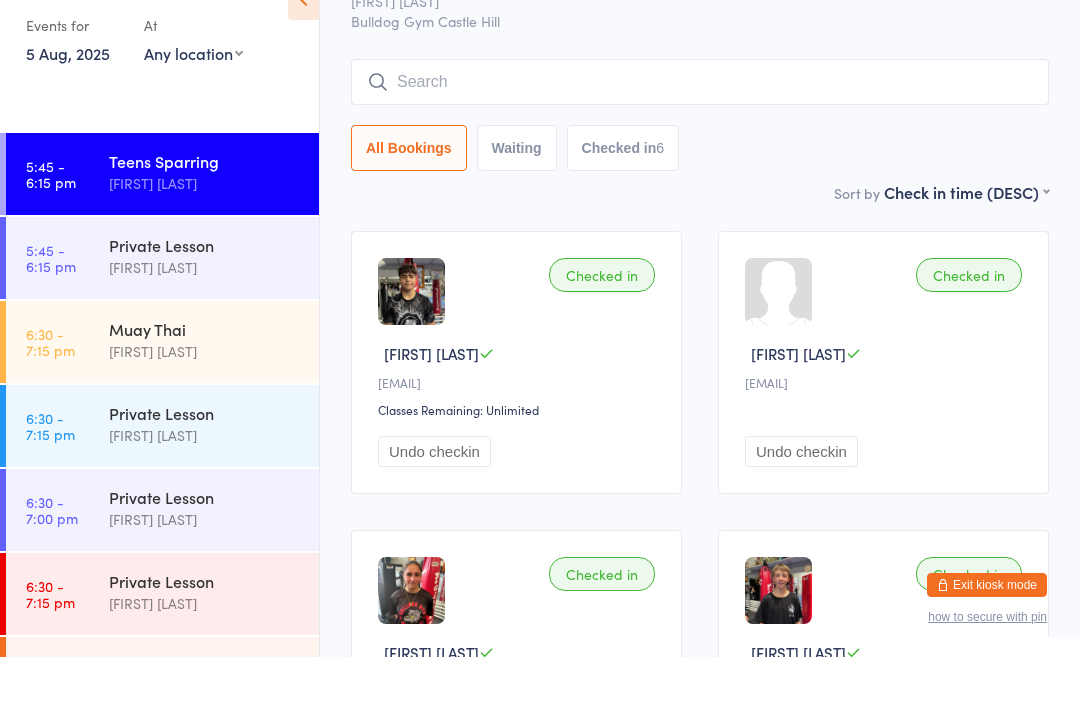 click on "Teens Sparring Check-in 5 Aug 5:45pm  Jordan McMillan  Bulldog Gym Castle Hill  Manual search Scanner input All Bookings Waiting  Checked in  6" at bounding box center (700, 104) 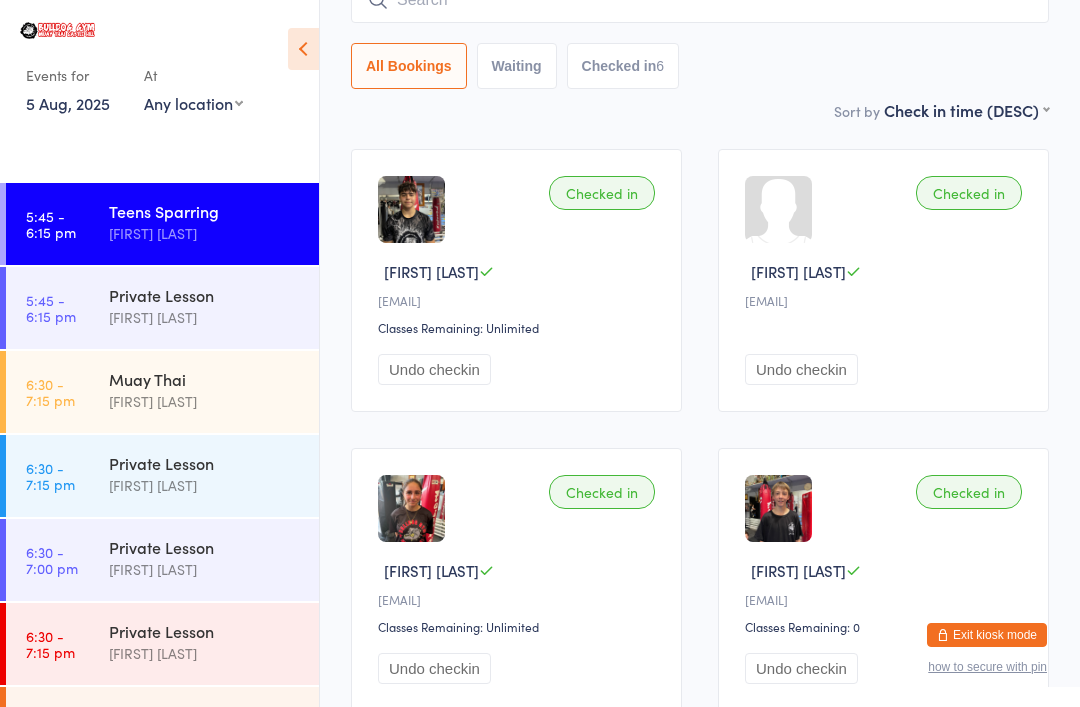 scroll, scrollTop: 0, scrollLeft: 0, axis: both 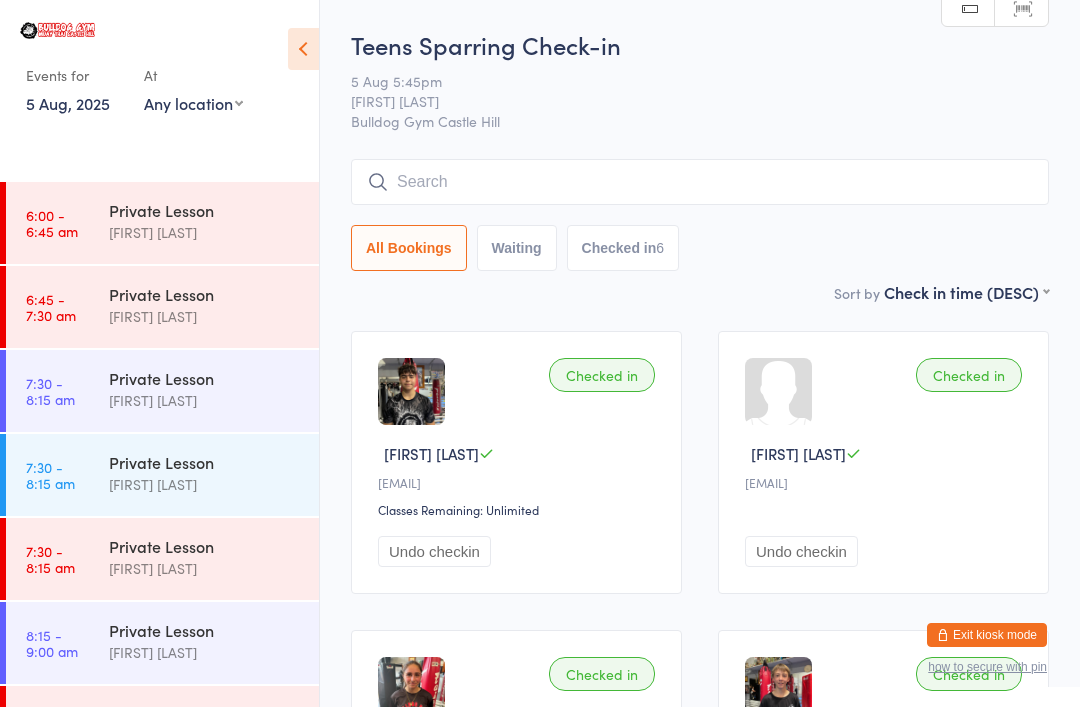 click at bounding box center (700, 182) 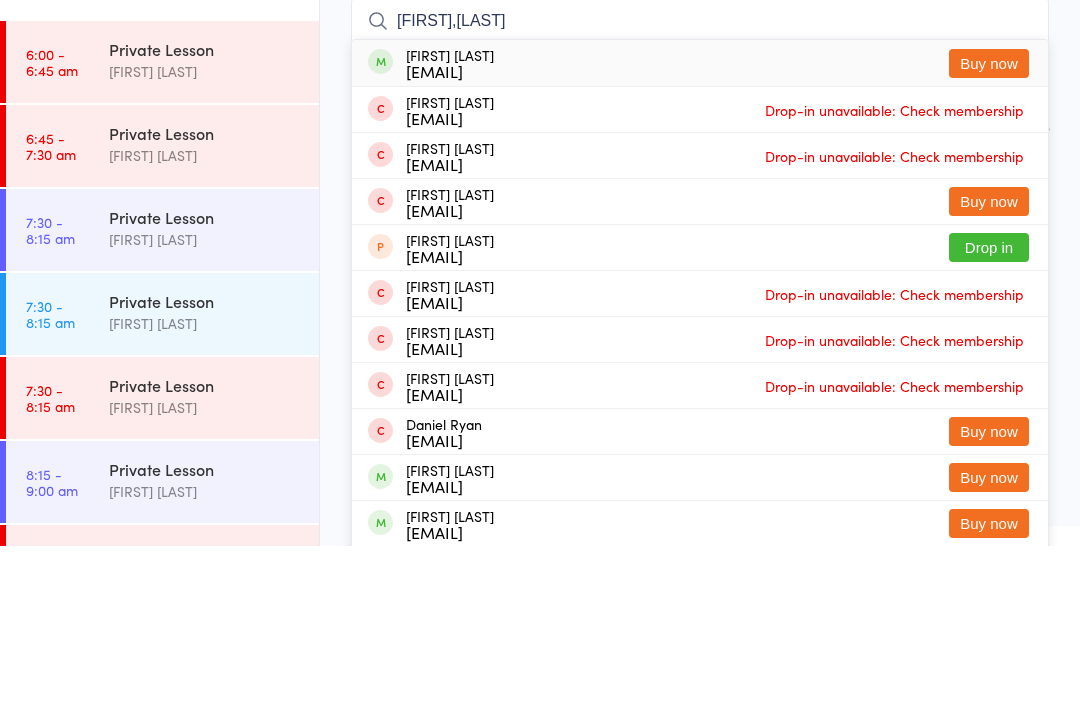 click on "[FIRST],[LAST]" at bounding box center (700, 182) 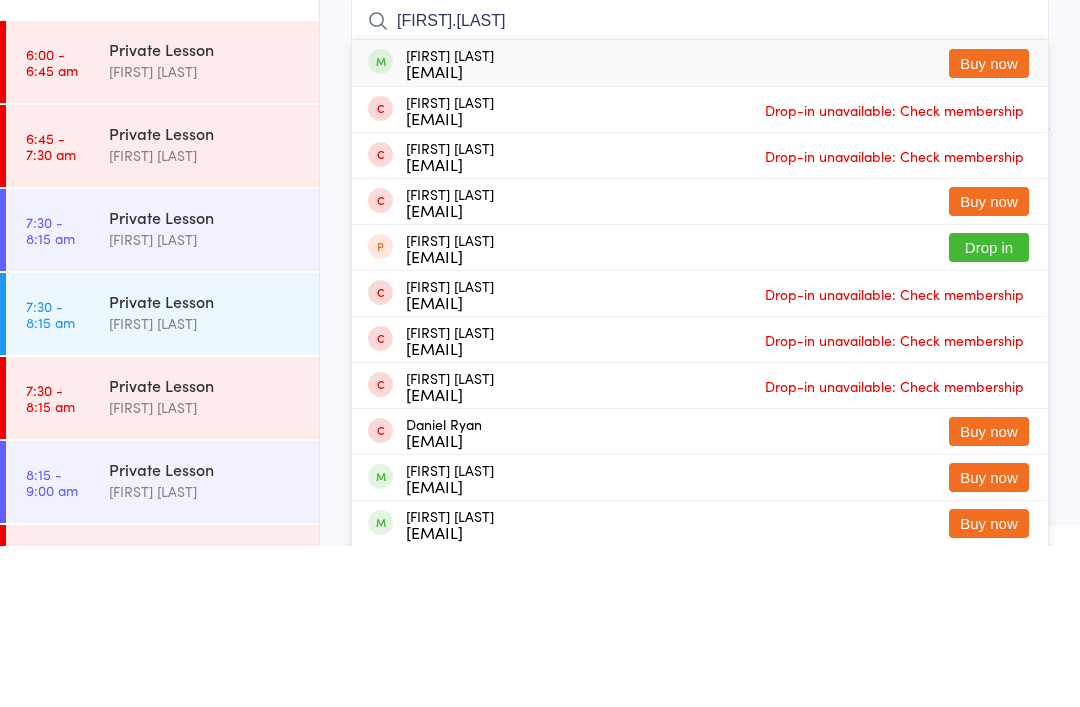 click on "[FIRST].[LAST]" at bounding box center (700, 182) 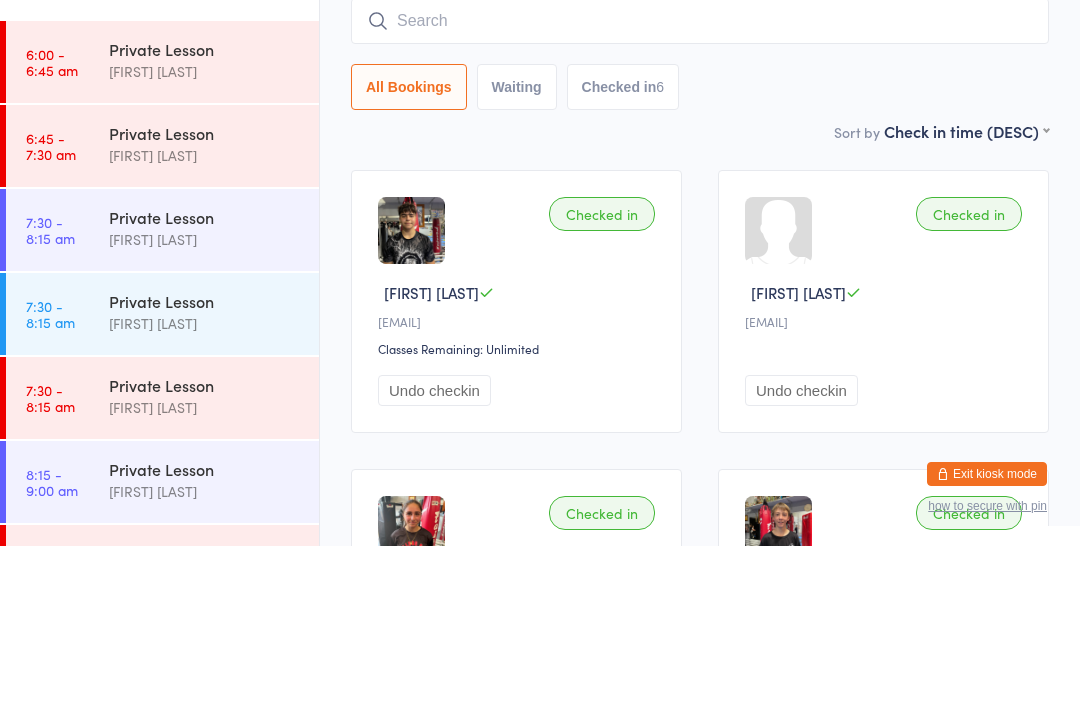 scroll, scrollTop: 161, scrollLeft: 0, axis: vertical 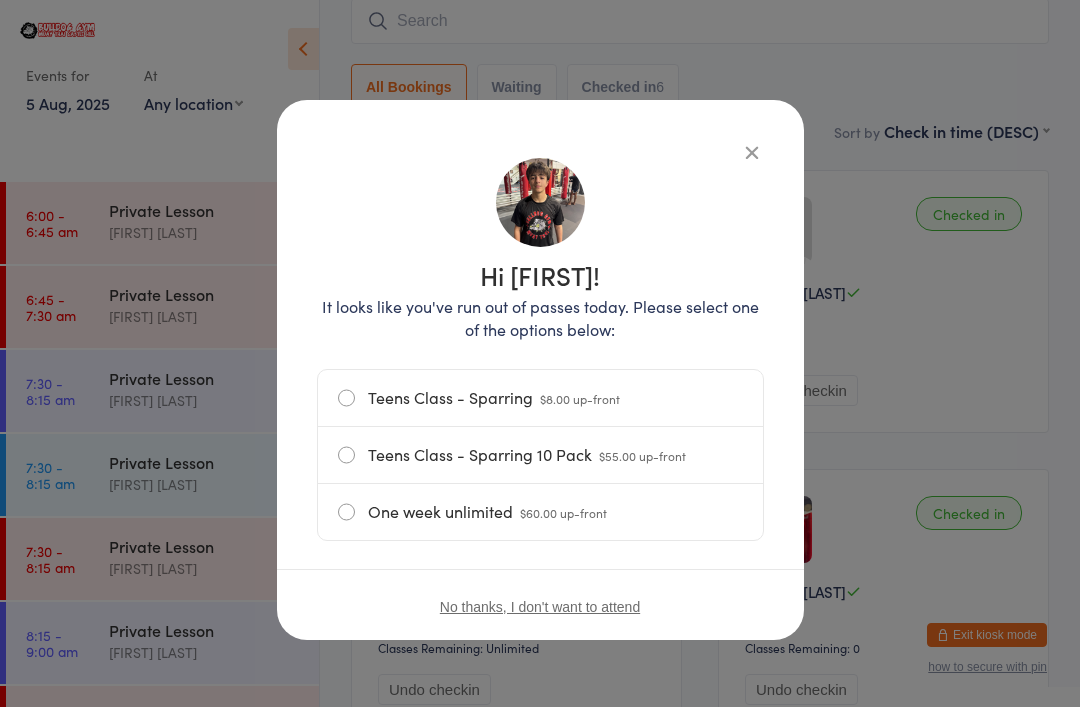 click on "Hi [FIRST]! It looks like you've run out of passes today. Please select one of the options below: Teens Class - Sparring  $8.00 up-front Teens Class - Sparring 10 Pack  $55.00 up-front One week unlimited  $60.00 up-front No thanks, I don't want to attend" at bounding box center (540, 370) 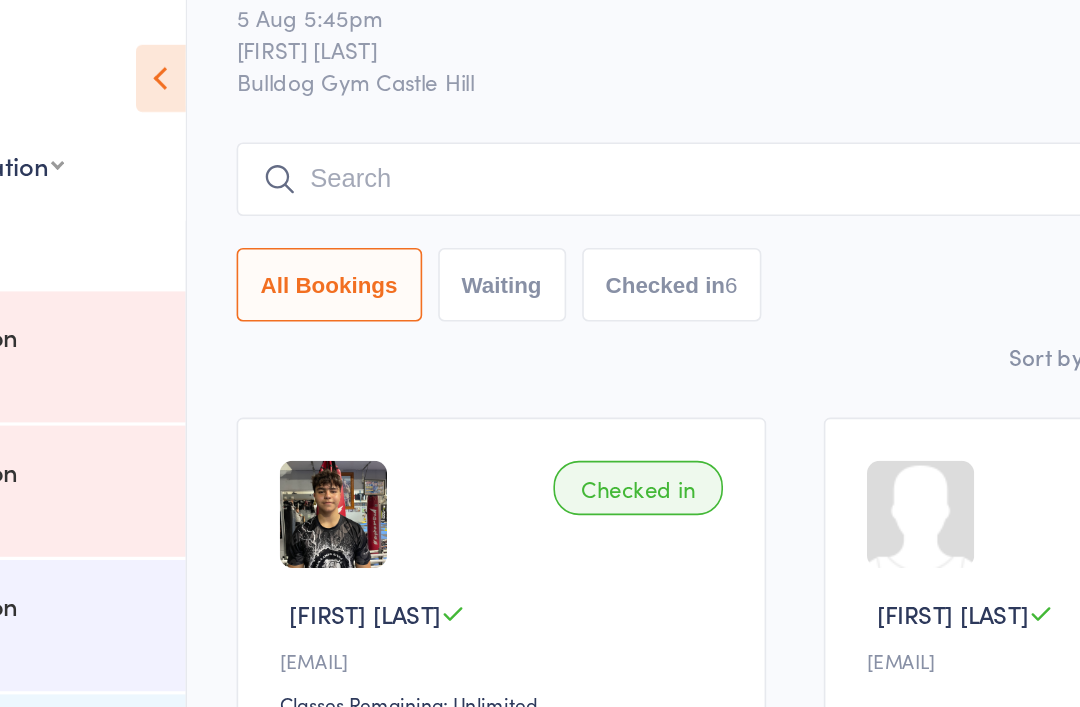 click on "All Bookings Waiting  Checked in  6" at bounding box center [700, 145] 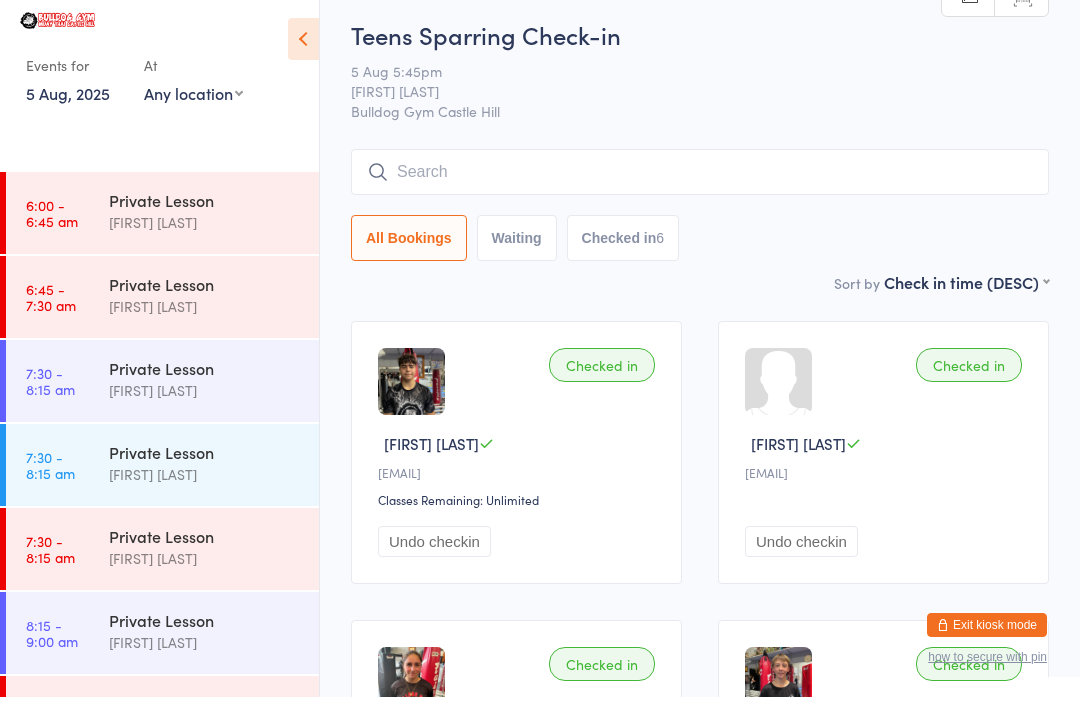 scroll, scrollTop: 10, scrollLeft: 0, axis: vertical 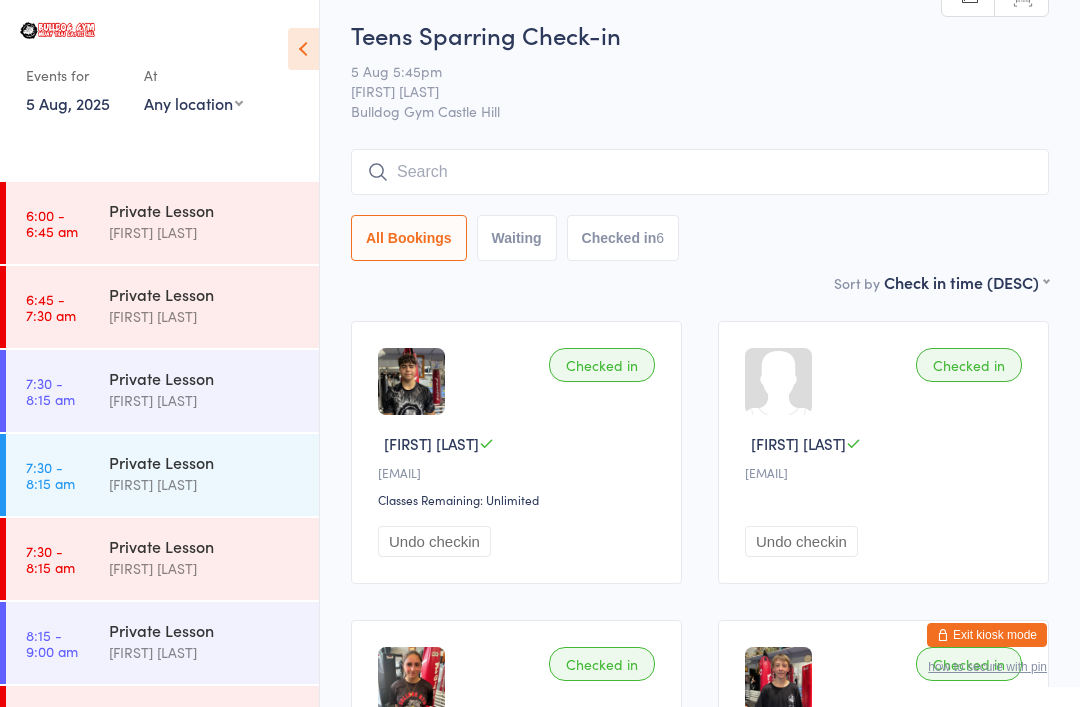 click at bounding box center (700, 172) 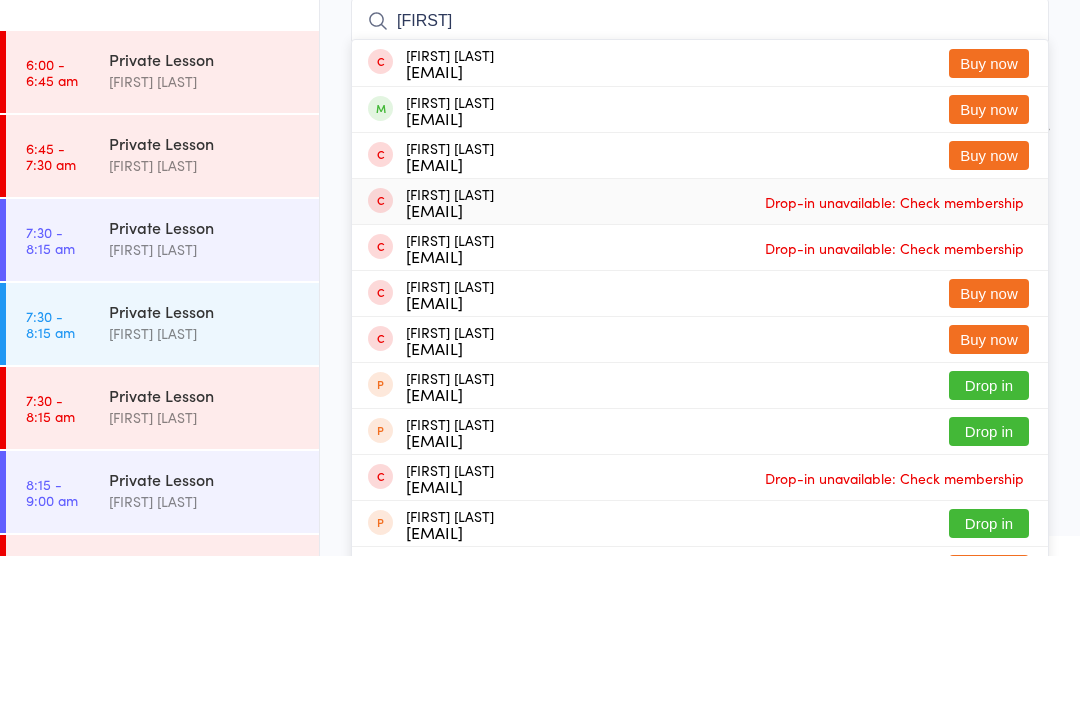 type on "[FIRST]" 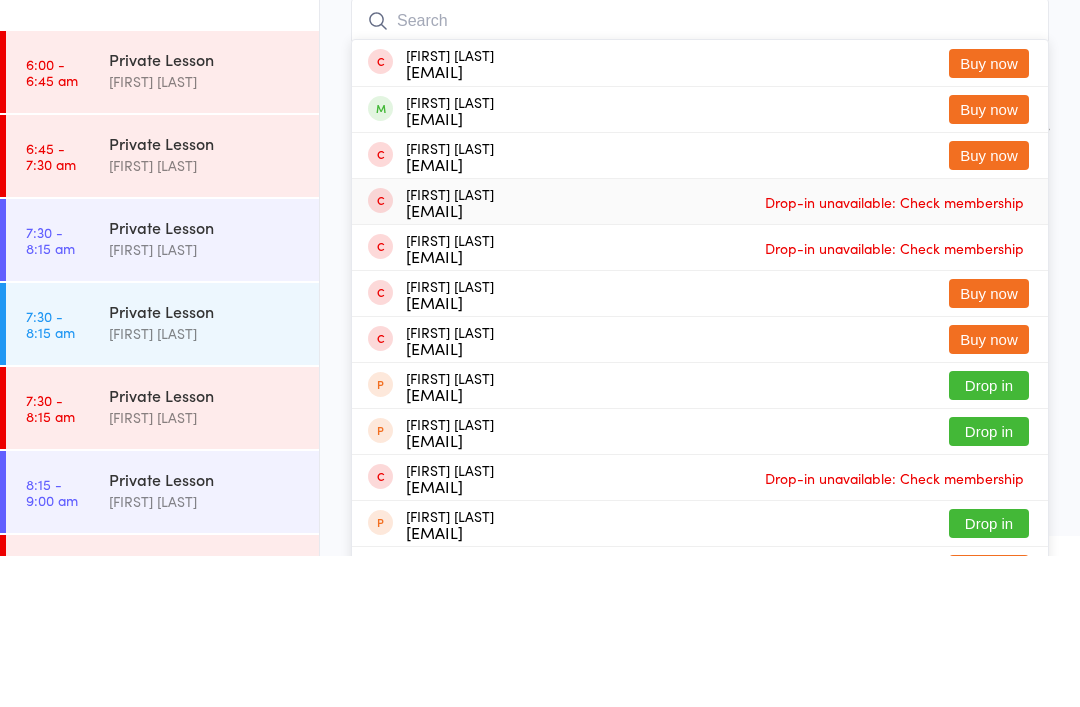 scroll, scrollTop: 161, scrollLeft: 0, axis: vertical 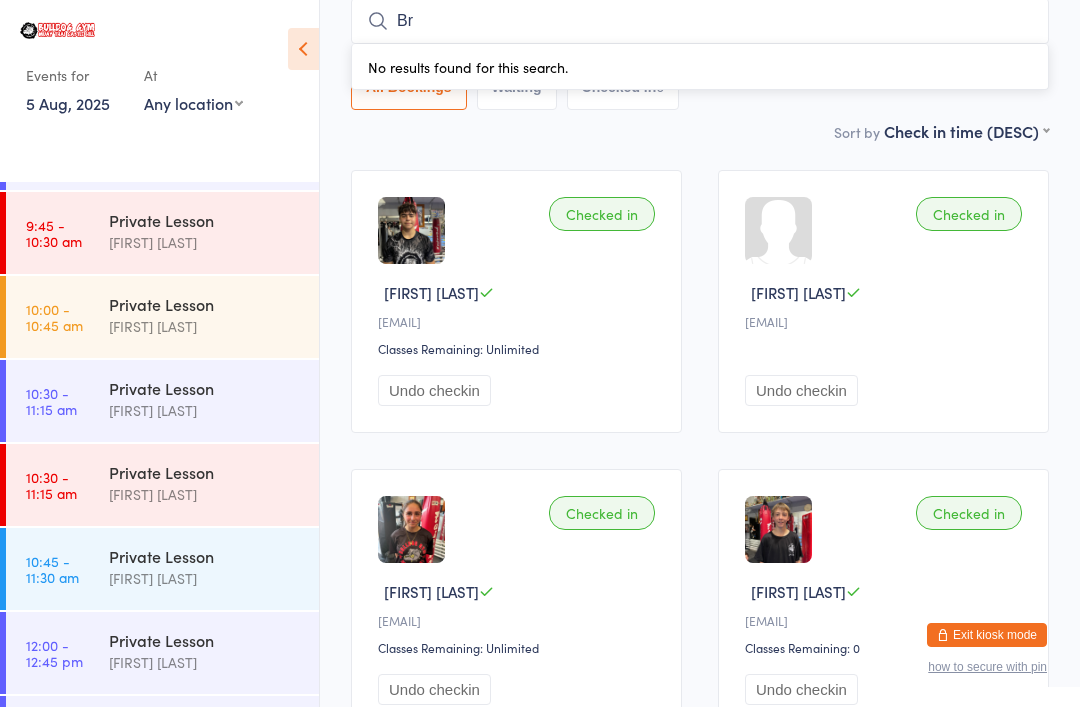 type on "Bri" 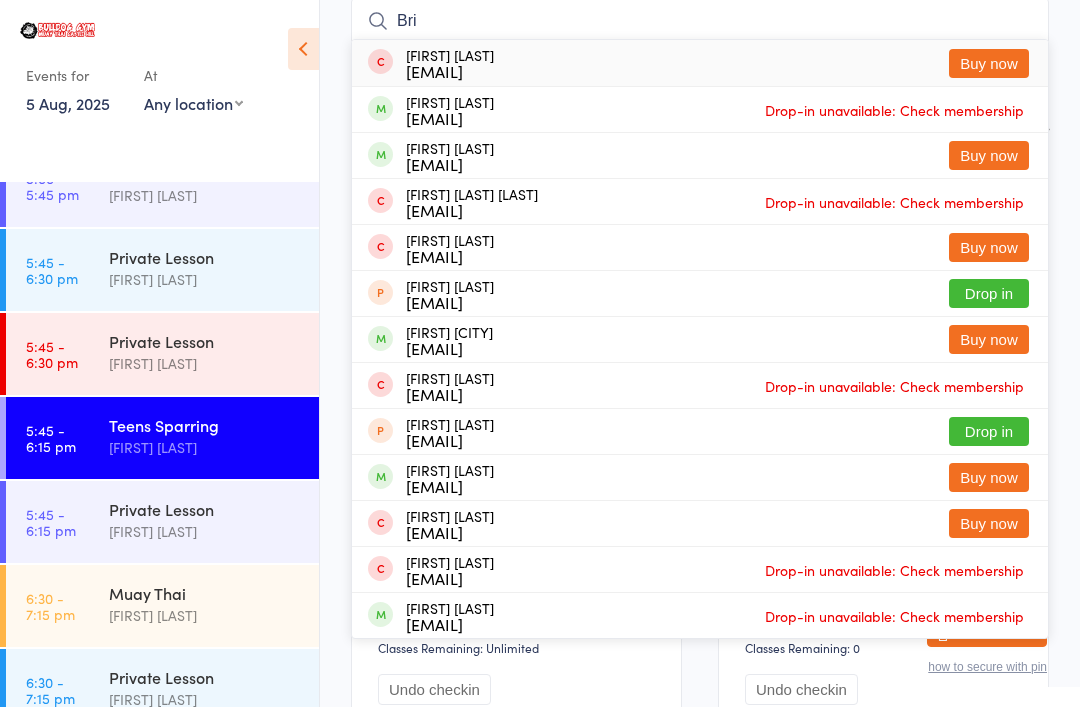 scroll, scrollTop: 2651, scrollLeft: 0, axis: vertical 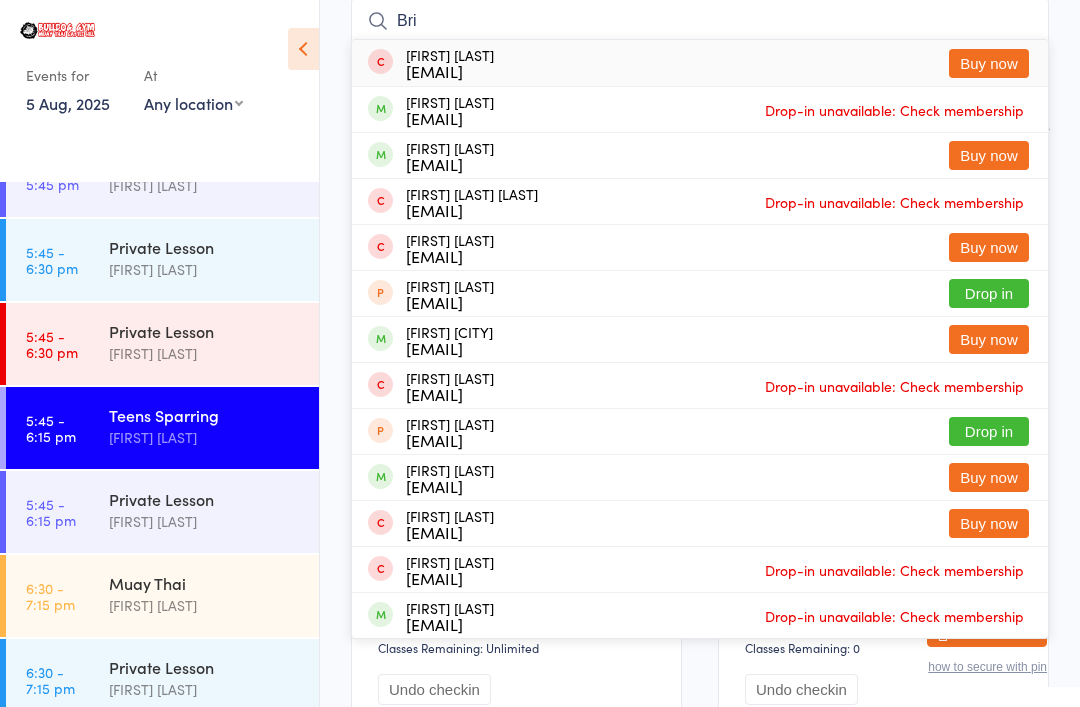 click on "Private Lesson" at bounding box center (205, 247) 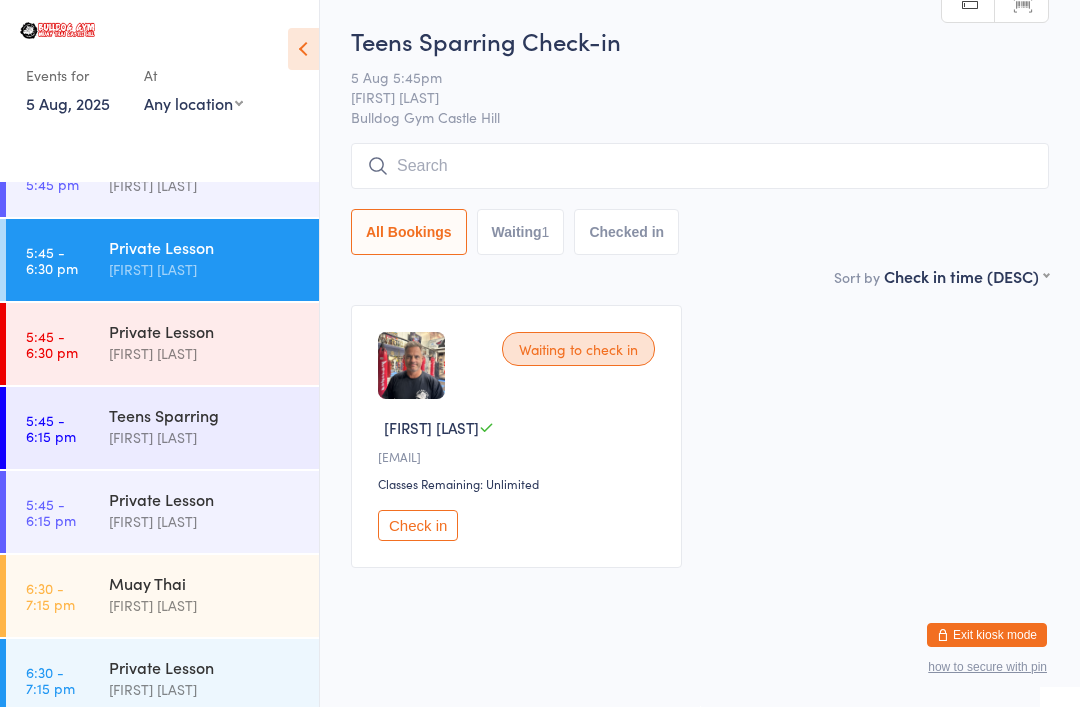 scroll, scrollTop: 0, scrollLeft: 0, axis: both 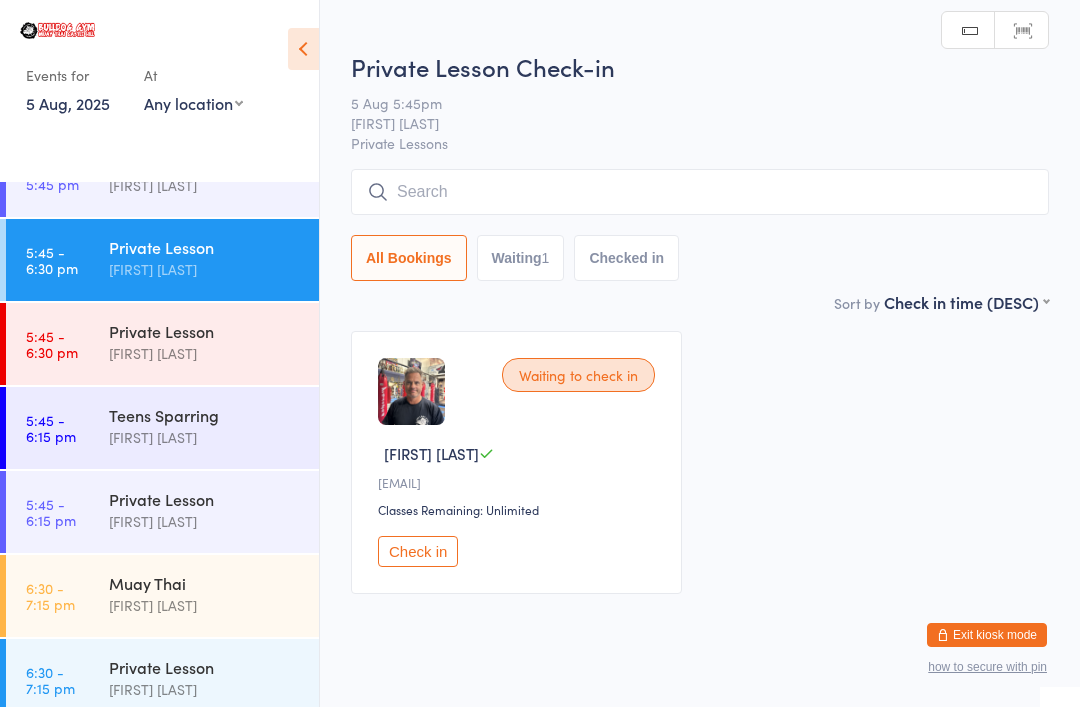 click on "Check in" at bounding box center [418, 551] 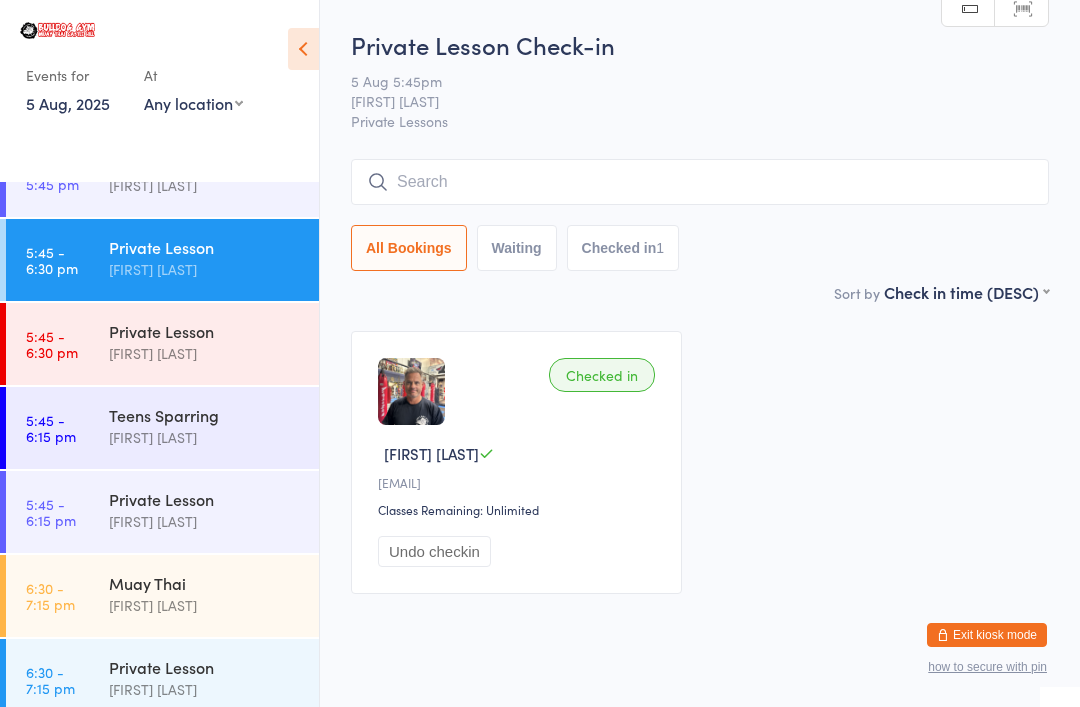 click on "[FIRST] [LAST]" at bounding box center (205, 605) 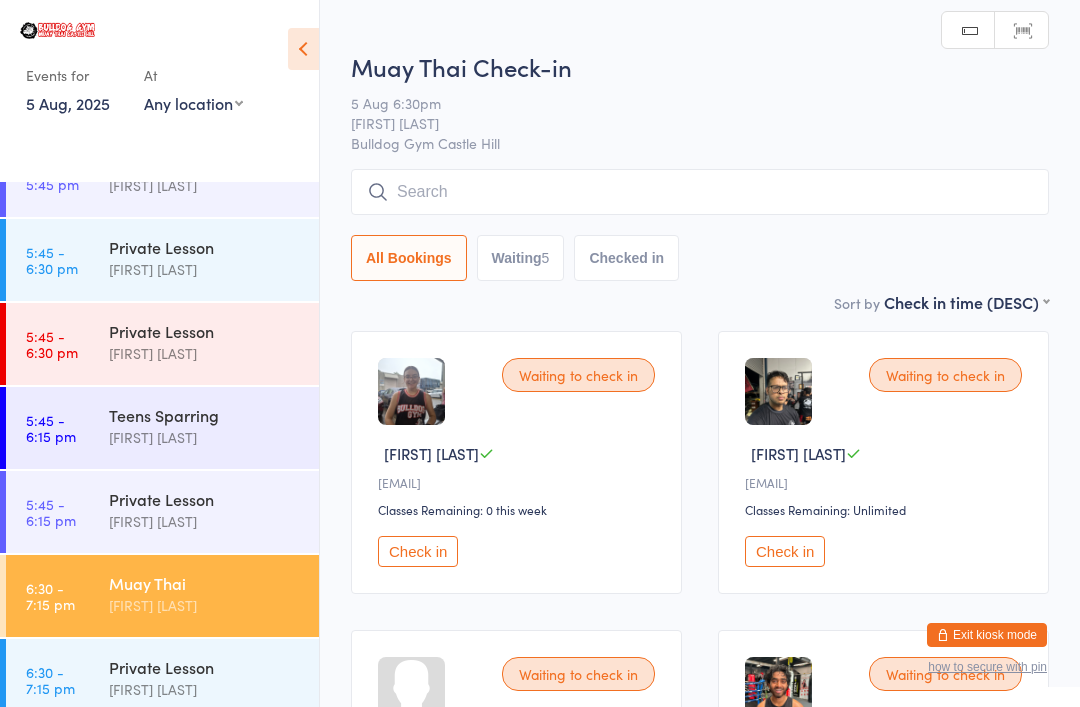 click at bounding box center (700, 192) 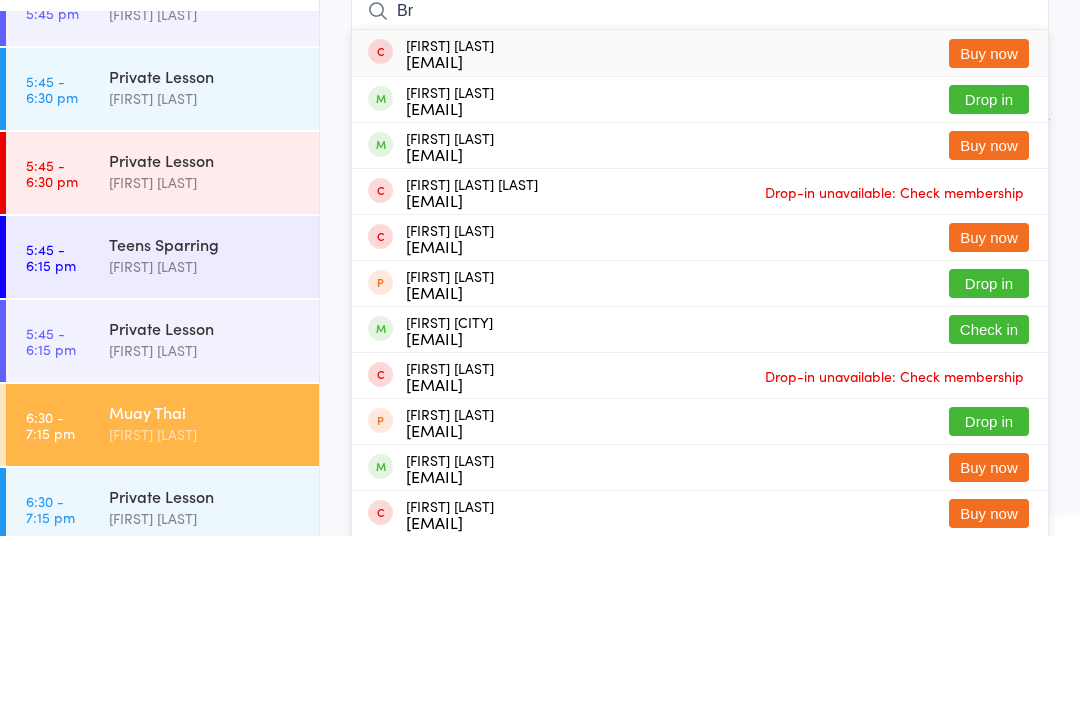 type on "B" 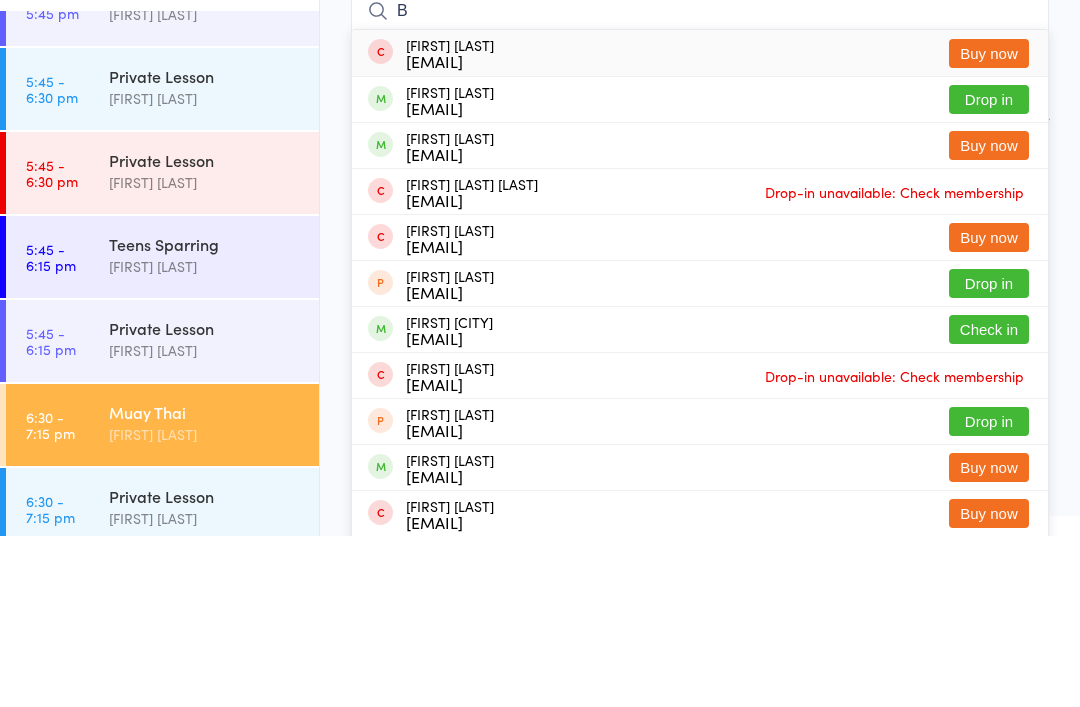 type 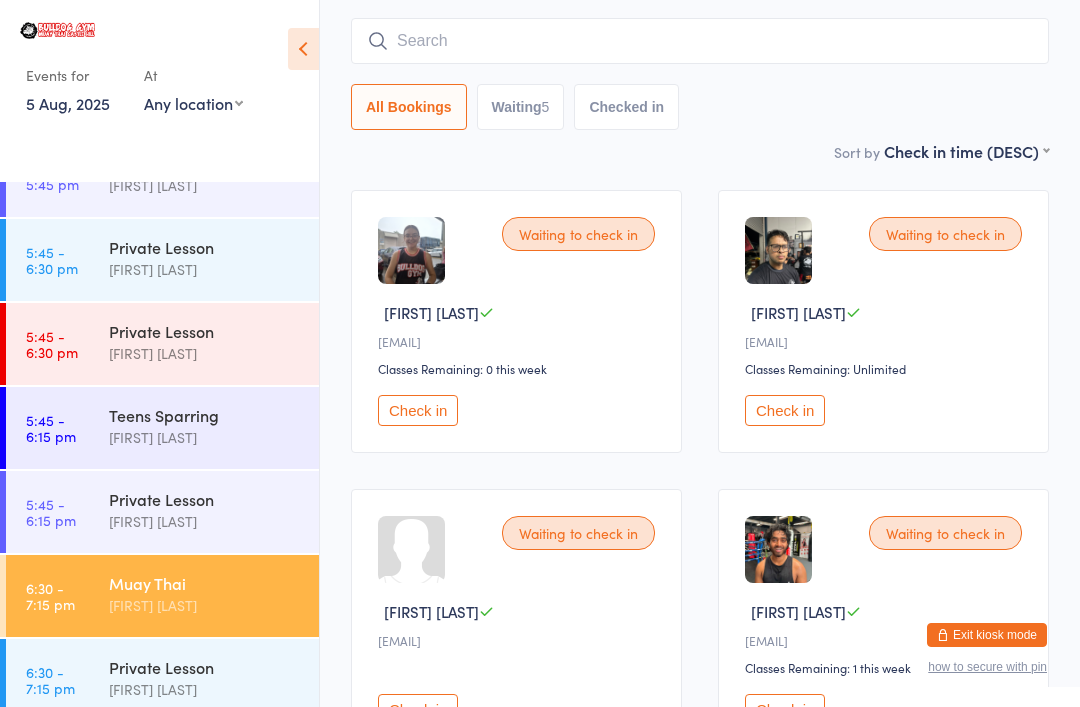 scroll, scrollTop: 116, scrollLeft: 0, axis: vertical 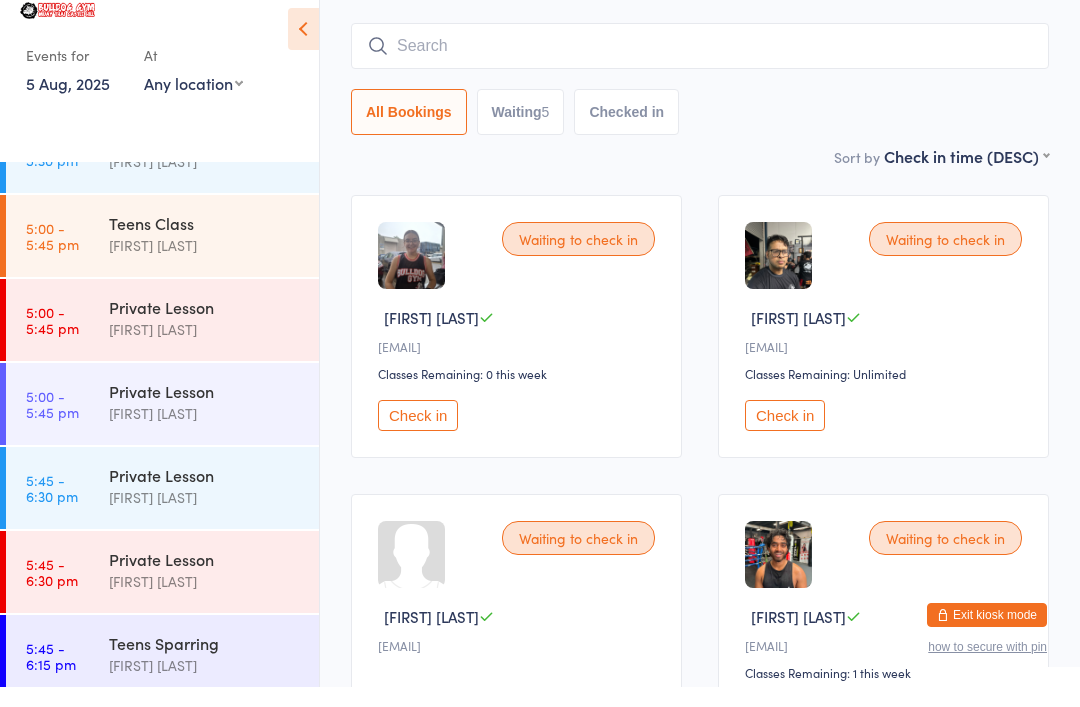 click on "5:00 - 5:45 pm Teens Class [FIRST] [LAST]" at bounding box center [162, 256] 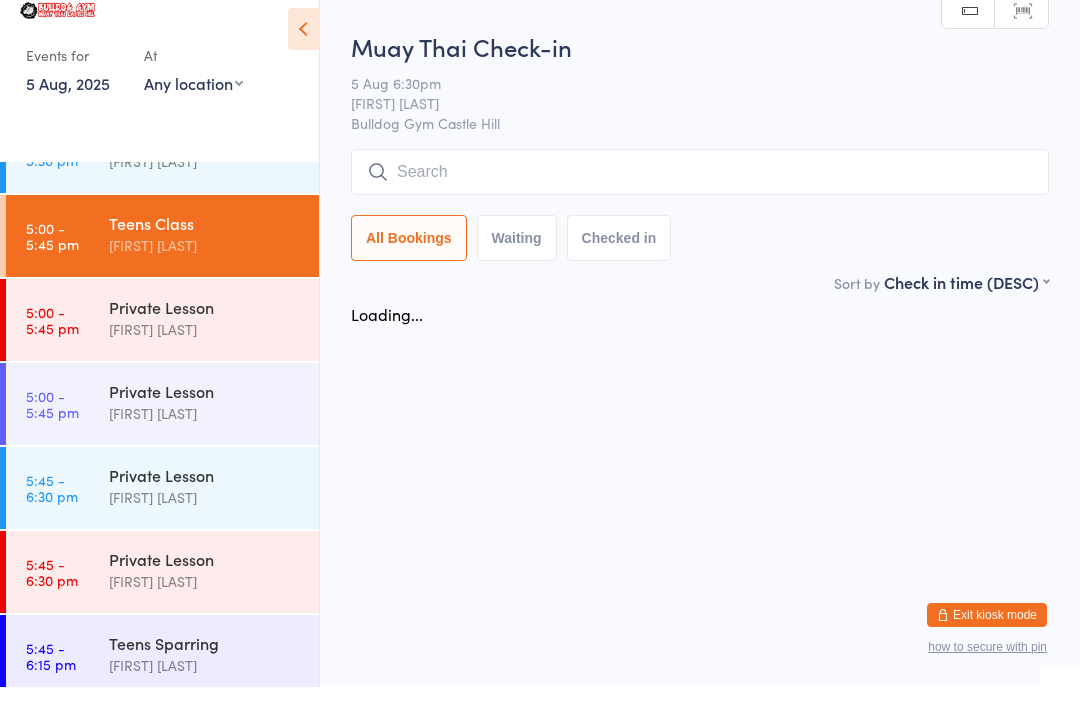 scroll, scrollTop: 0, scrollLeft: 0, axis: both 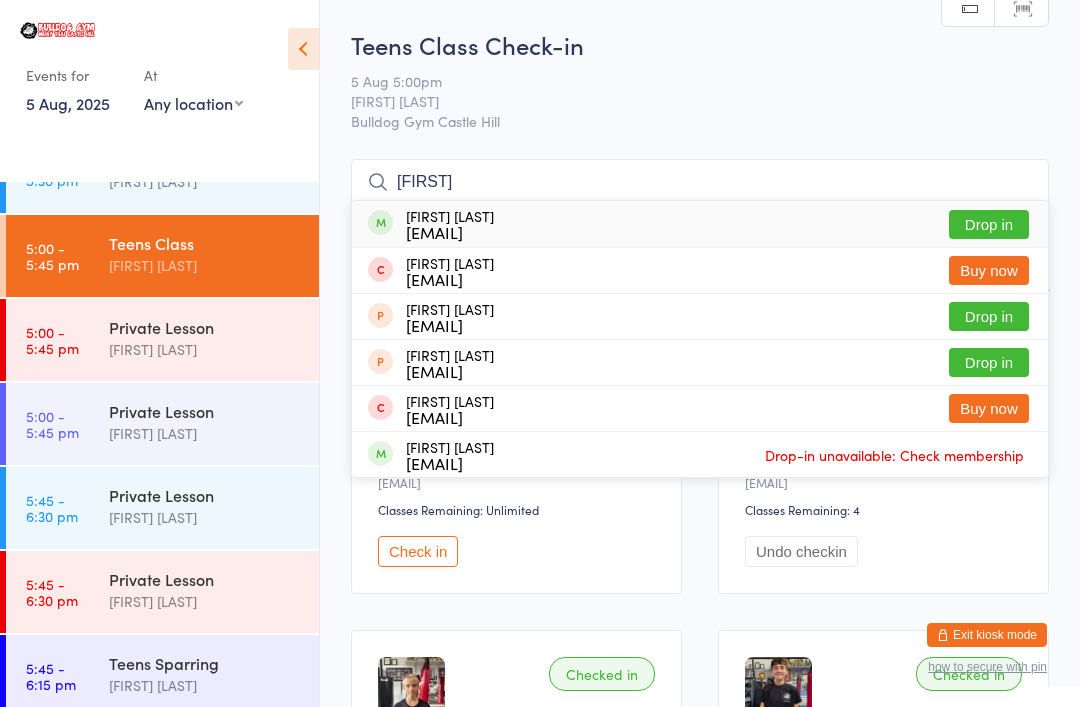 type on "[FIRST]" 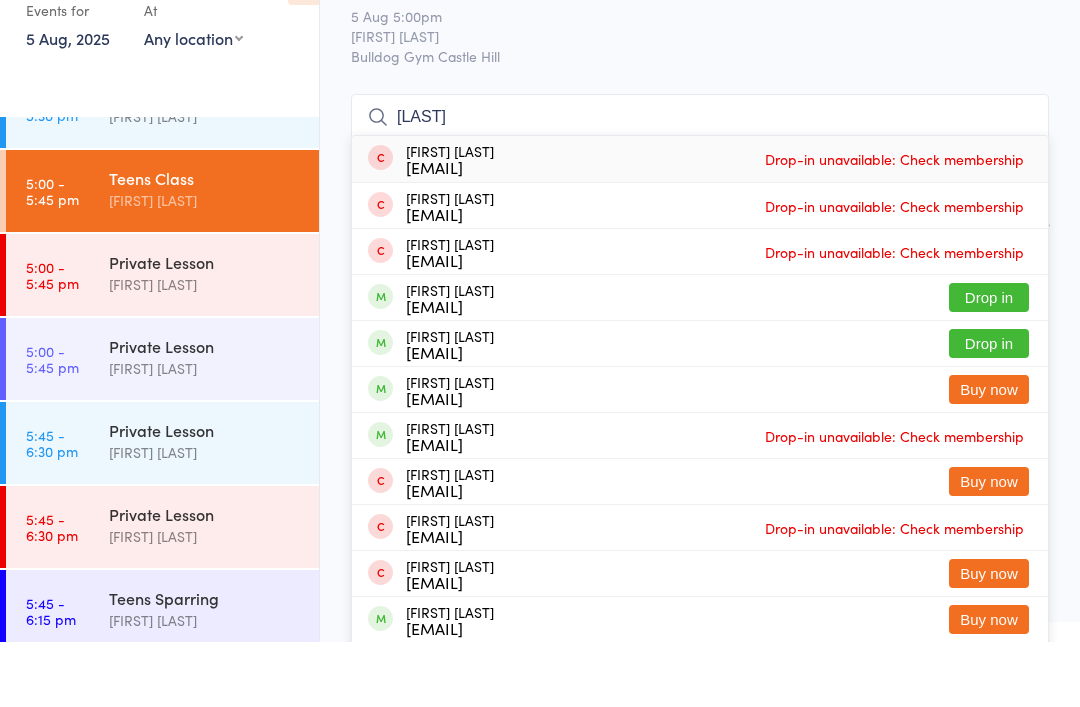 type on "[LAST]" 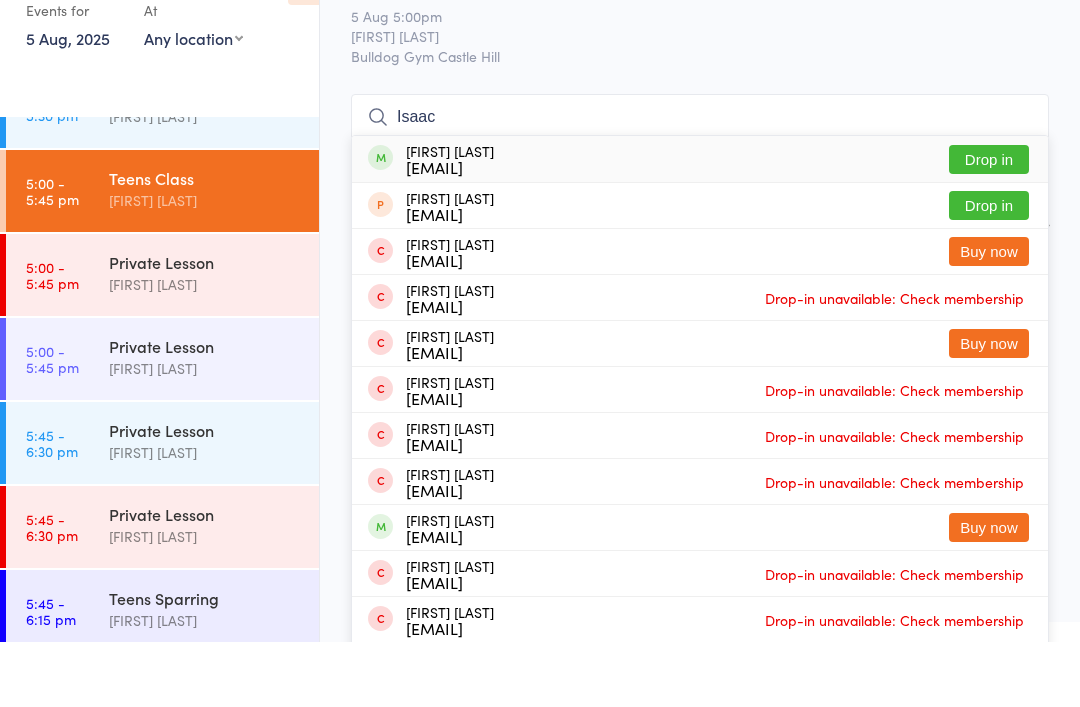 type on "Isaac" 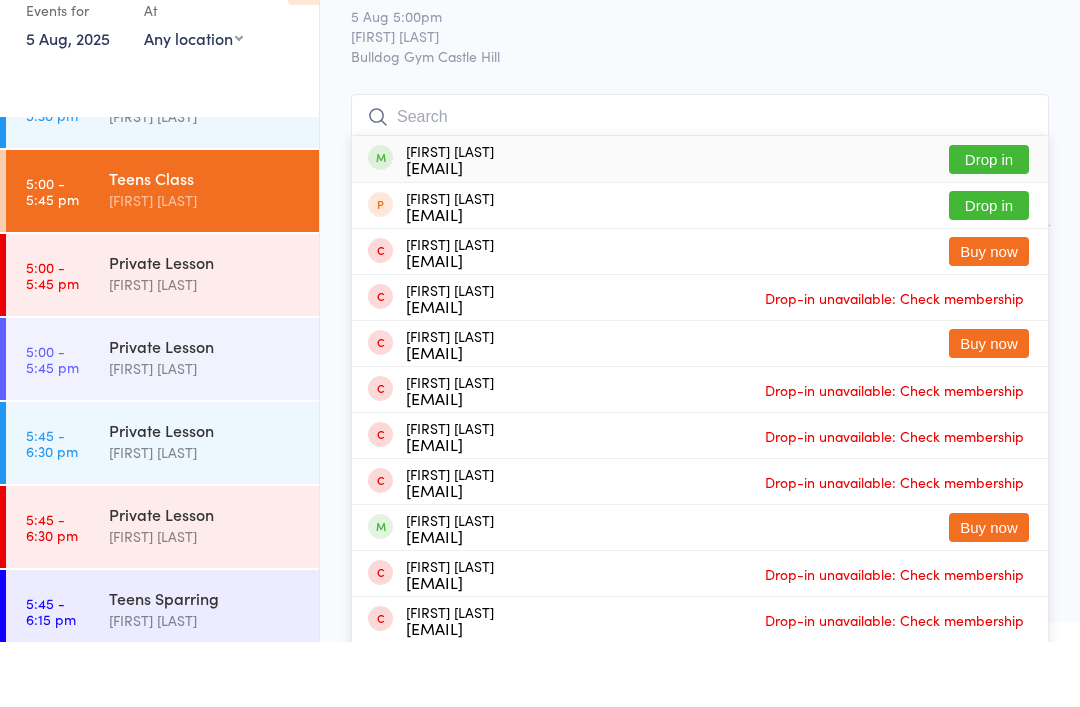 scroll, scrollTop: 65, scrollLeft: 0, axis: vertical 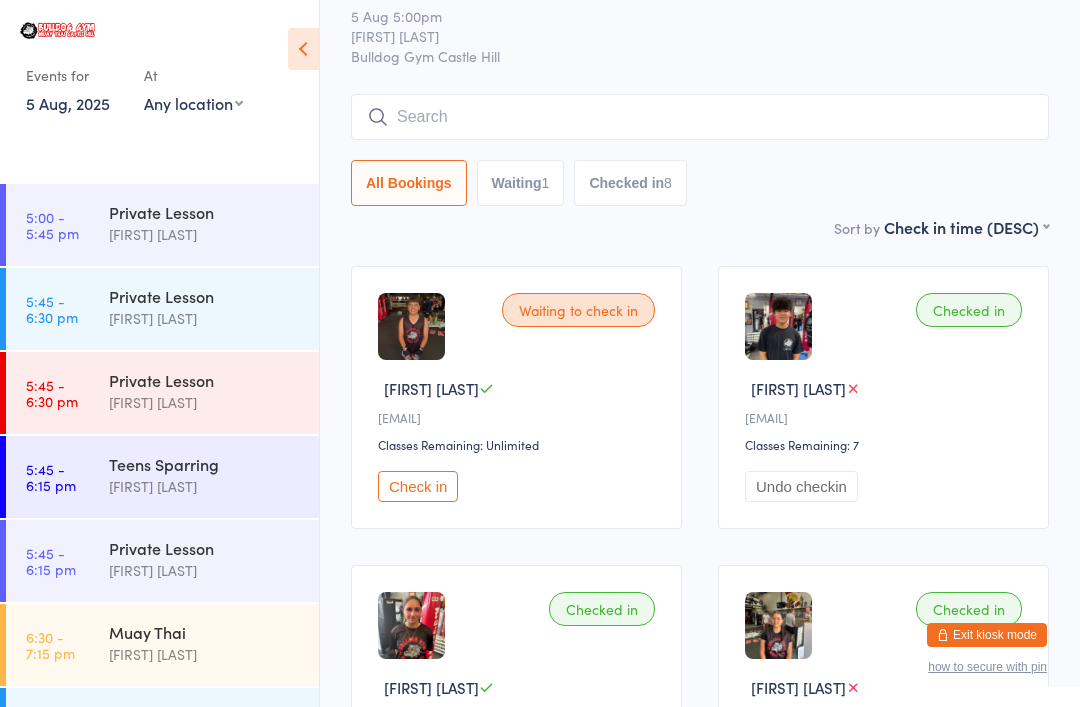 click on "[FIRST] [LAST]" at bounding box center (205, 486) 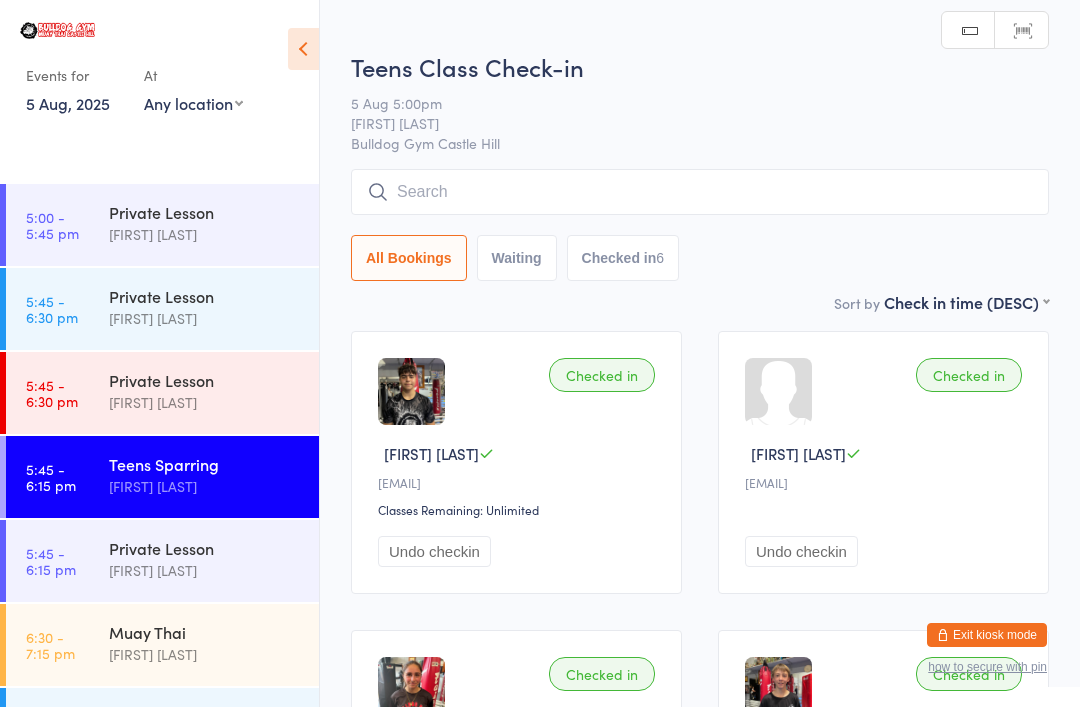 click at bounding box center [700, 192] 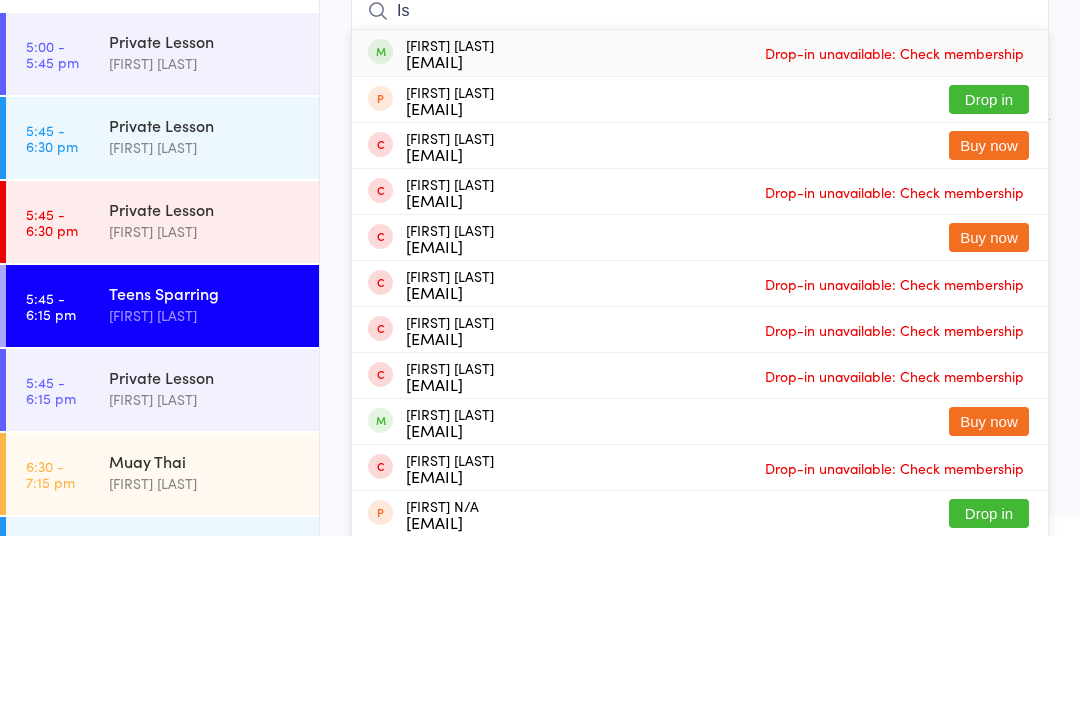 type on "I" 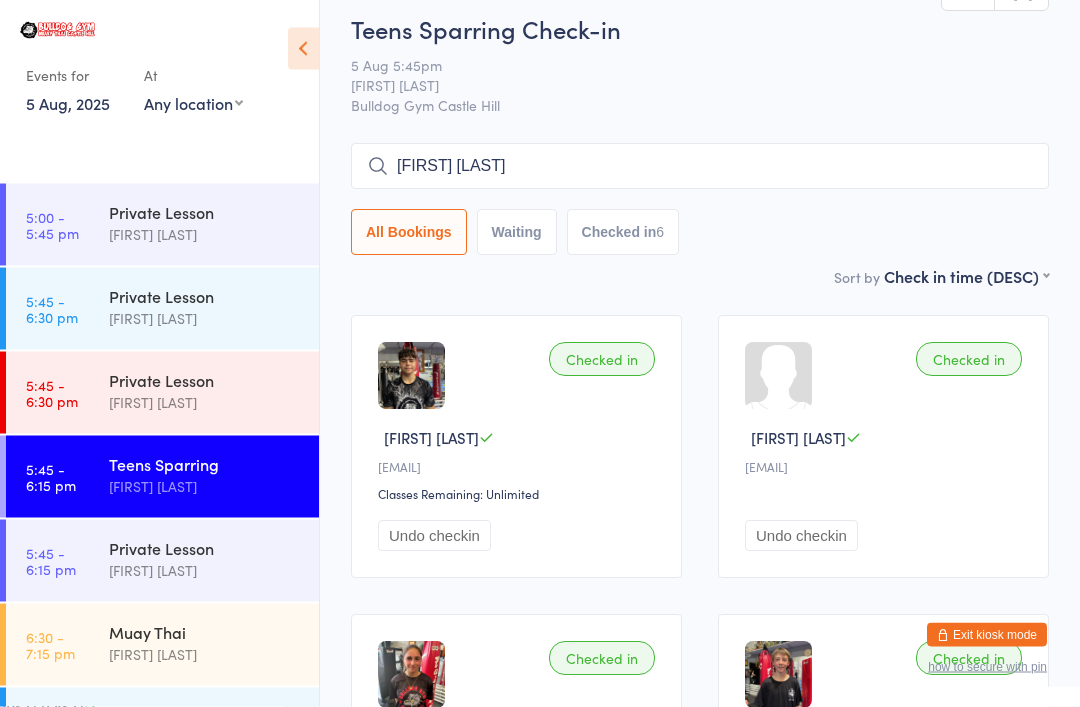 scroll, scrollTop: 0, scrollLeft: 0, axis: both 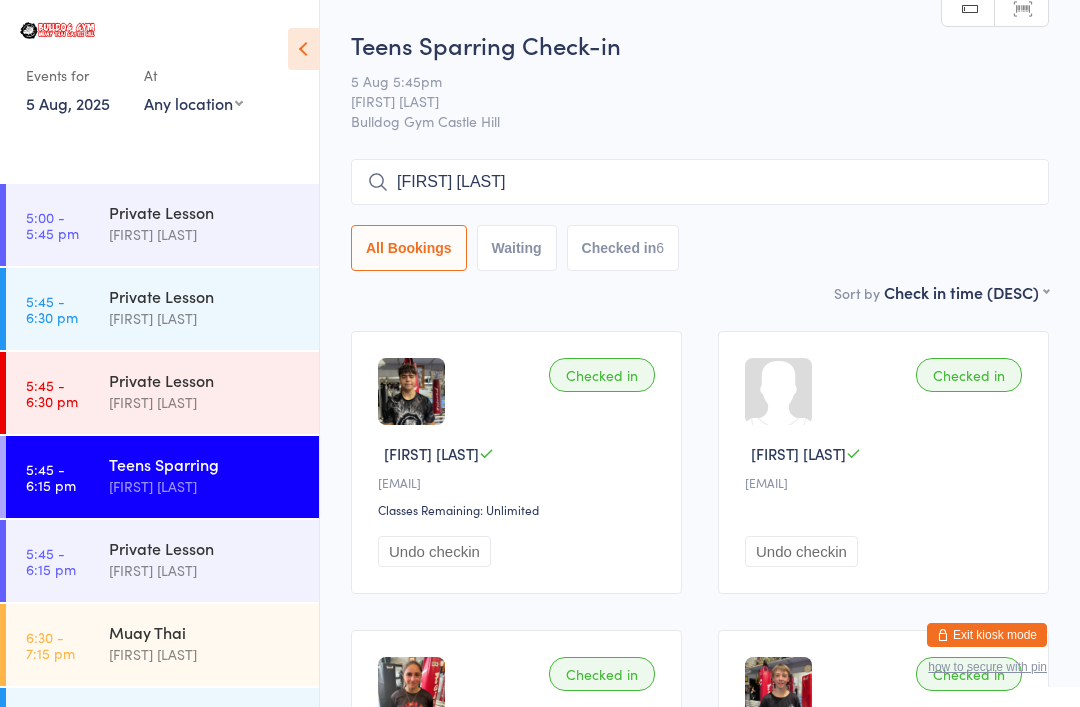 click on "[FIRST] [LAST]" at bounding box center (700, 182) 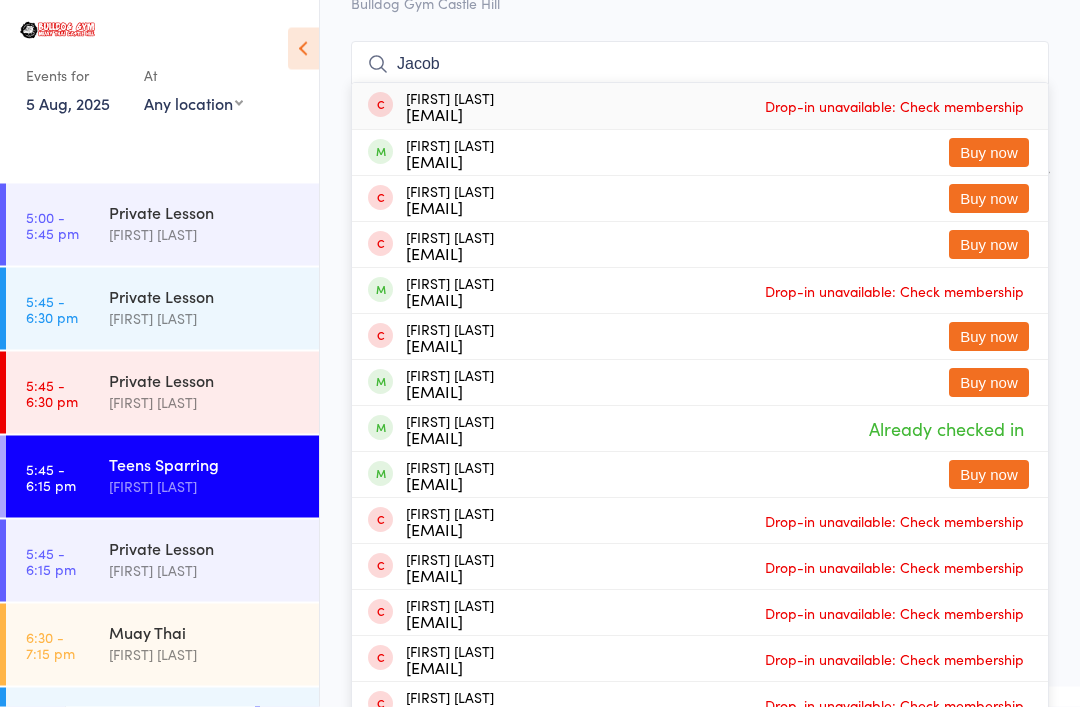 scroll, scrollTop: 0, scrollLeft: 0, axis: both 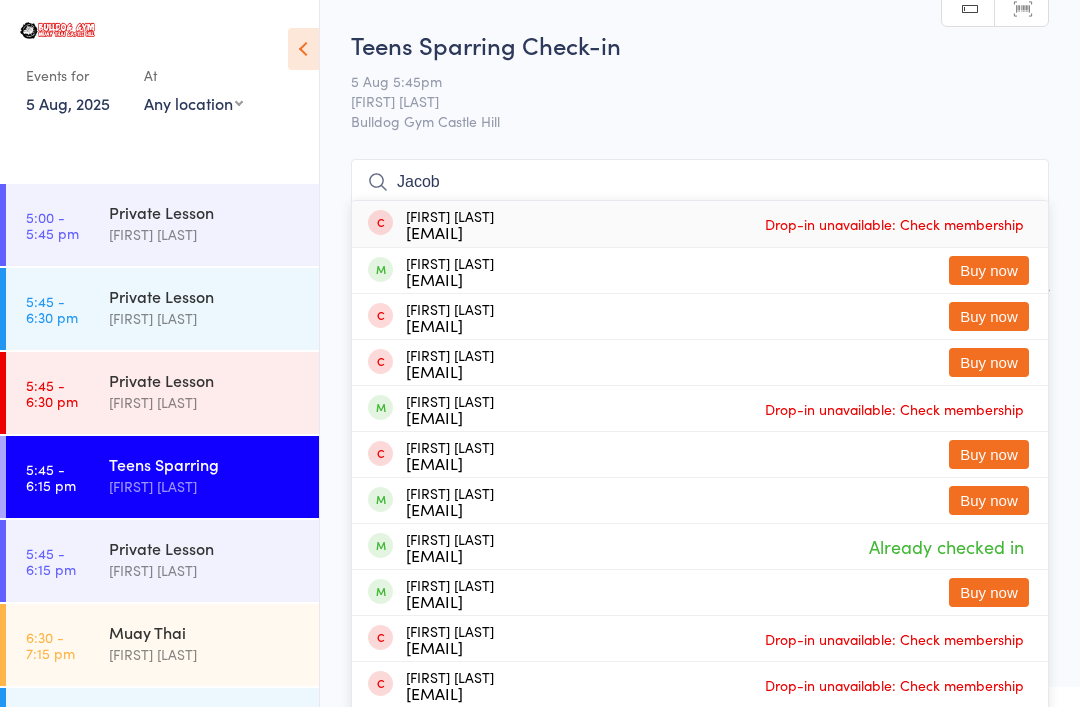 click on "Jacob" at bounding box center [700, 182] 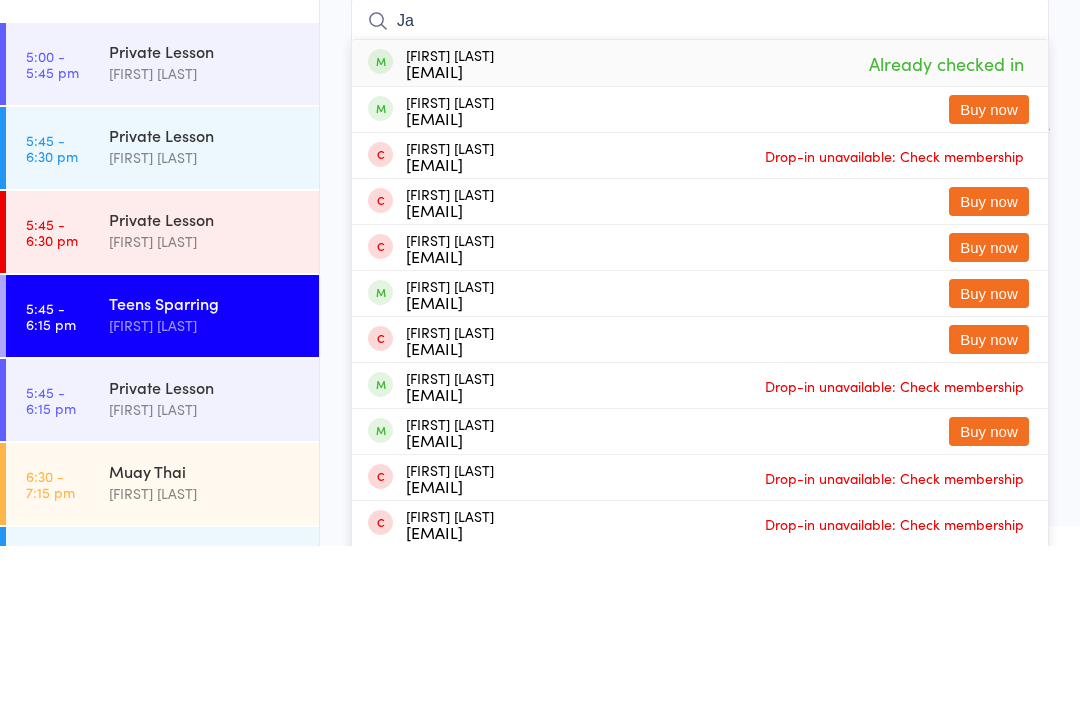 type on "J" 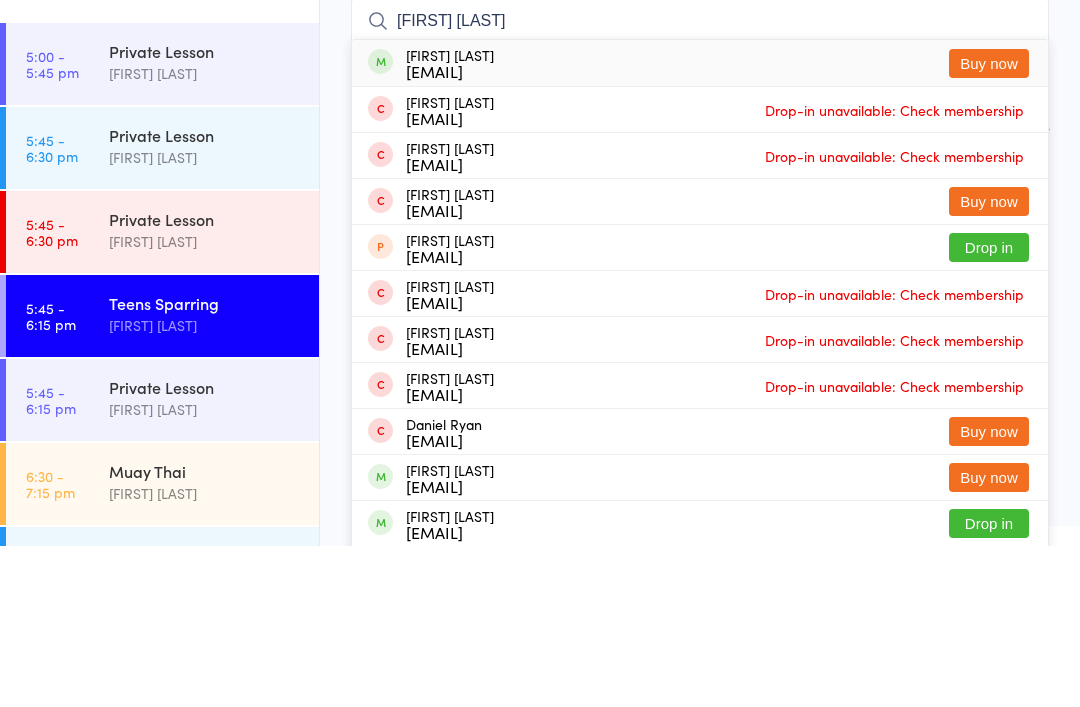 scroll, scrollTop: 161, scrollLeft: 0, axis: vertical 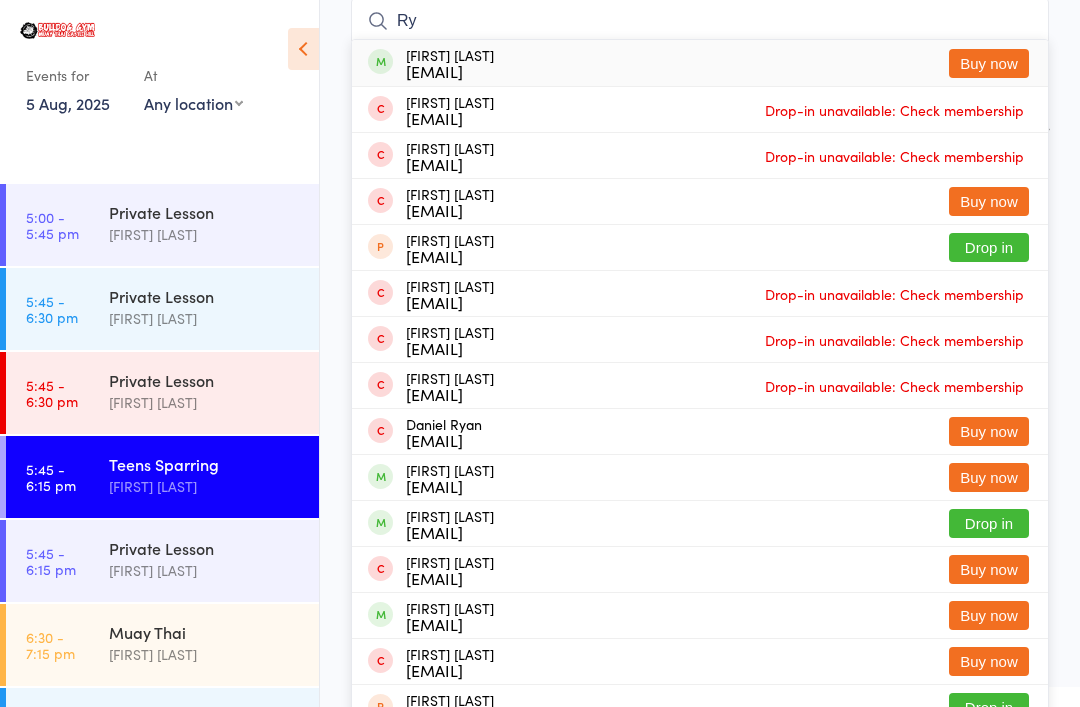 type on "R" 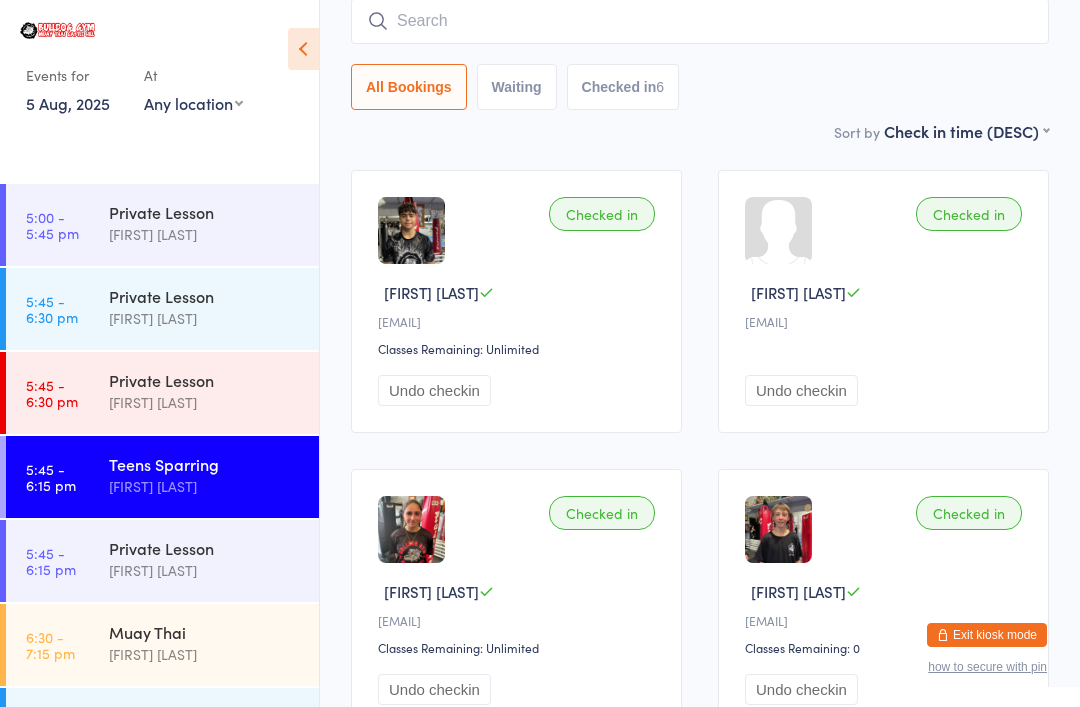 click on "Checked in [FIRST] [LAST] [EMAIL] Classes Remaining: Unlimited Undo checkin Checked in [FIRST] [LAST] [EMAIL] Undo checkin Checked in [FIRST] [LAST] Classes Remaining: Unlimited Undo checkin Checked in [FIRST] [LAST] Classes Remaining: 0 Undo checkin Checked in [FIRST] [LAST] Classes Remaining: 2 Undo checkin Checked in [FIRST] [LAST] Classes Remaining: Unlimited Undo checkin" at bounding box center [700, 600] 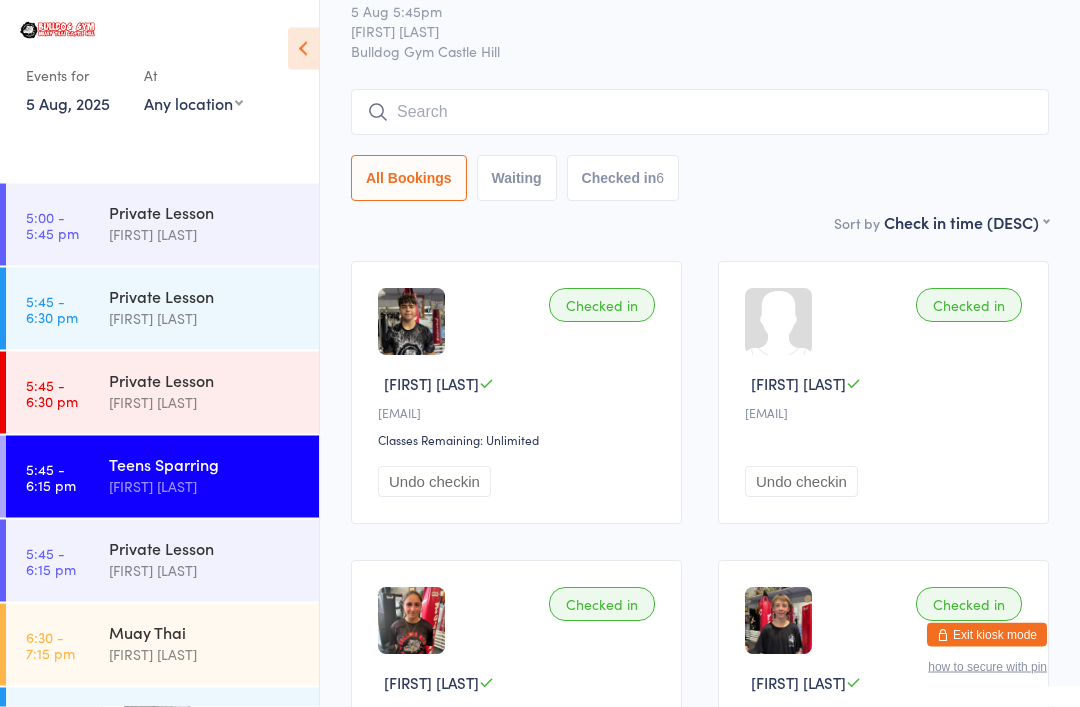 scroll, scrollTop: 0, scrollLeft: 0, axis: both 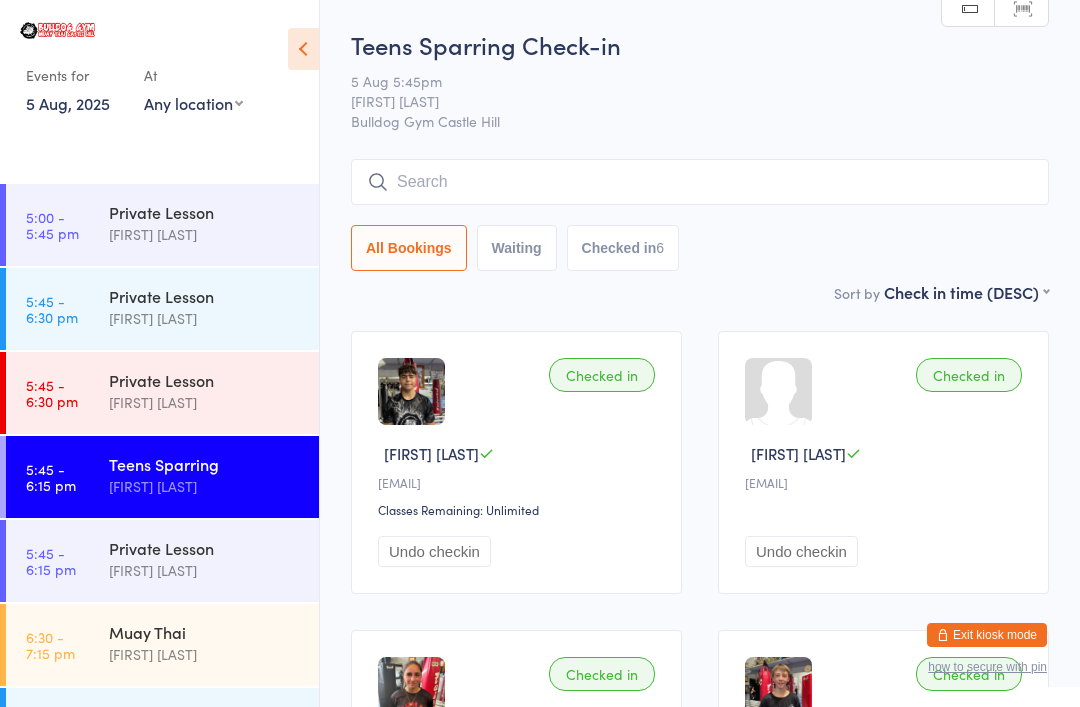 click at bounding box center (700, 182) 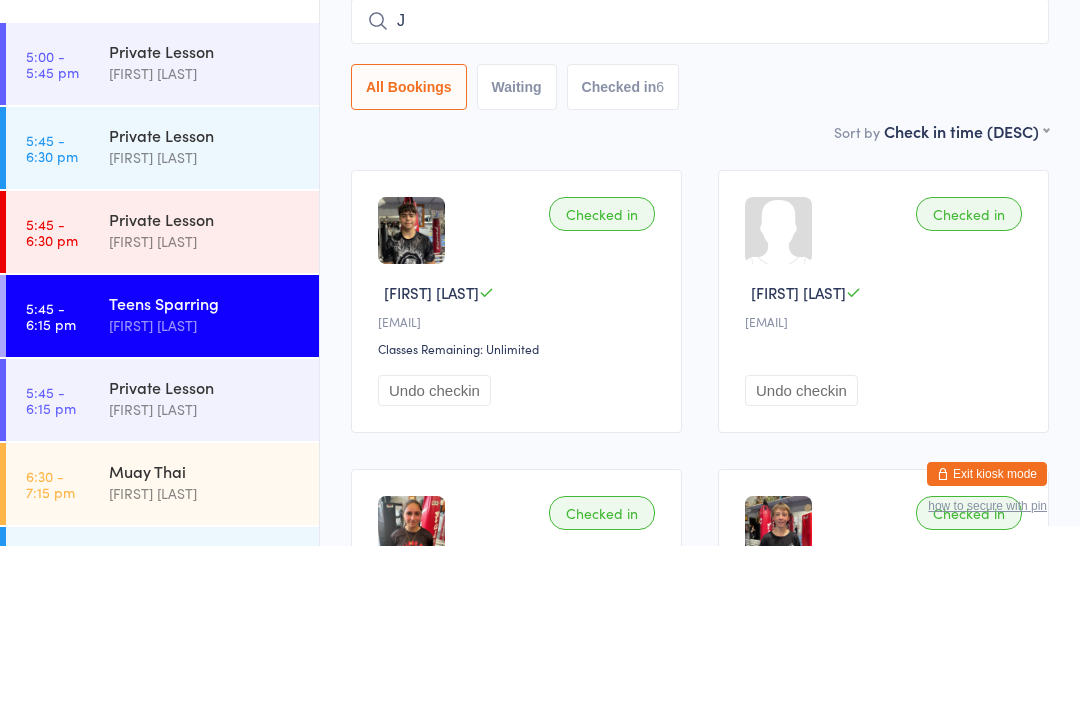 type on "Ju" 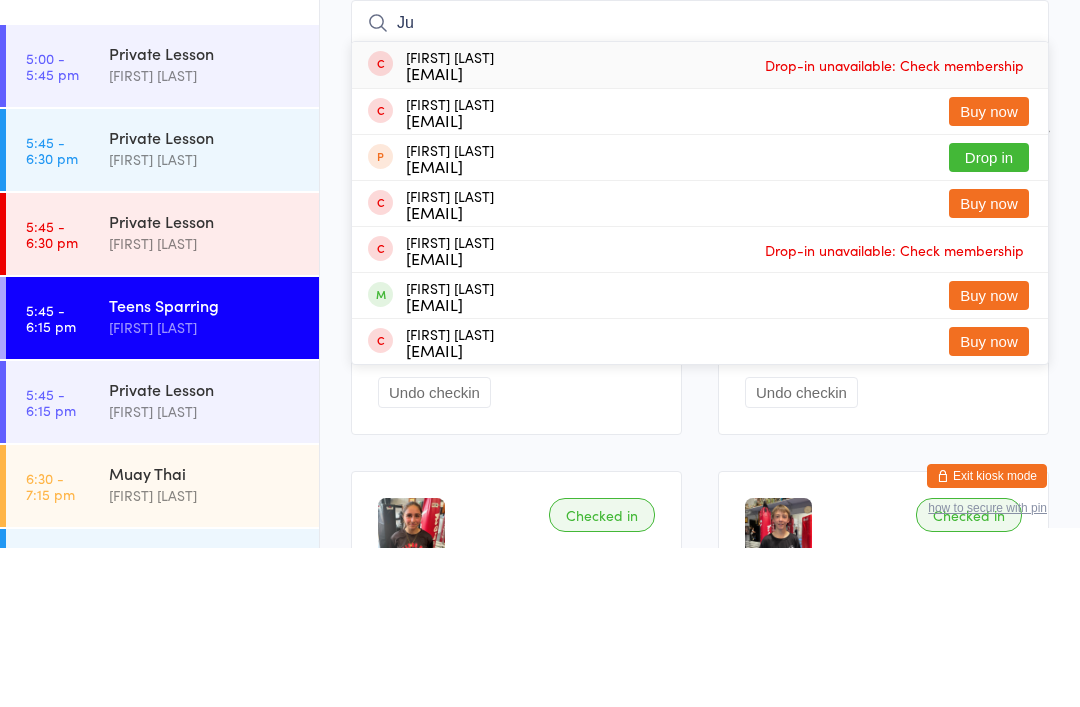 scroll, scrollTop: 159, scrollLeft: 0, axis: vertical 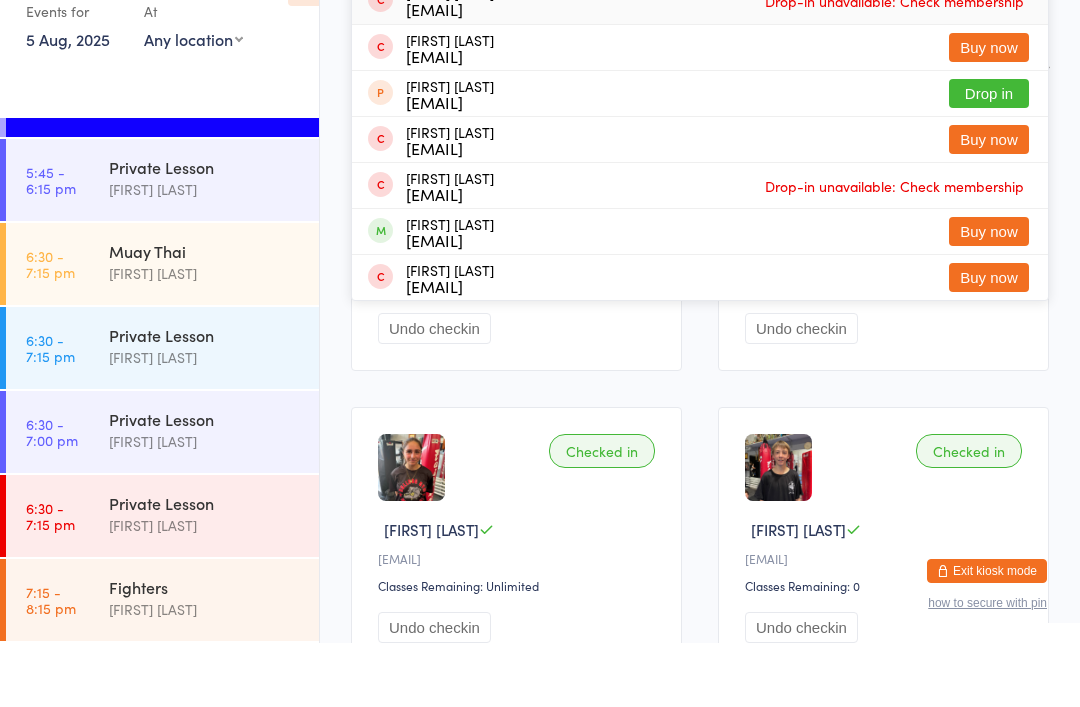 click on "Muay Thai" at bounding box center [205, 315] 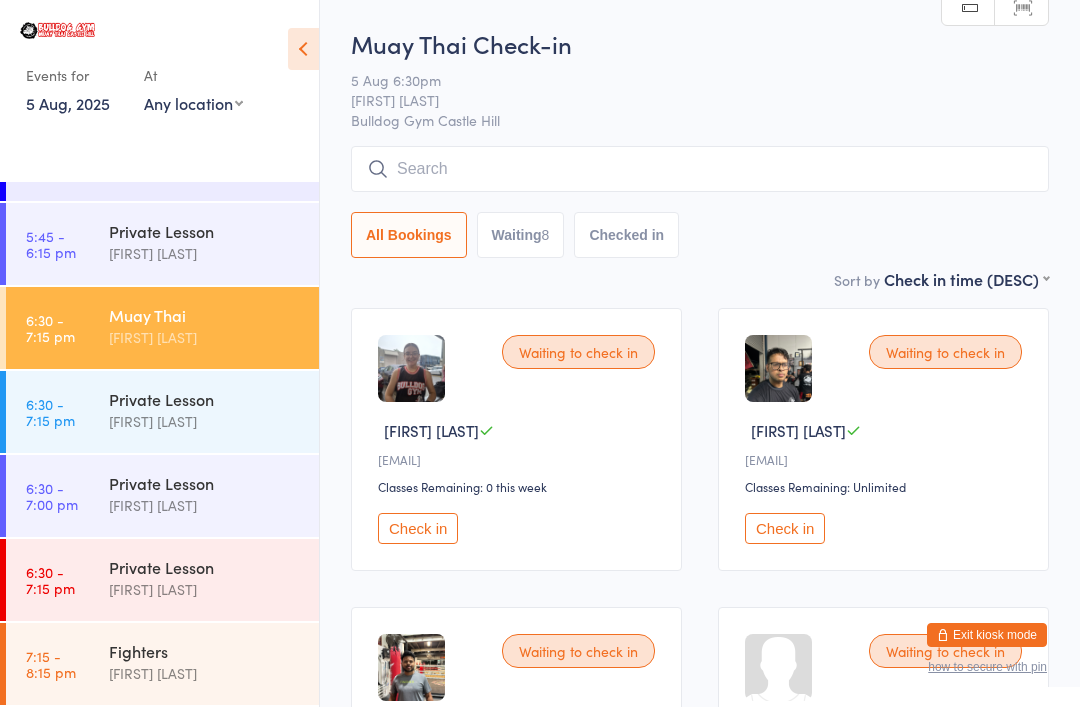 scroll, scrollTop: 214, scrollLeft: 0, axis: vertical 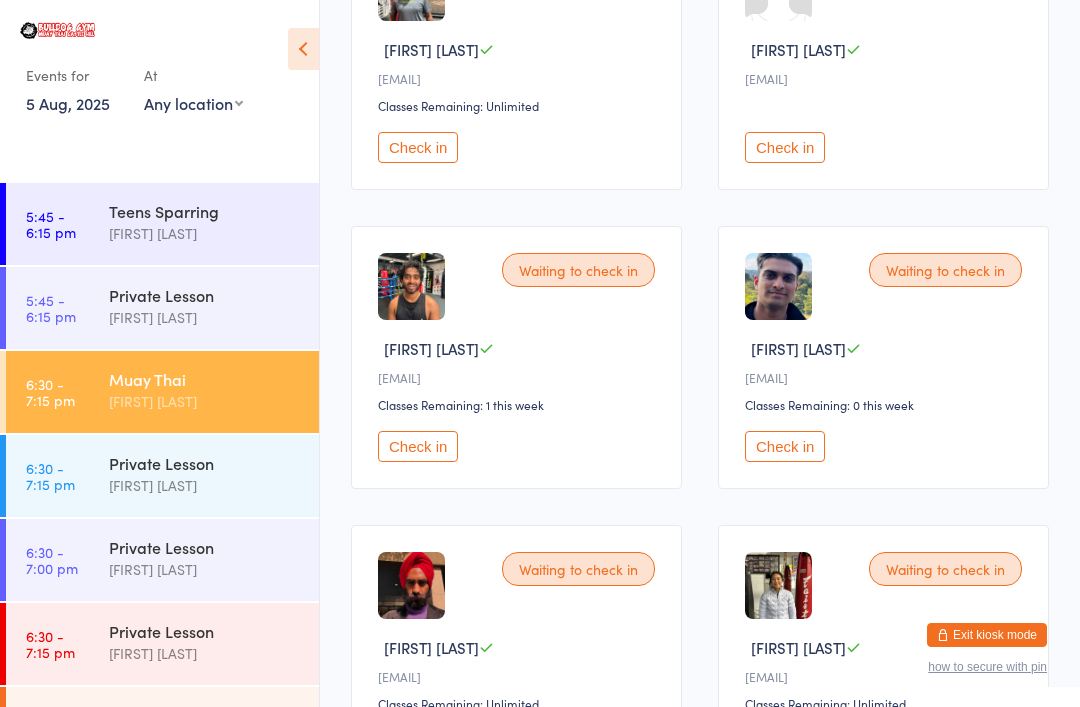 click on "Check in" at bounding box center (418, 446) 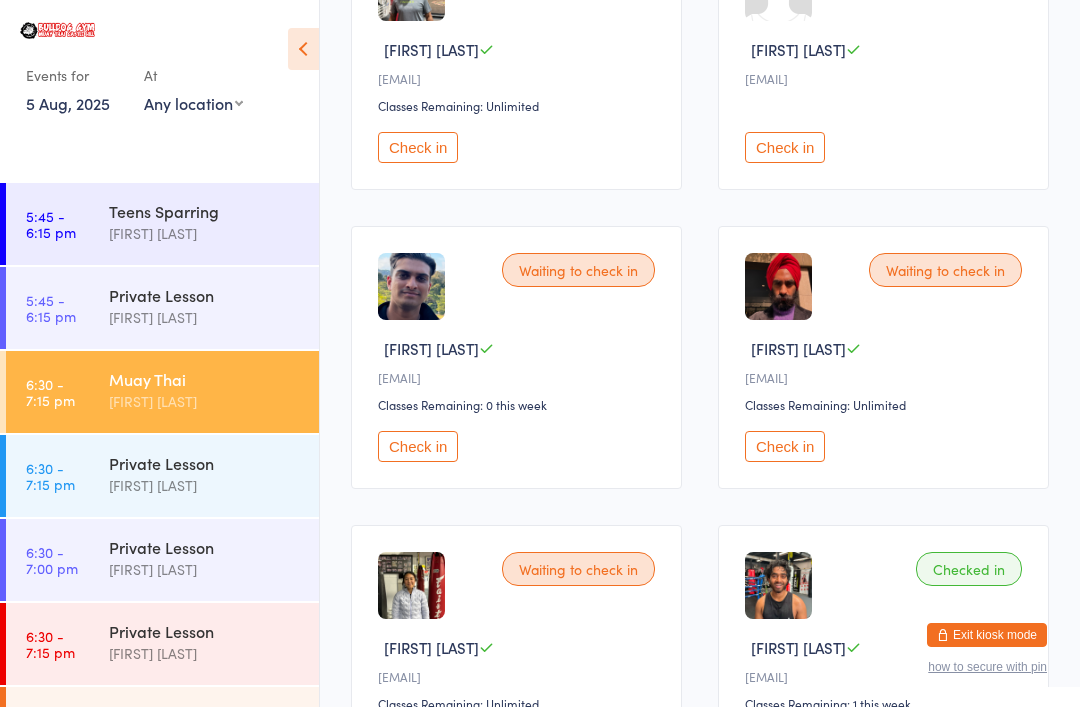 click on "6:30 - 7:00 pm" at bounding box center (52, 560) 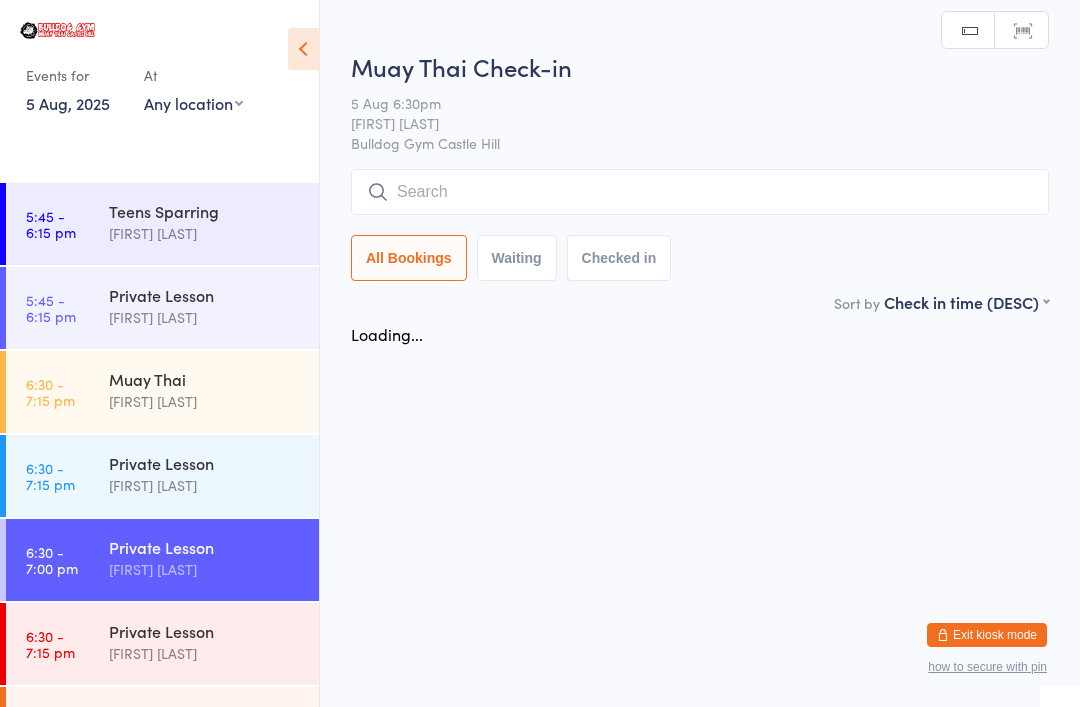 scroll, scrollTop: 0, scrollLeft: 0, axis: both 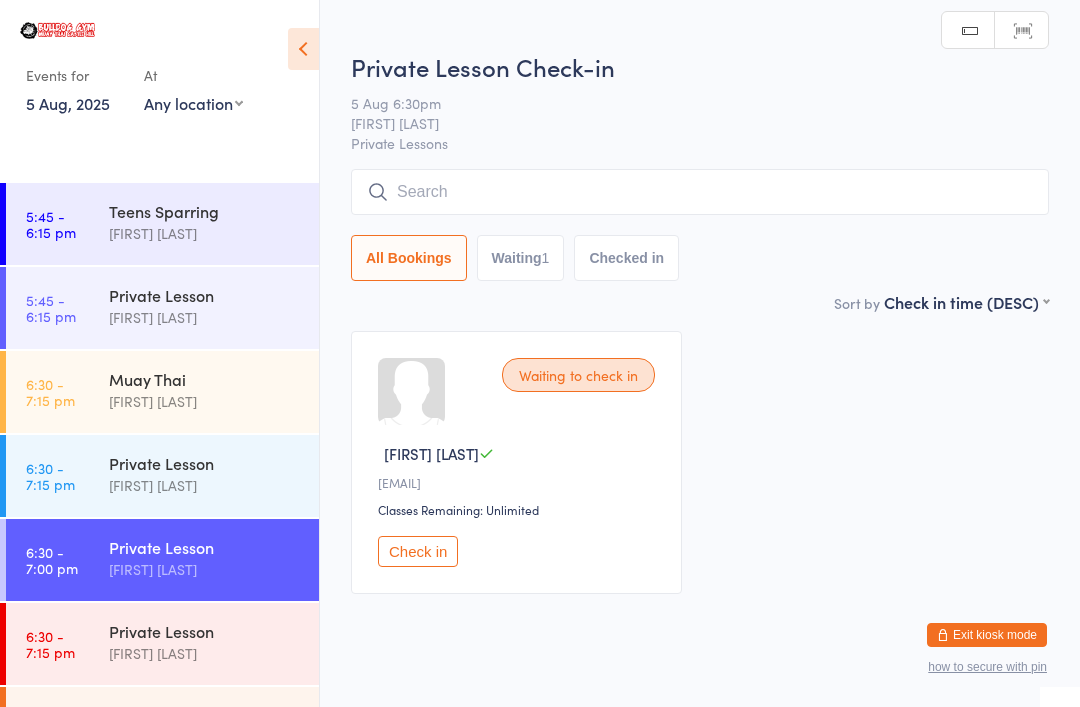 click on "Check in" at bounding box center [418, 551] 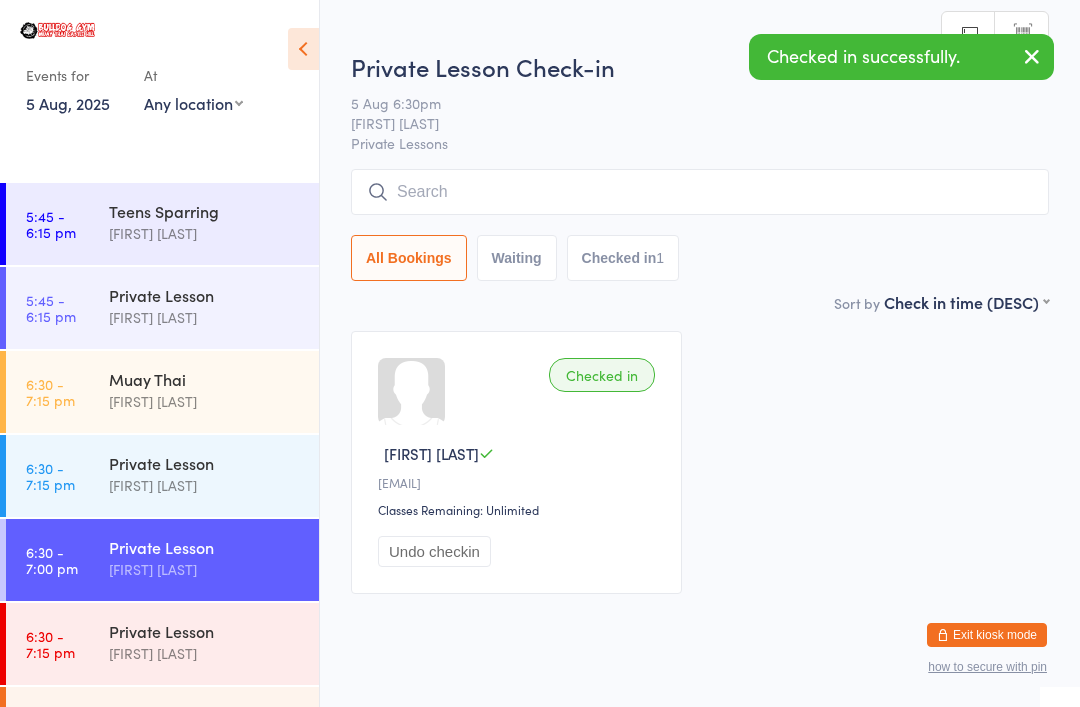 click on "6:30 - 7:15 pm Muay Thai [FIRST] [LAST]" at bounding box center [162, 392] 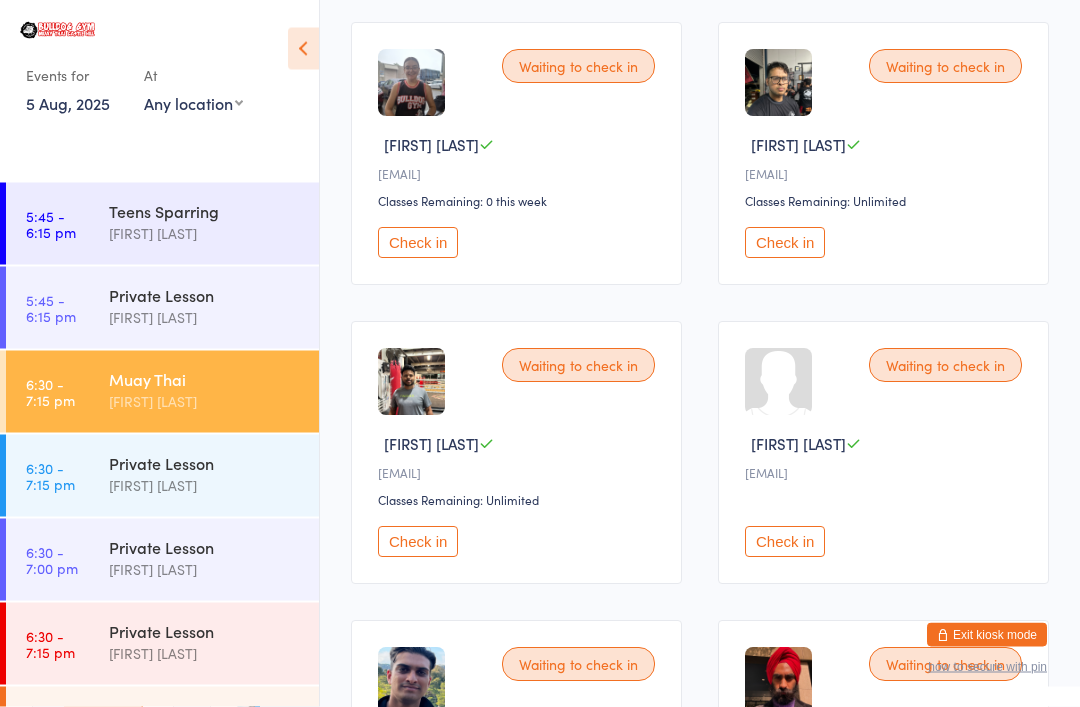 scroll, scrollTop: 322, scrollLeft: 0, axis: vertical 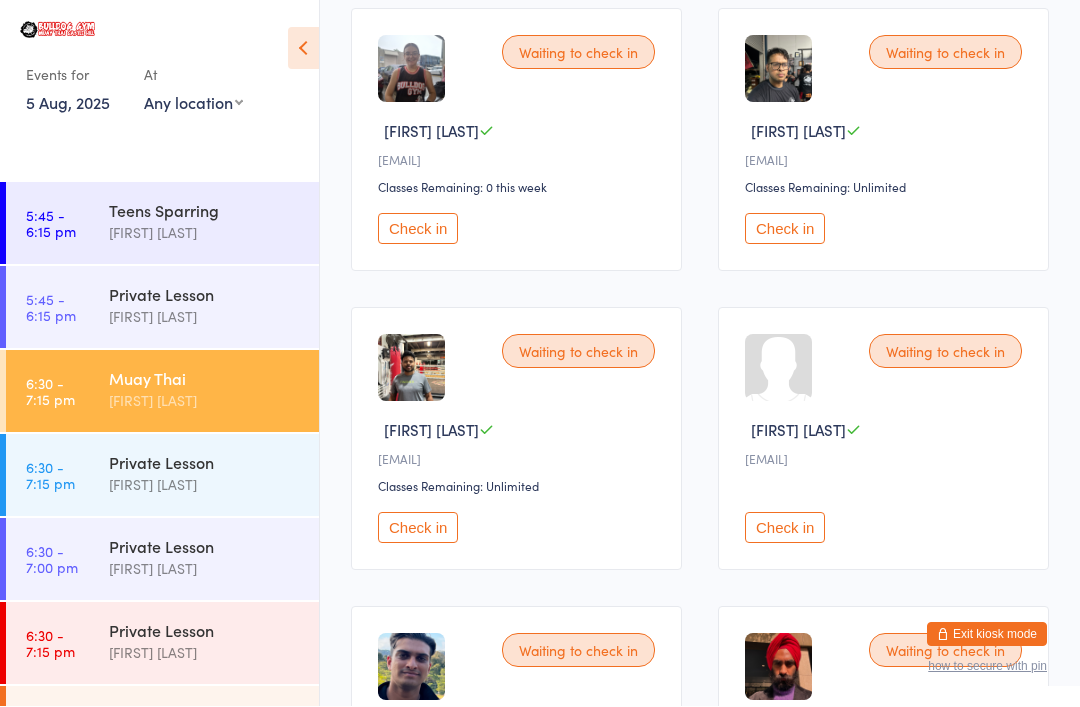 click on "Check in" at bounding box center [418, 528] 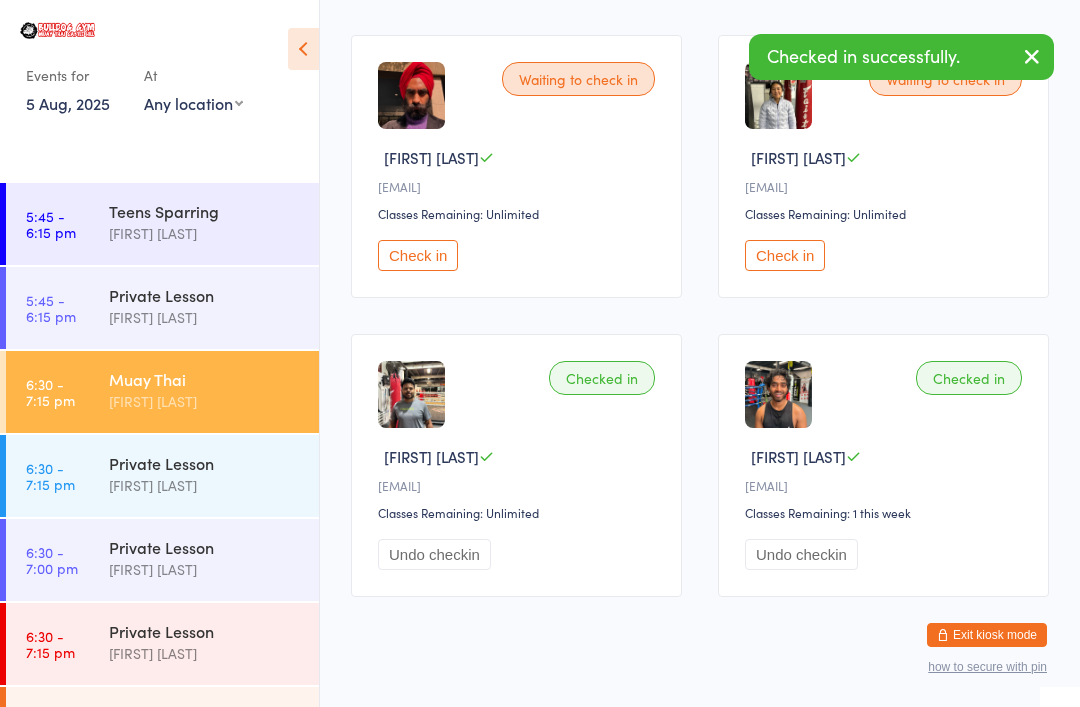 scroll, scrollTop: 902, scrollLeft: 0, axis: vertical 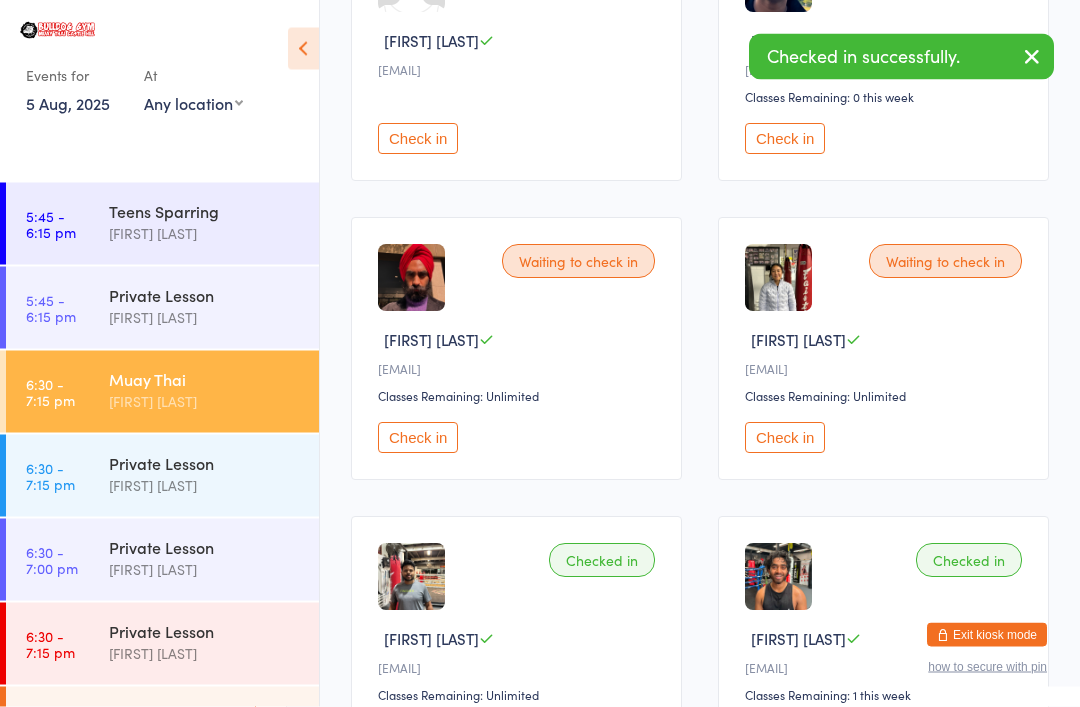 click on "Check in" at bounding box center [785, 438] 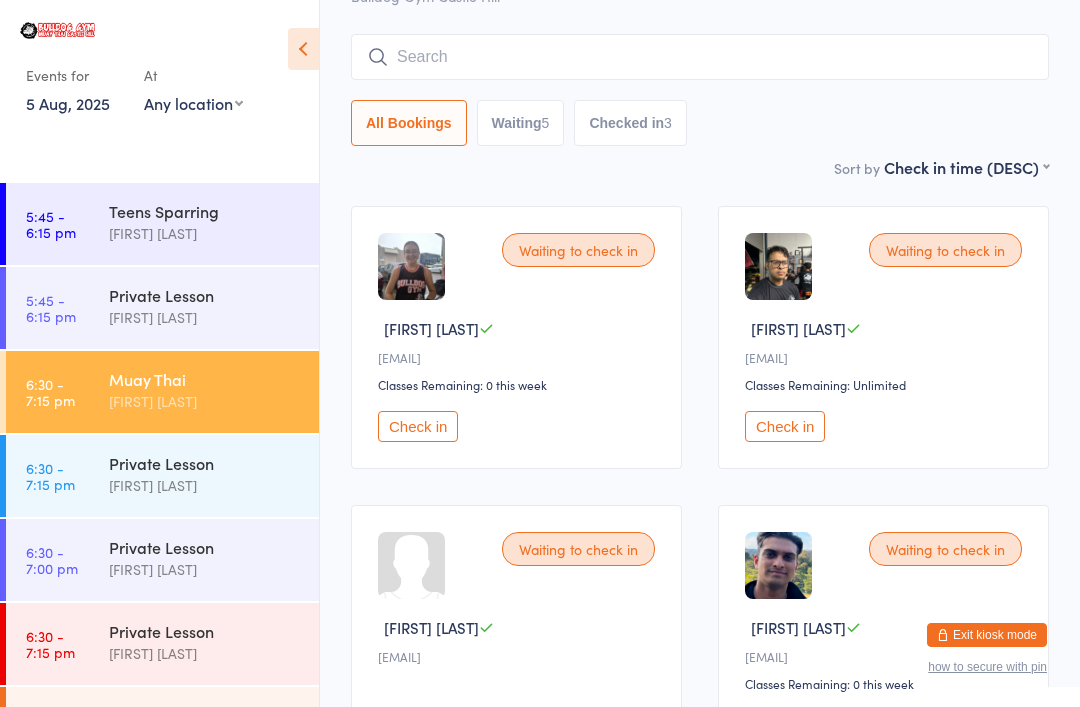 scroll, scrollTop: 118, scrollLeft: 0, axis: vertical 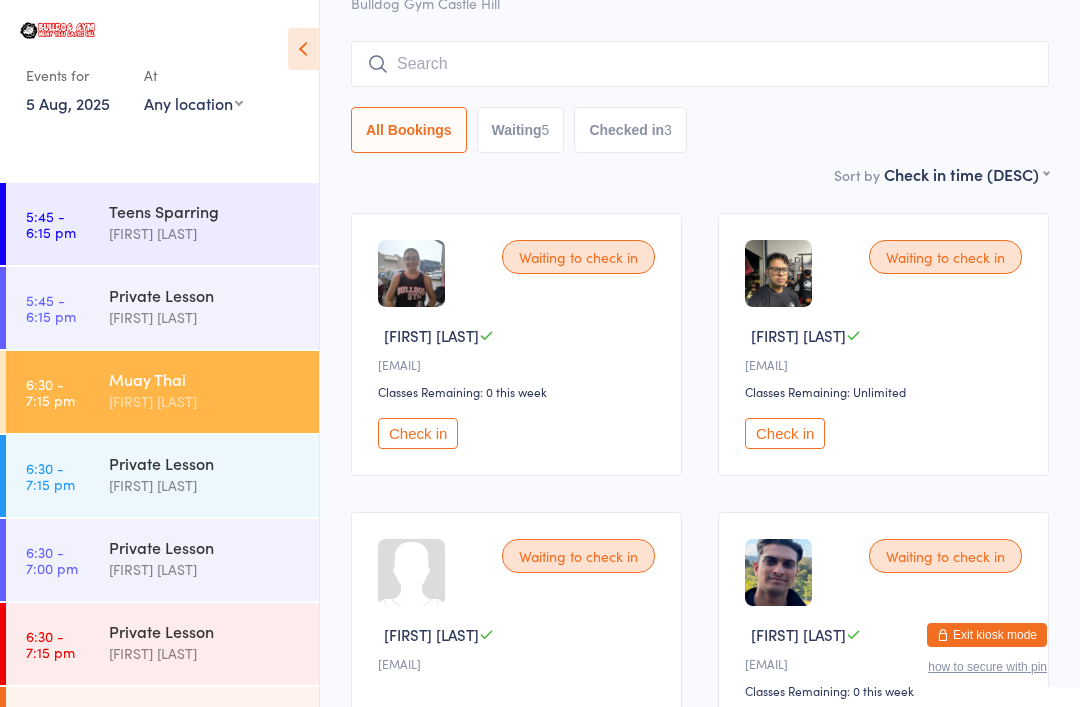 click on "Check in" at bounding box center (785, 433) 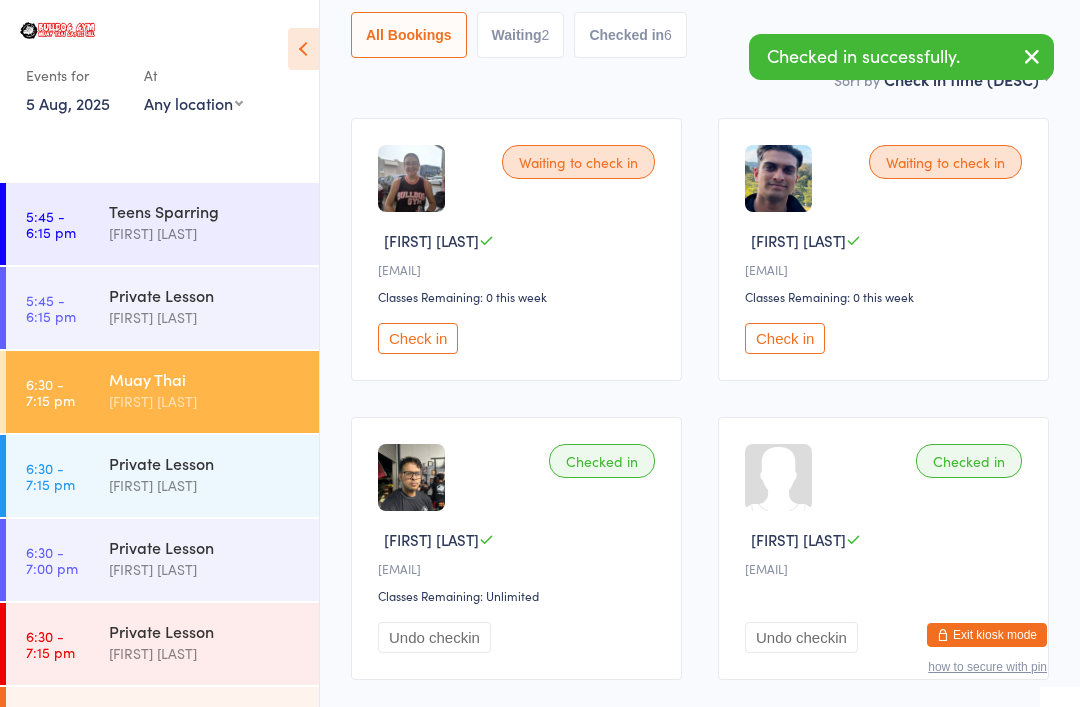 scroll, scrollTop: 0, scrollLeft: 0, axis: both 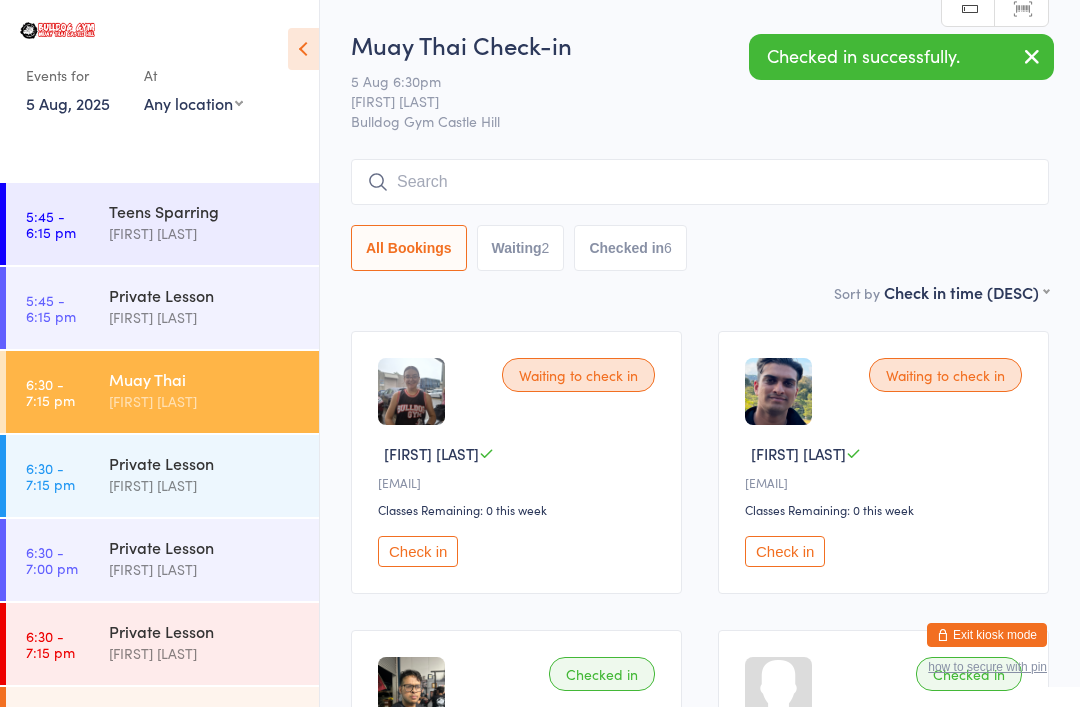 click at bounding box center (700, 182) 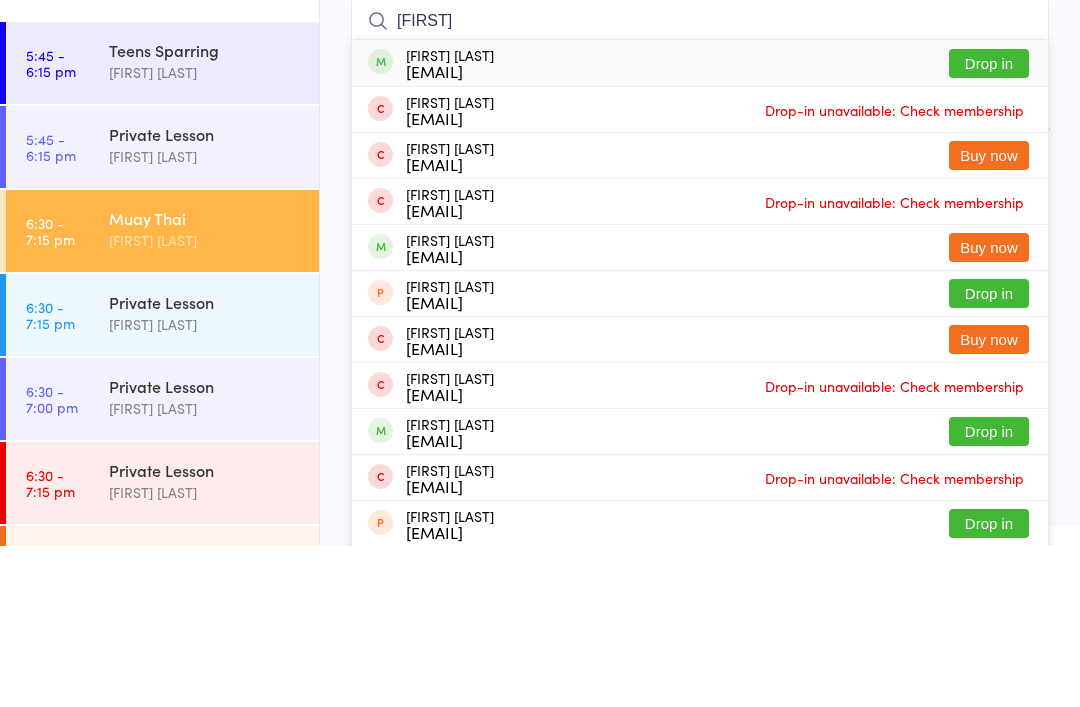 type on "[FIRST]" 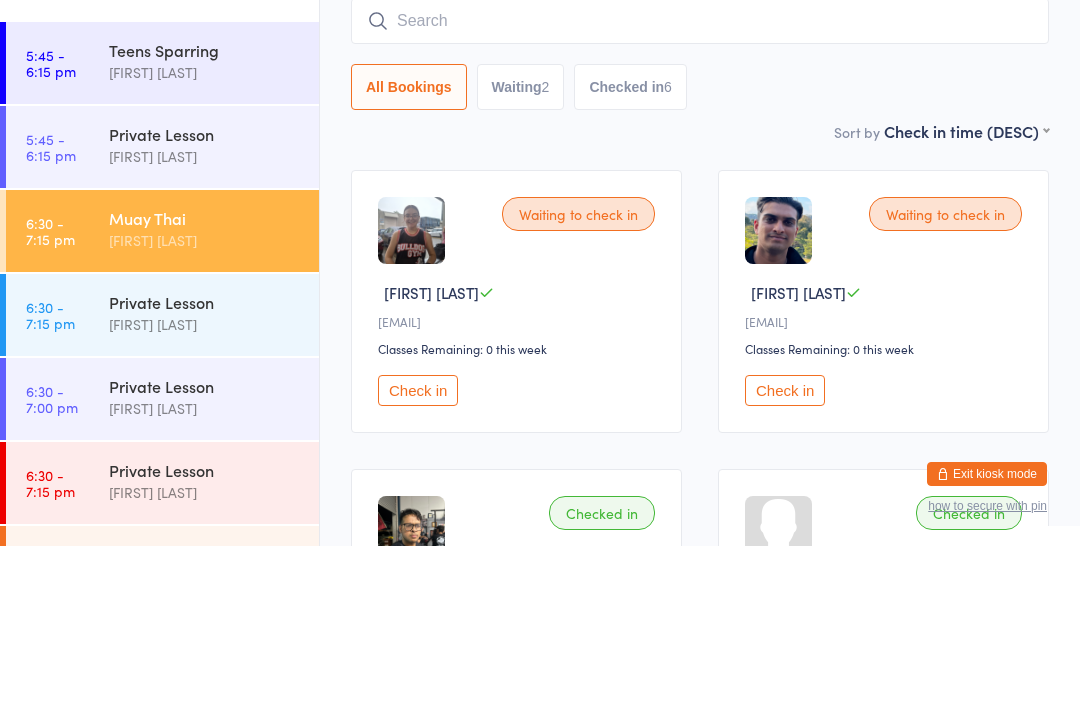 scroll, scrollTop: 161, scrollLeft: 0, axis: vertical 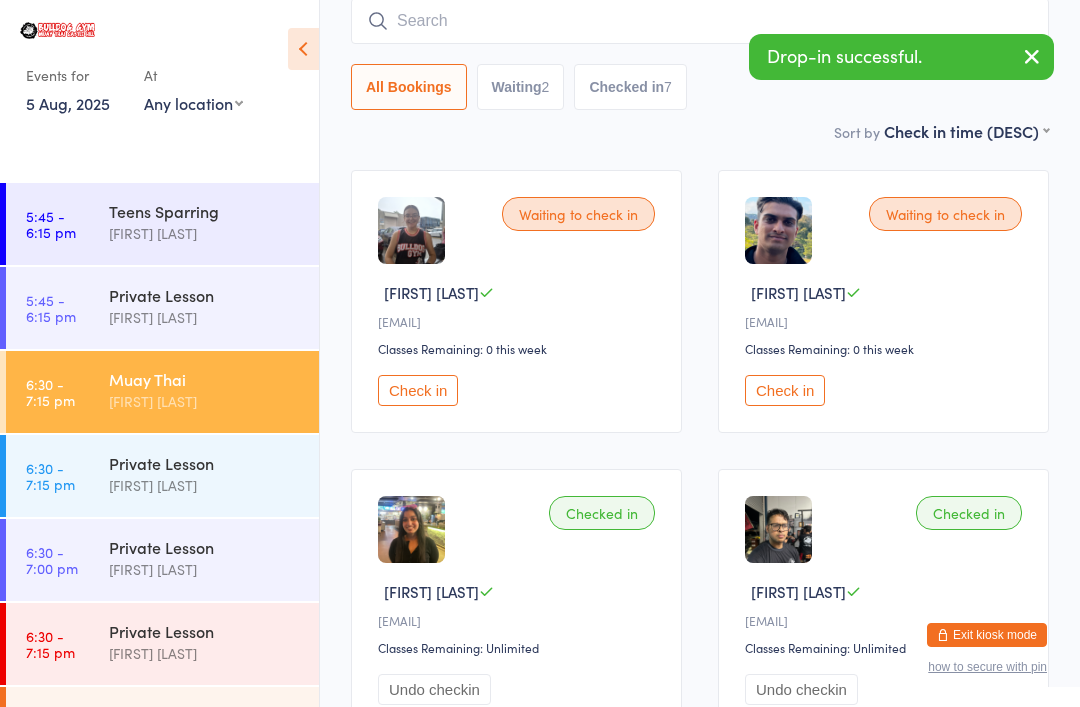 click on "Check in" at bounding box center (785, 390) 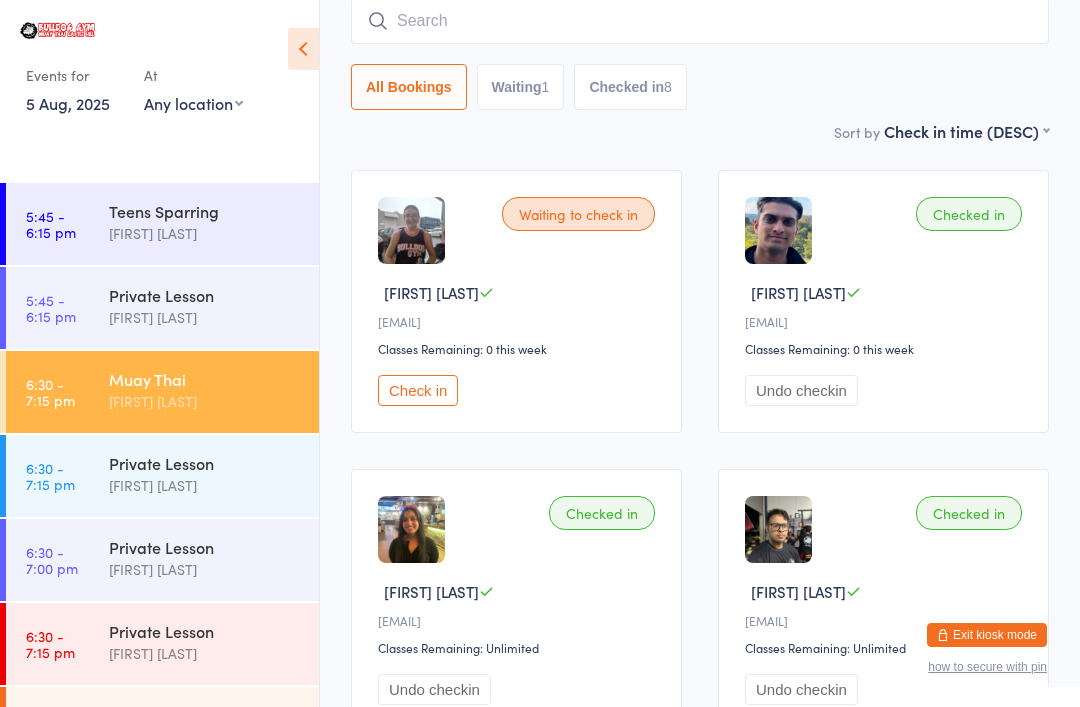 scroll, scrollTop: 0, scrollLeft: 0, axis: both 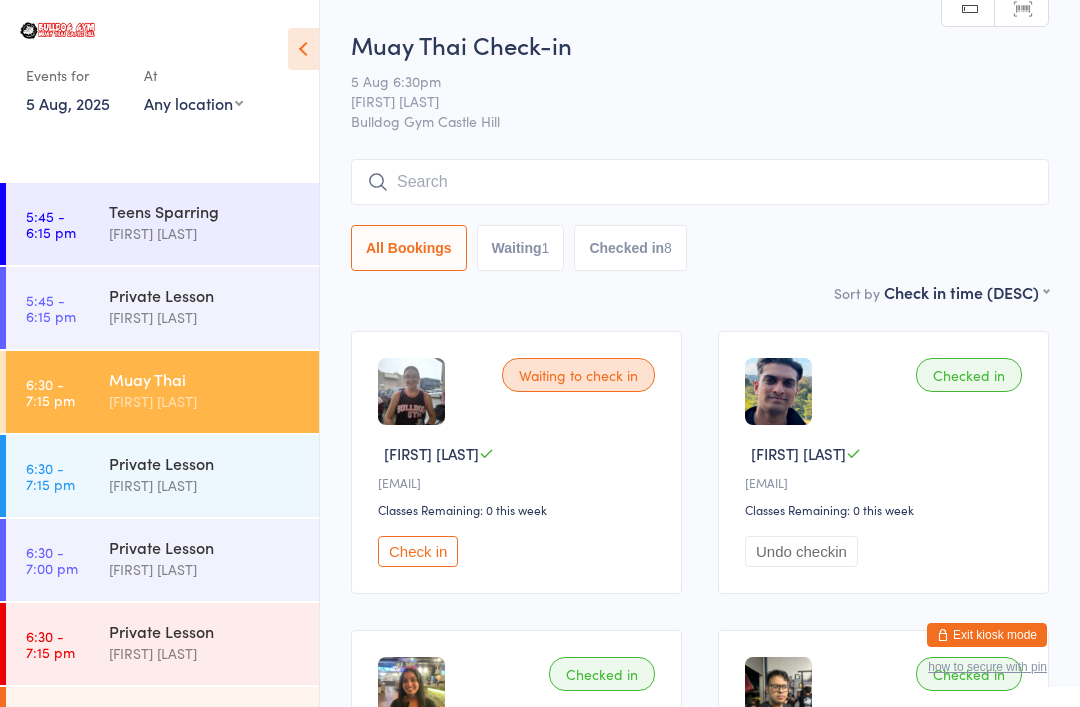 click on "Check in" at bounding box center [418, 551] 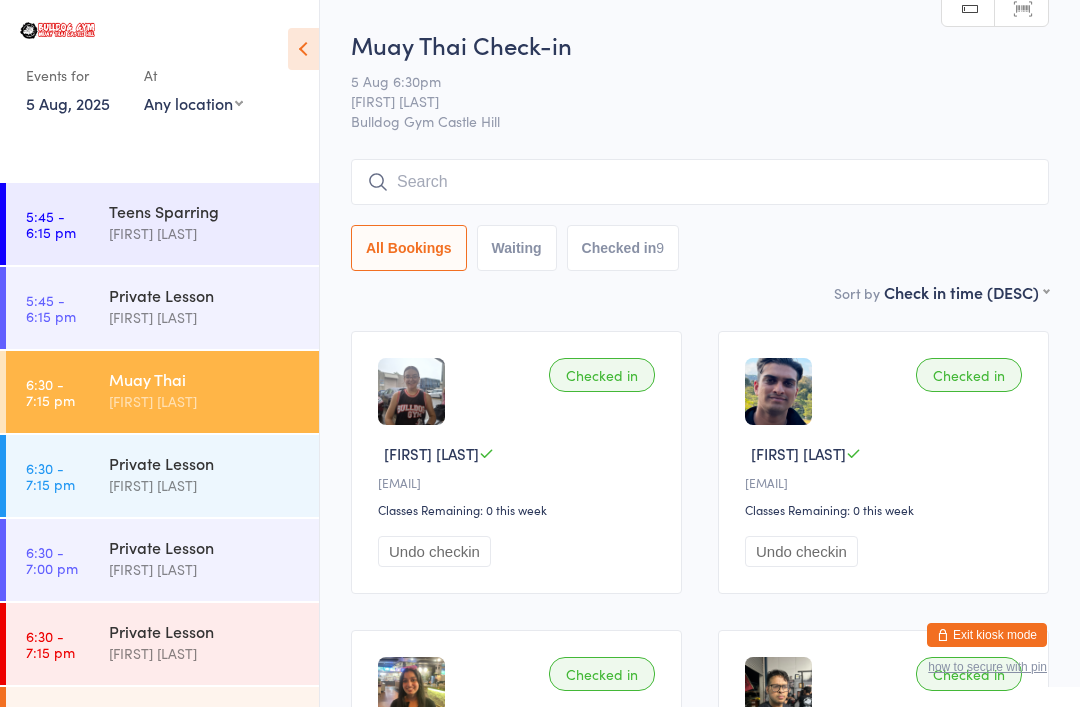 click at bounding box center (700, 182) 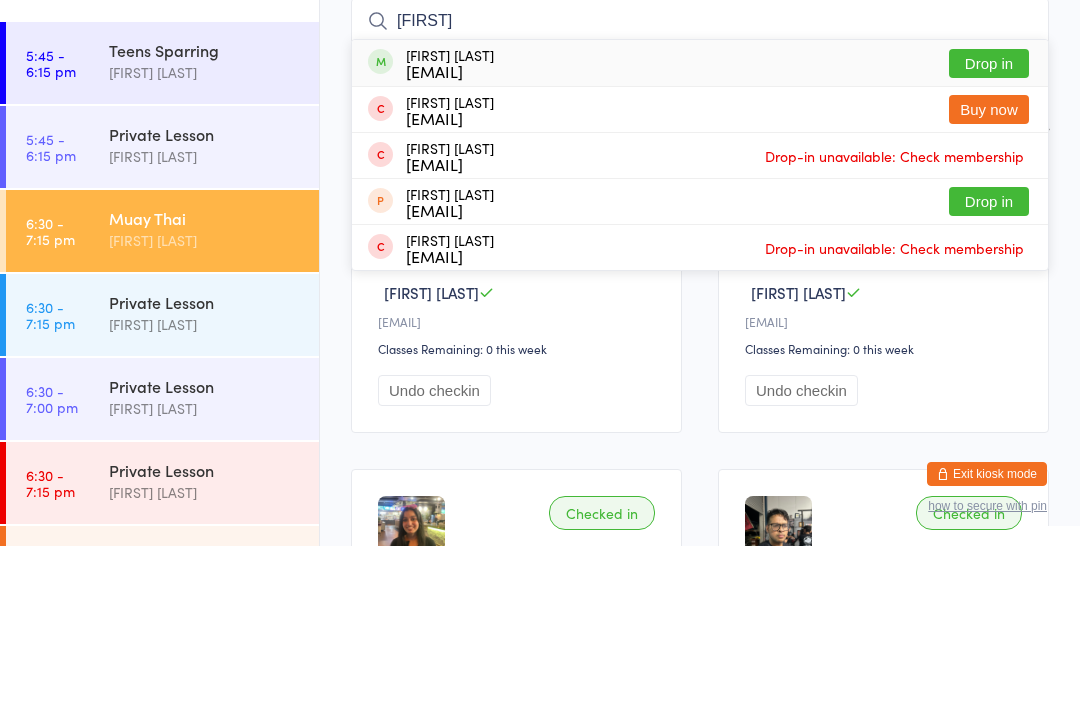 type on "[FIRST]" 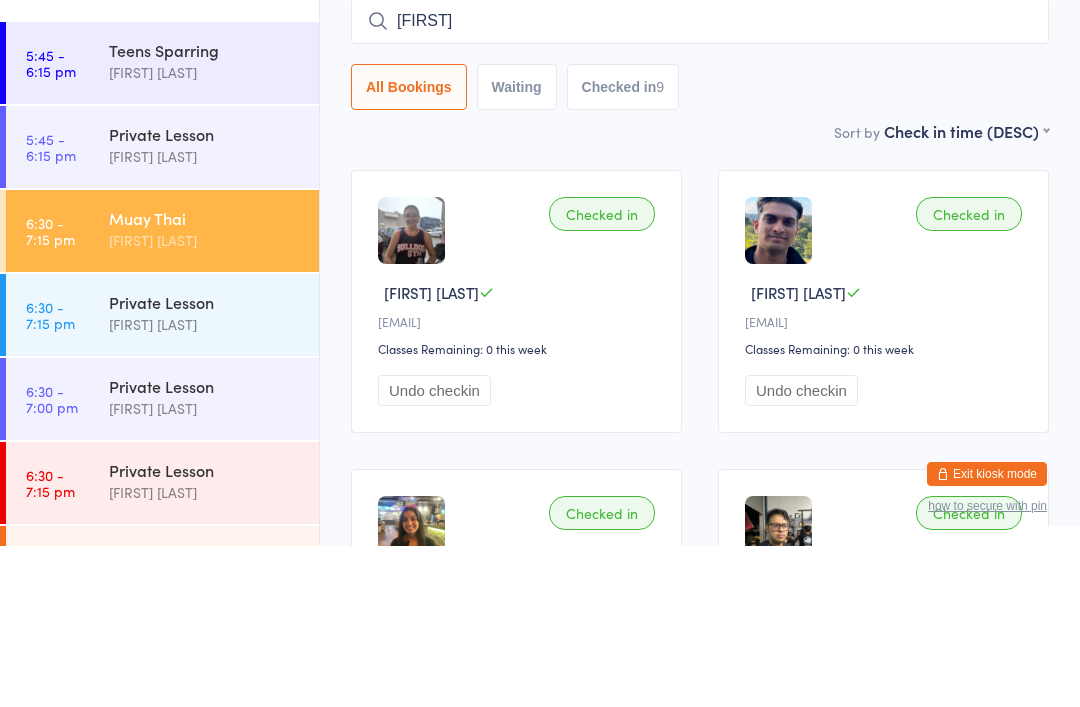 type 